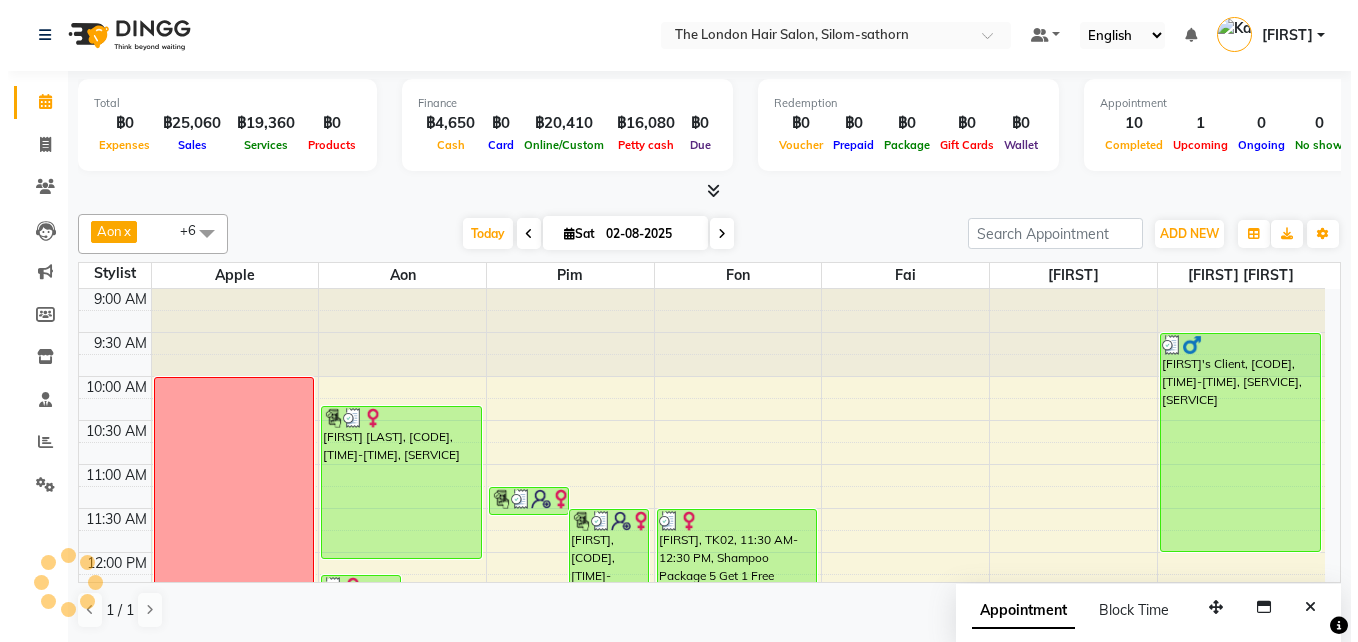 scroll, scrollTop: 0, scrollLeft: 0, axis: both 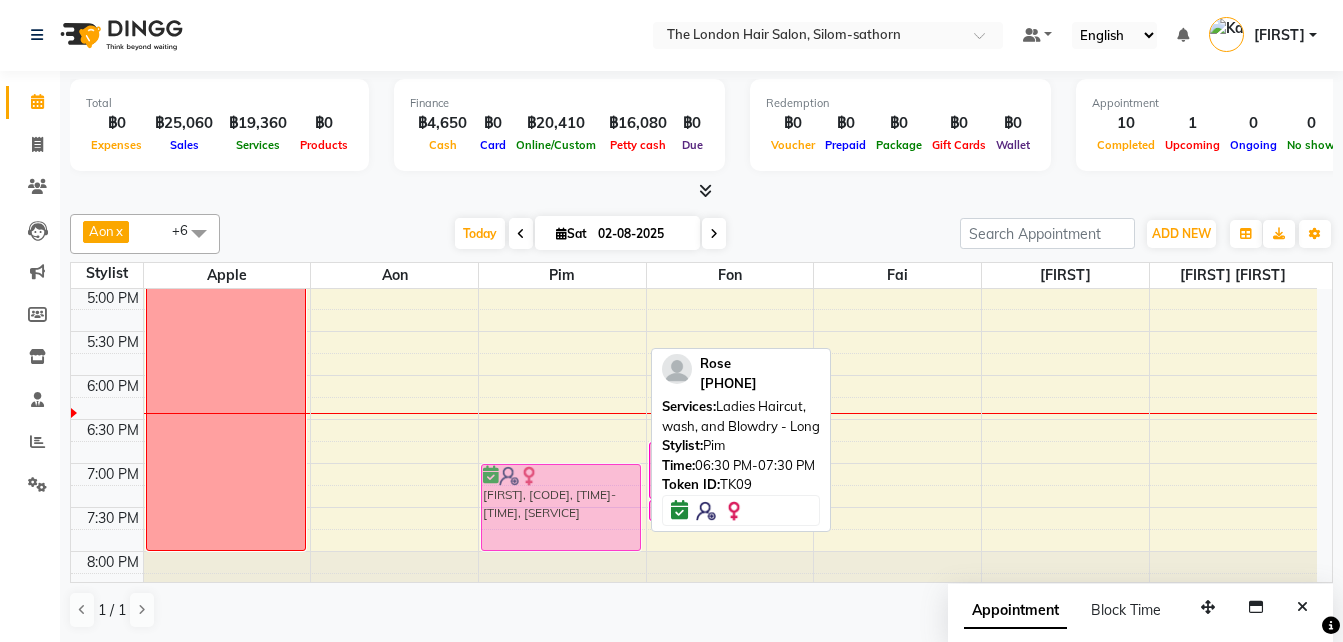 drag, startPoint x: 555, startPoint y: 457, endPoint x: 558, endPoint y: 493, distance: 36.124783 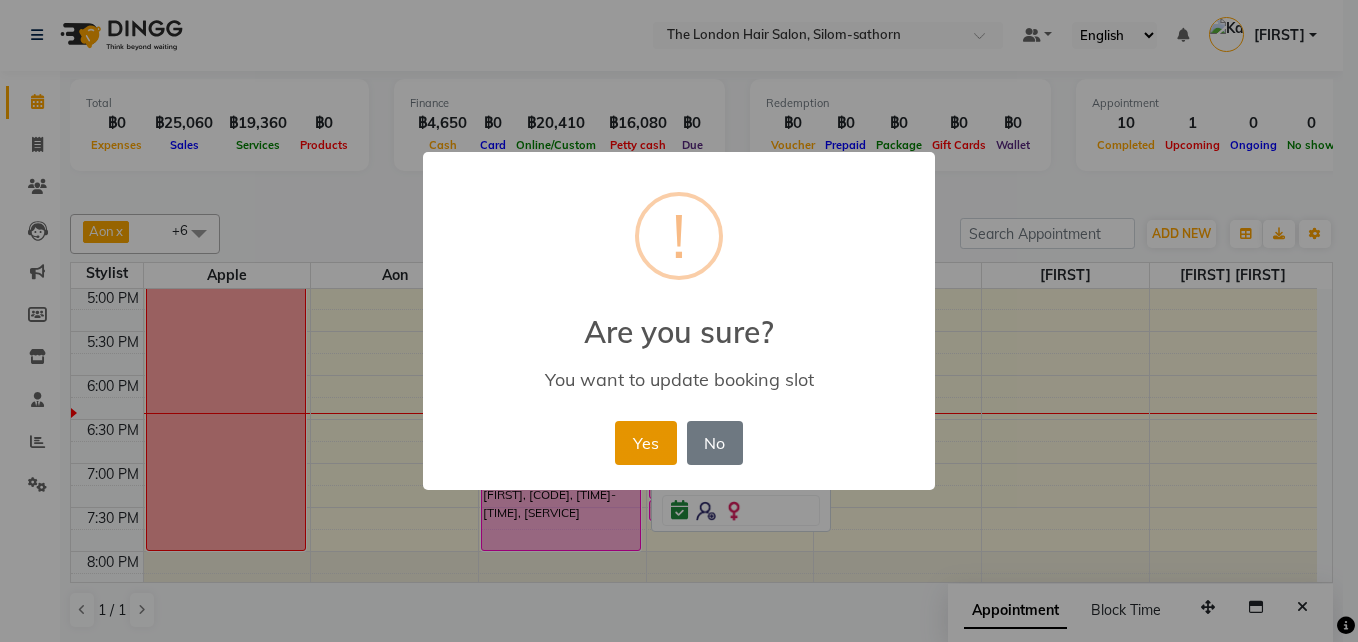 click on "Yes" at bounding box center [645, 443] 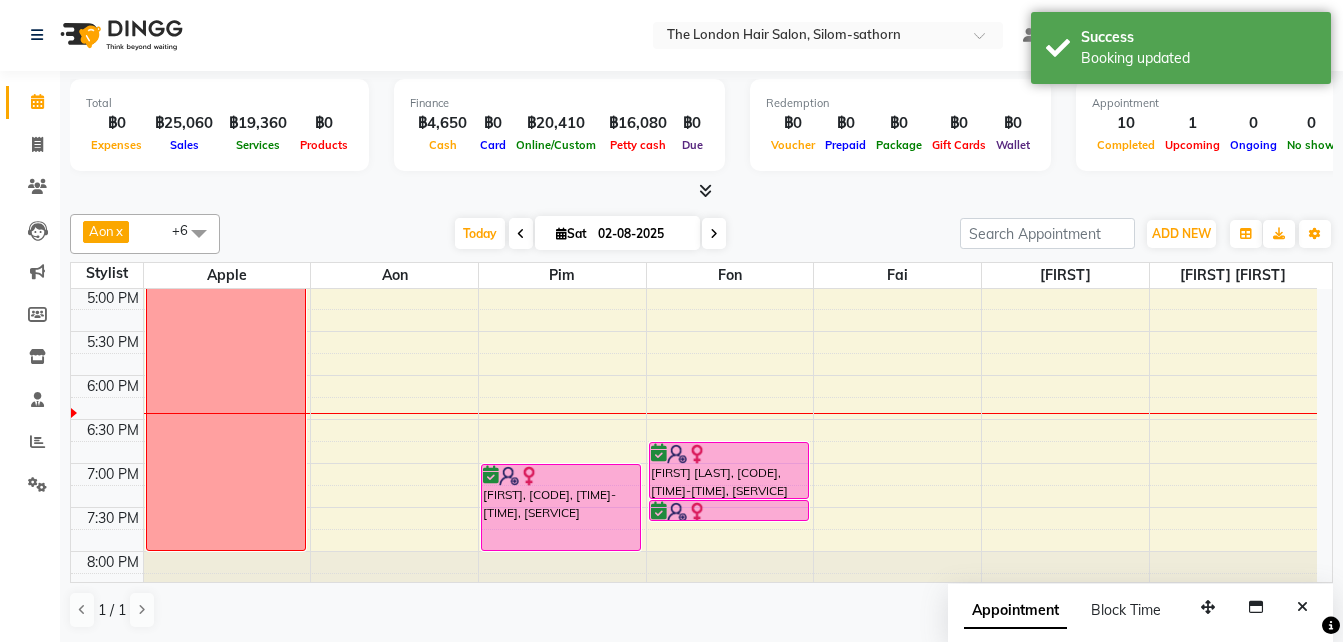 click on "[FIRST], [CODE], [TIME]-[TIME], [SERVICE]     [FIRST], [CODE], [TIME]-[TIME], [SERVICE]     [FIRST], [CODE], [TIME]-[TIME], [SERVICE]     [FIRST], [CODE], [TIME]-[TIME], [SERVICE]" at bounding box center [562, 111] 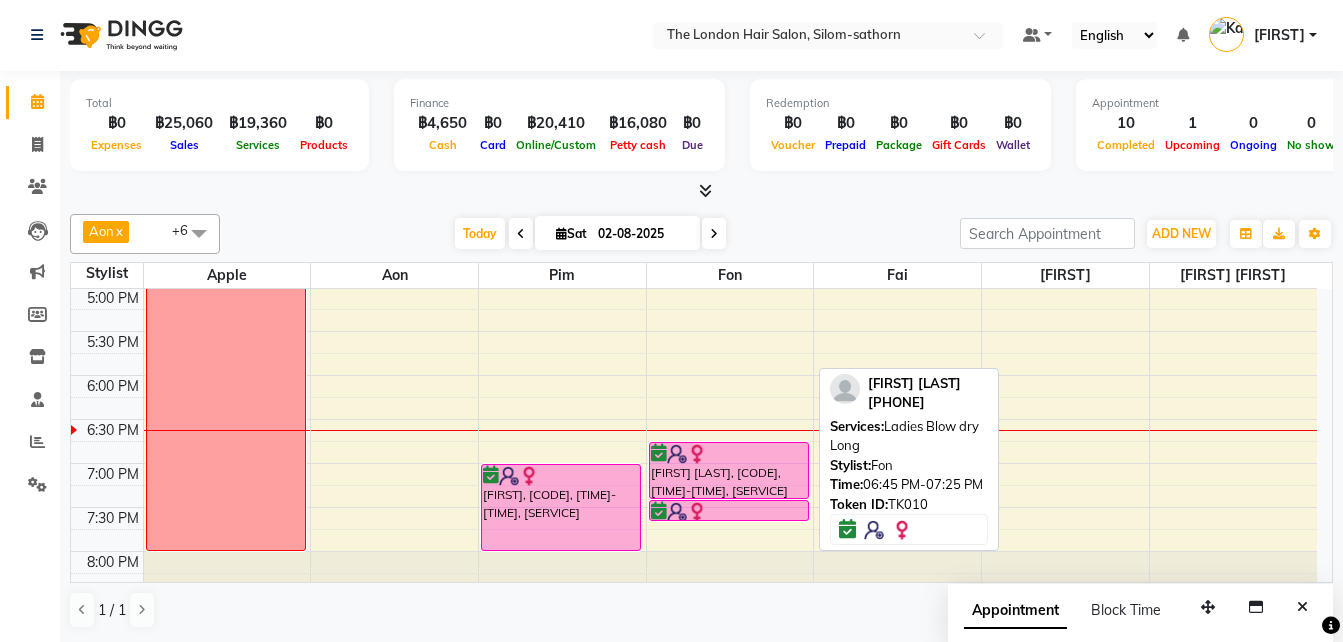 click on "[FIRST] [LAST], [CODE], [TIME]-[TIME], [SERVICE]" at bounding box center [729, 470] 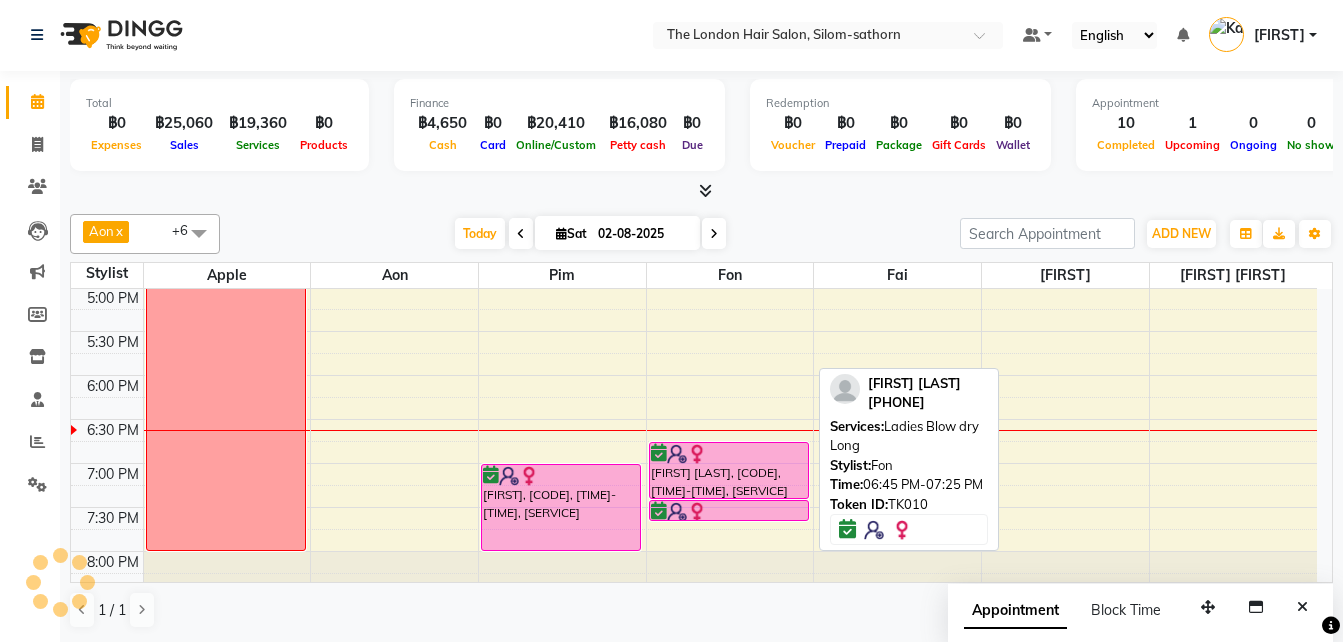 click on "[FIRST] [LAST], [CODE], [TIME]-[TIME], [SERVICE]" at bounding box center (729, 470) 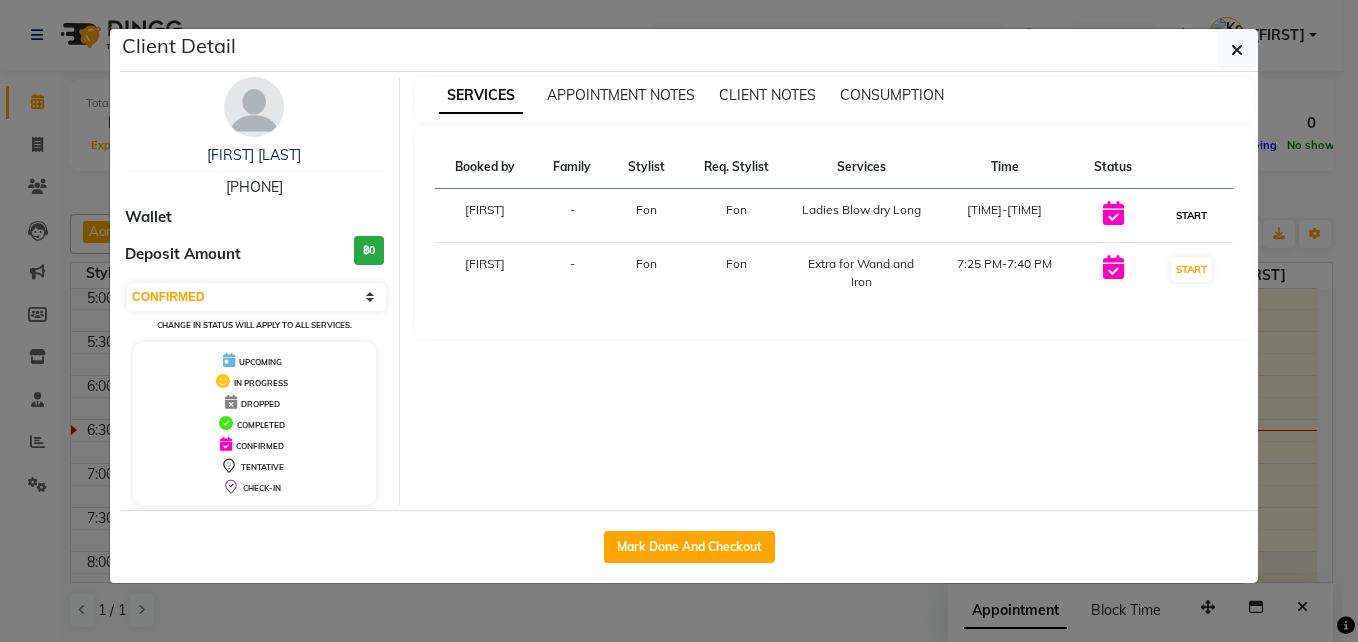 click on "START" at bounding box center [1191, 215] 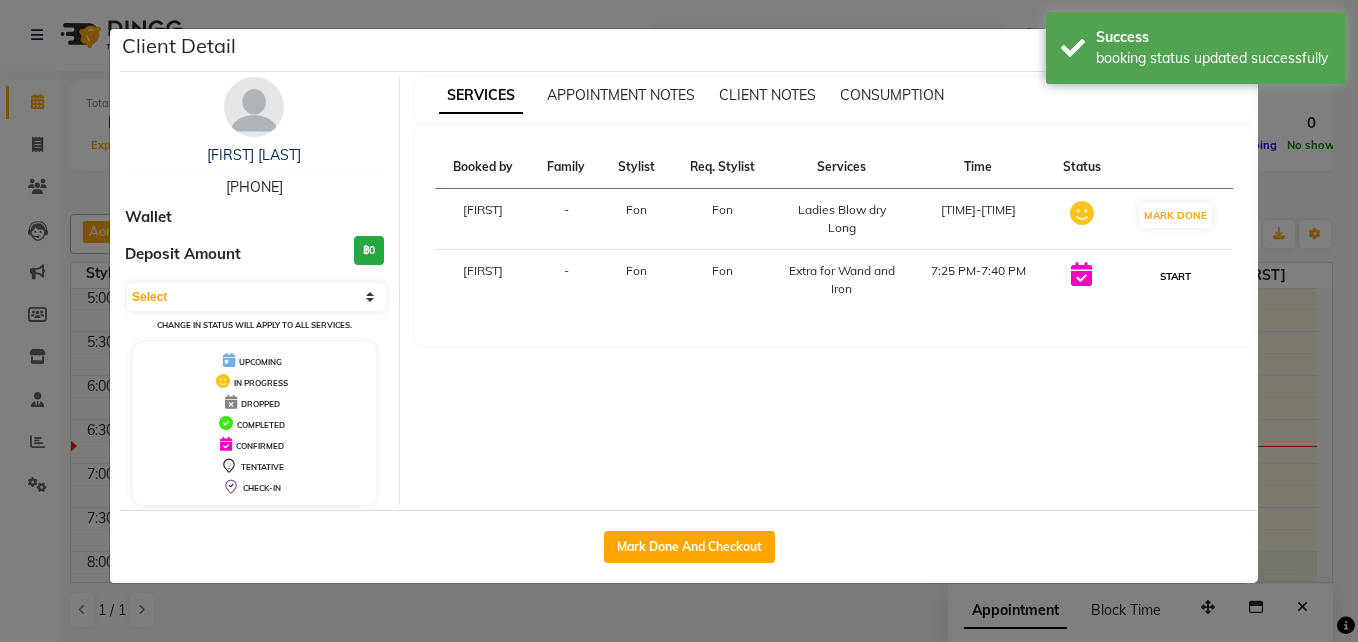 click on "START" at bounding box center [1175, 276] 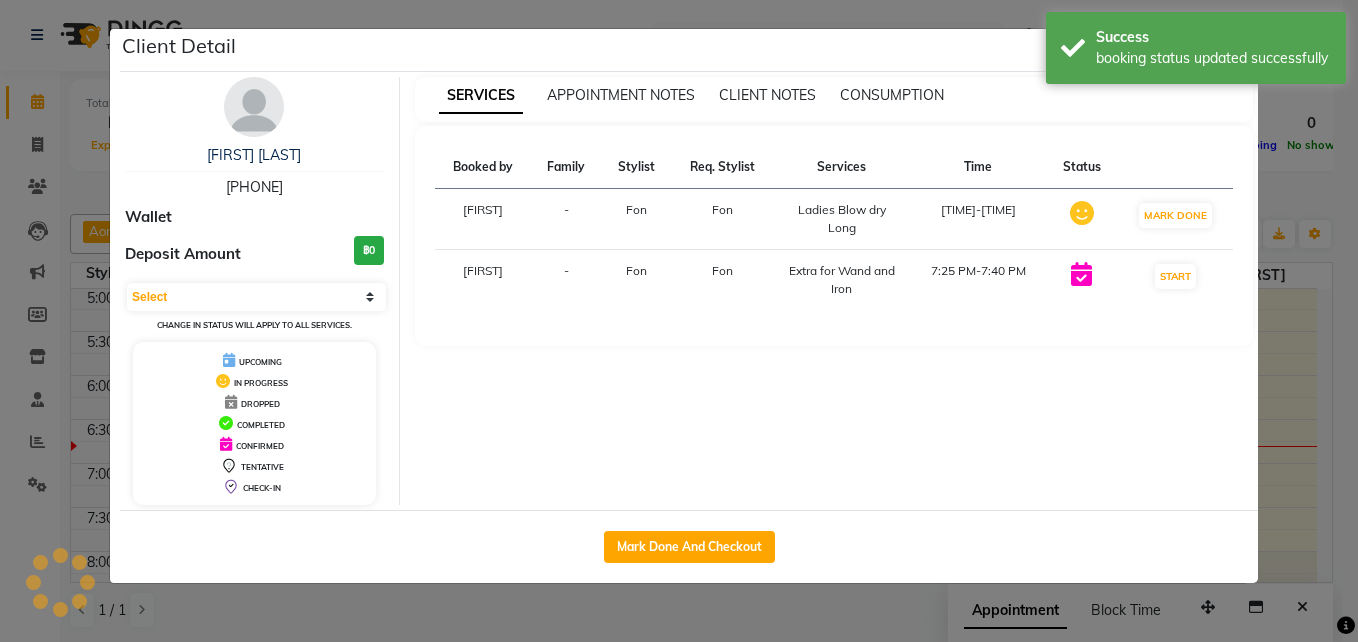select on "1" 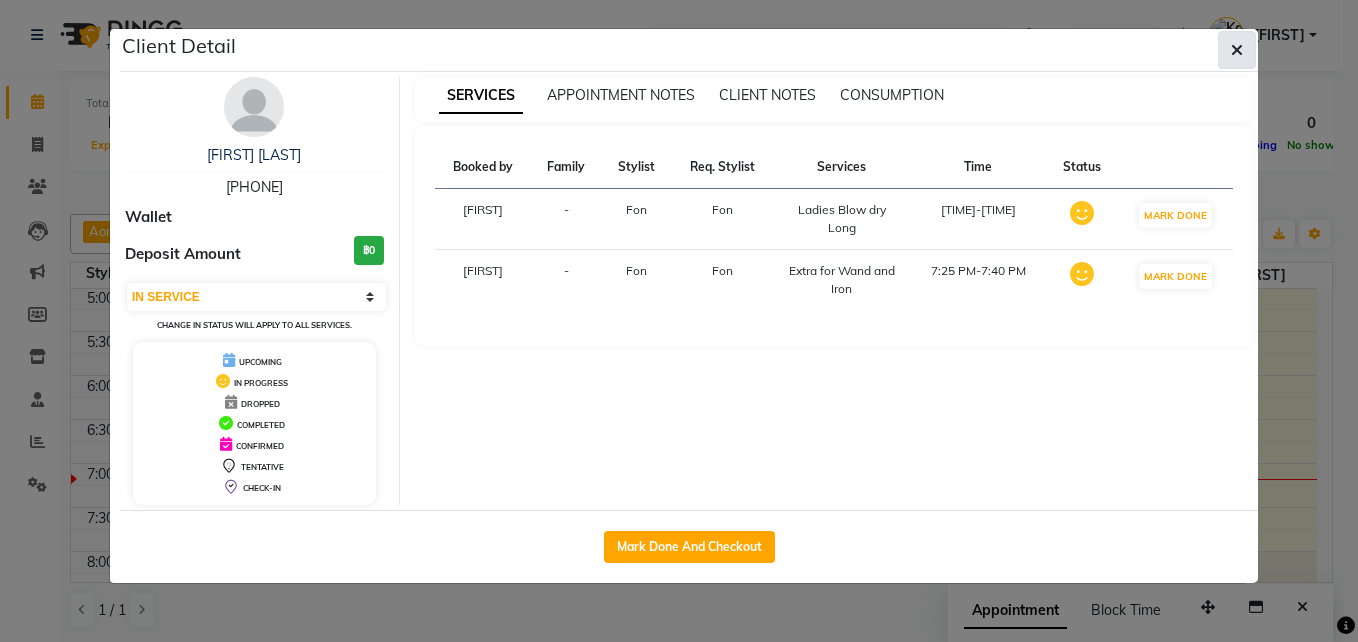 click 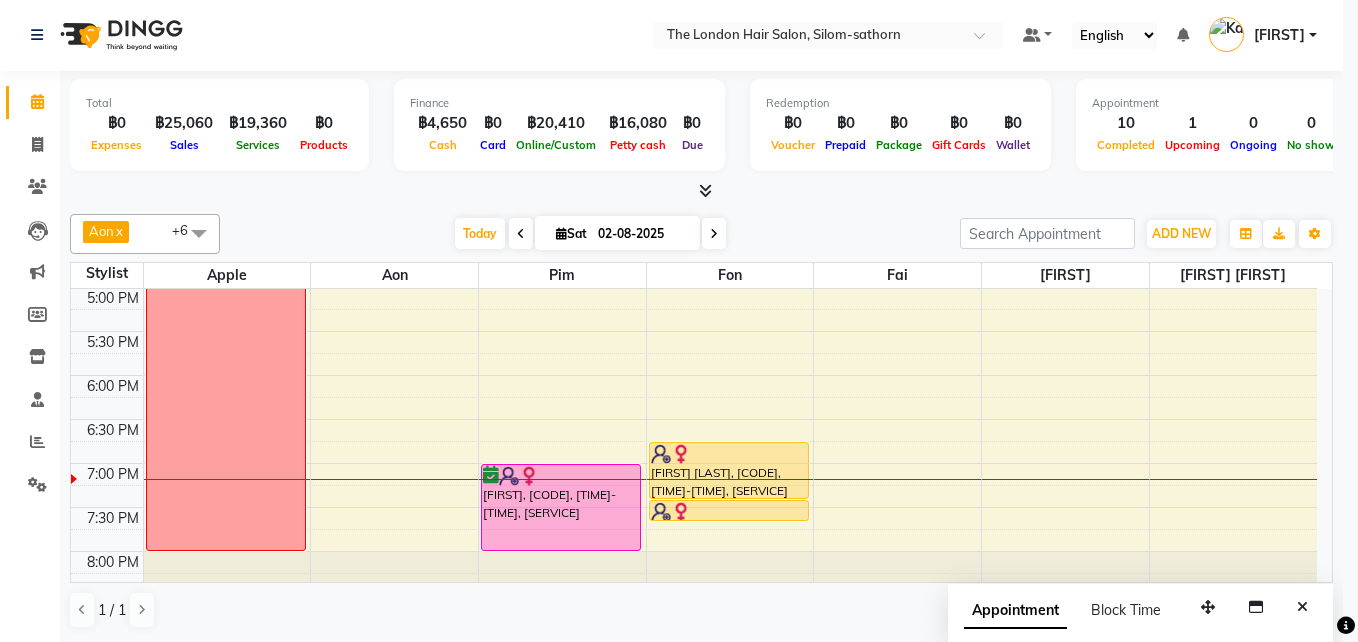 click on "Client Detail  [FIRST] [LAST]   [PHONE] Wallet Deposit Amount  ฿0  Select IN SERVICE CONFIRMED TENTATIVE CHECK IN MARK DONE DROPPED UPCOMING Change in status will apply to all services. UPCOMING IN PROGRESS DROPPED COMPLETED CONFIRMED TENTATIVE CHECK-IN SERVICES APPOINTMENT NOTES CLIENT NOTES CONSUMPTION Booked by Family Stylist Req. Stylist Services Time Status  [FIRST]   - [FIRST] [FIRST]  [SERVICE]   [TIME]-[TIME]   MARK DONE   [FIRST]   - [FIRST] [FIRST]  [SERVICE]   [TIME]-[TIME]   MARK DONE   Mark Done And Checkout" 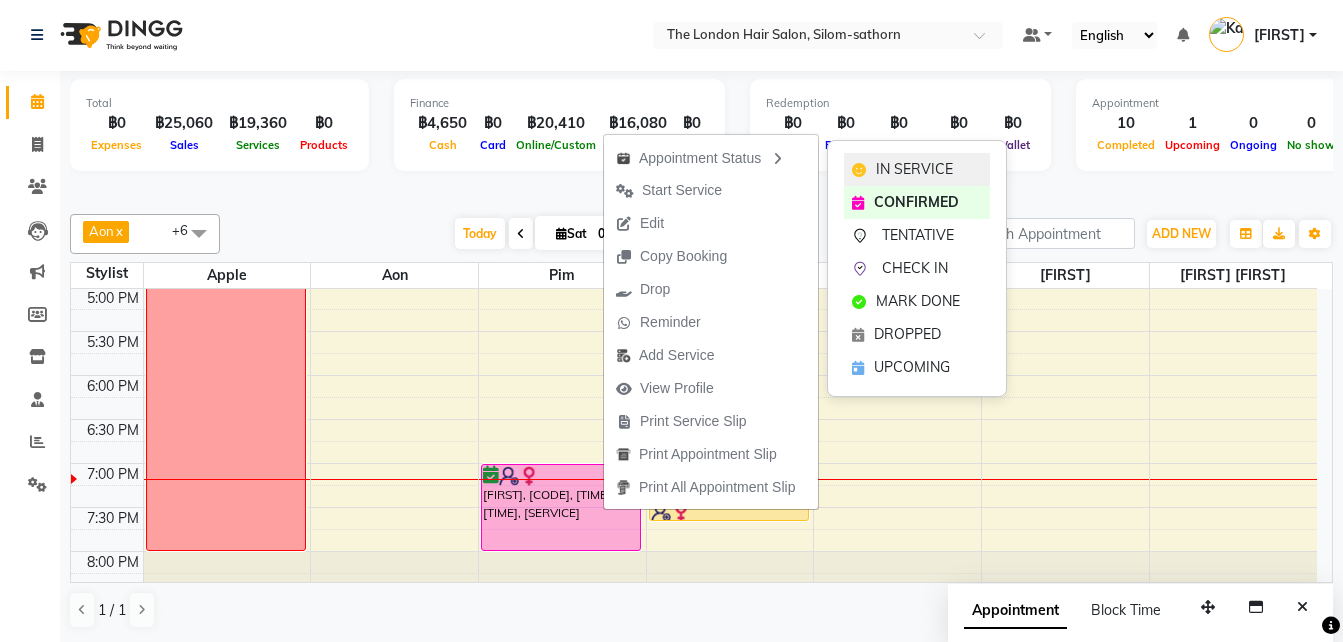 click on "IN SERVICE" 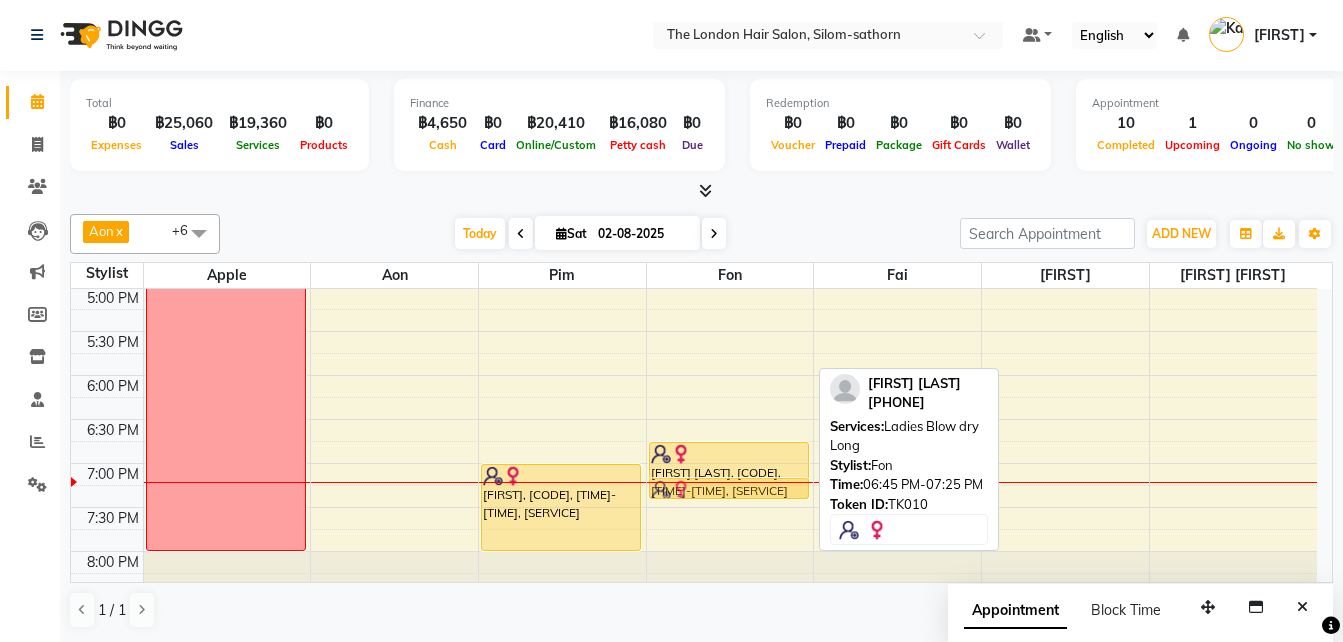 drag, startPoint x: 722, startPoint y: 500, endPoint x: 724, endPoint y: 482, distance: 18.110771 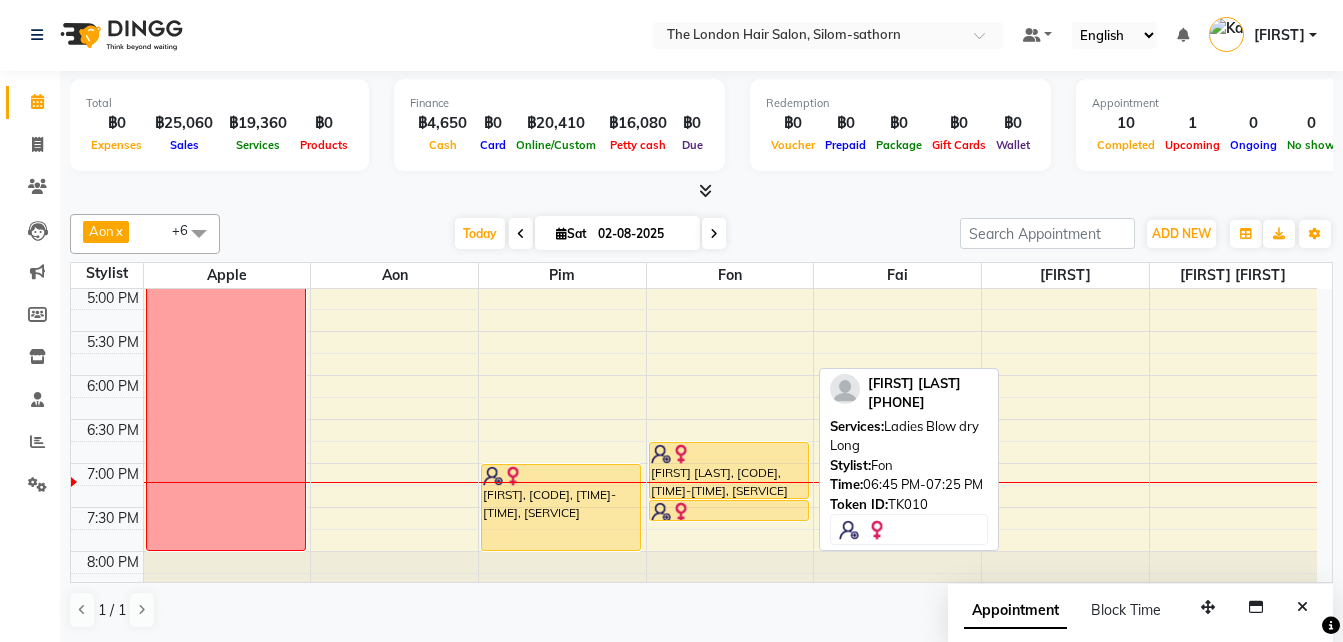 drag, startPoint x: 760, startPoint y: 516, endPoint x: 760, endPoint y: 481, distance: 35 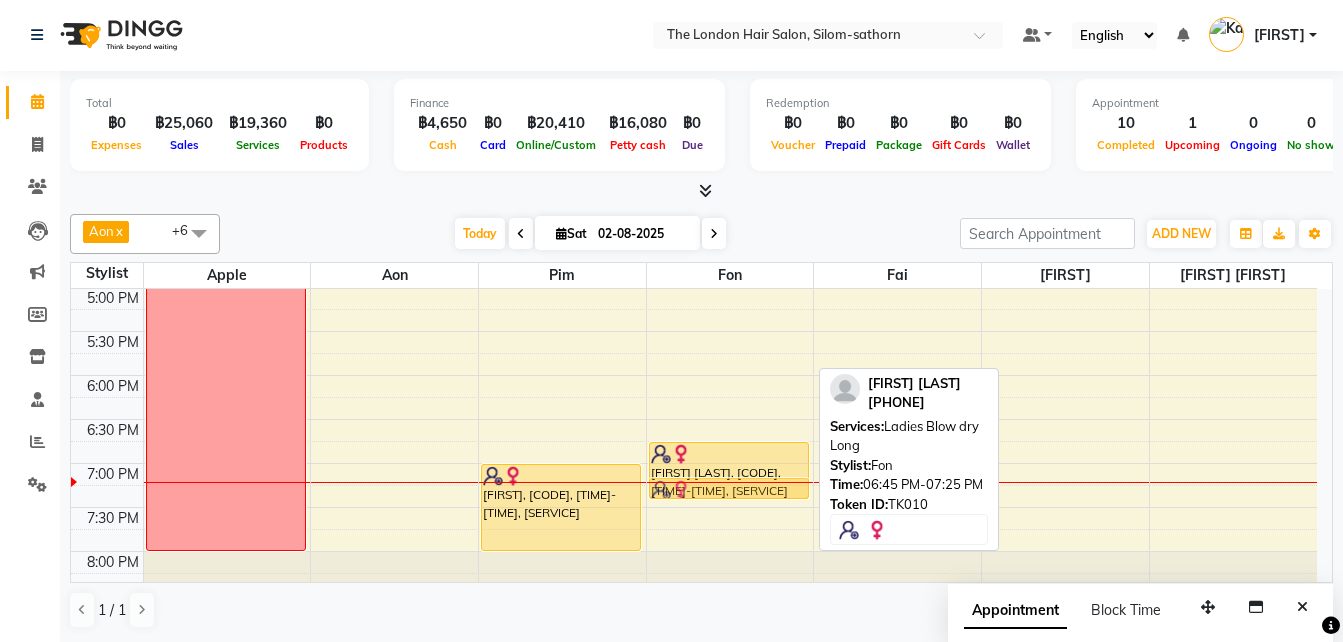 drag, startPoint x: 751, startPoint y: 506, endPoint x: 759, endPoint y: 484, distance: 23.409399 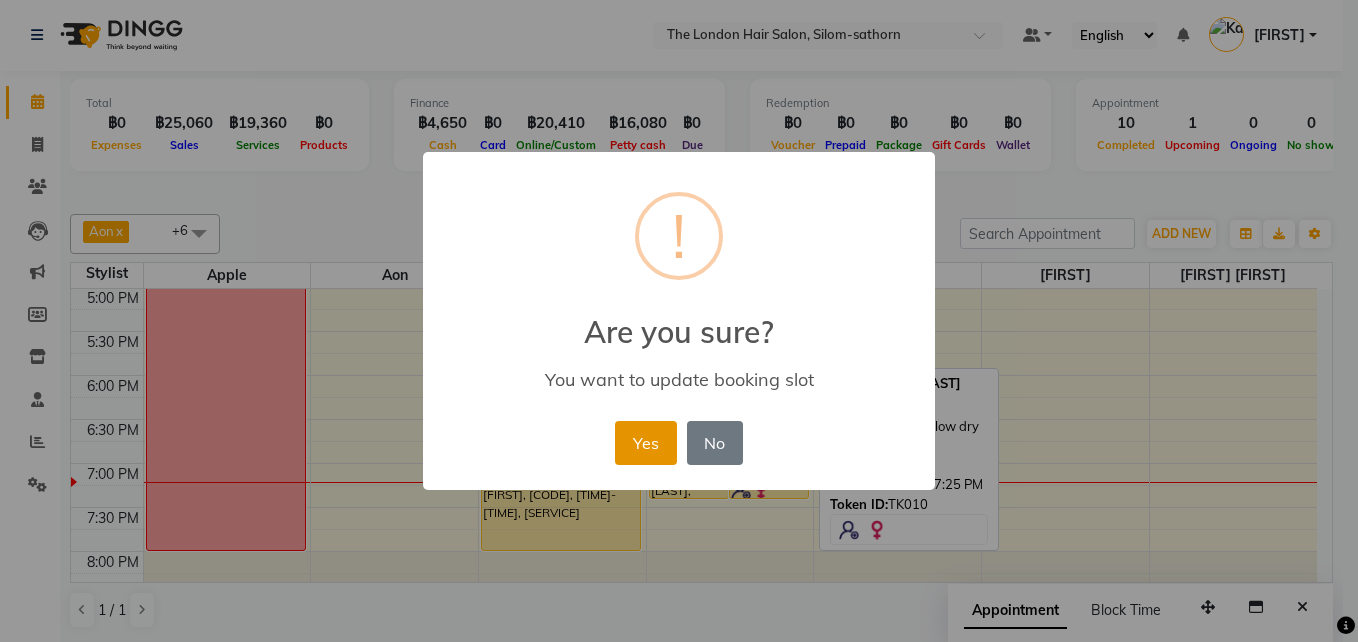 click on "Yes" at bounding box center [645, 443] 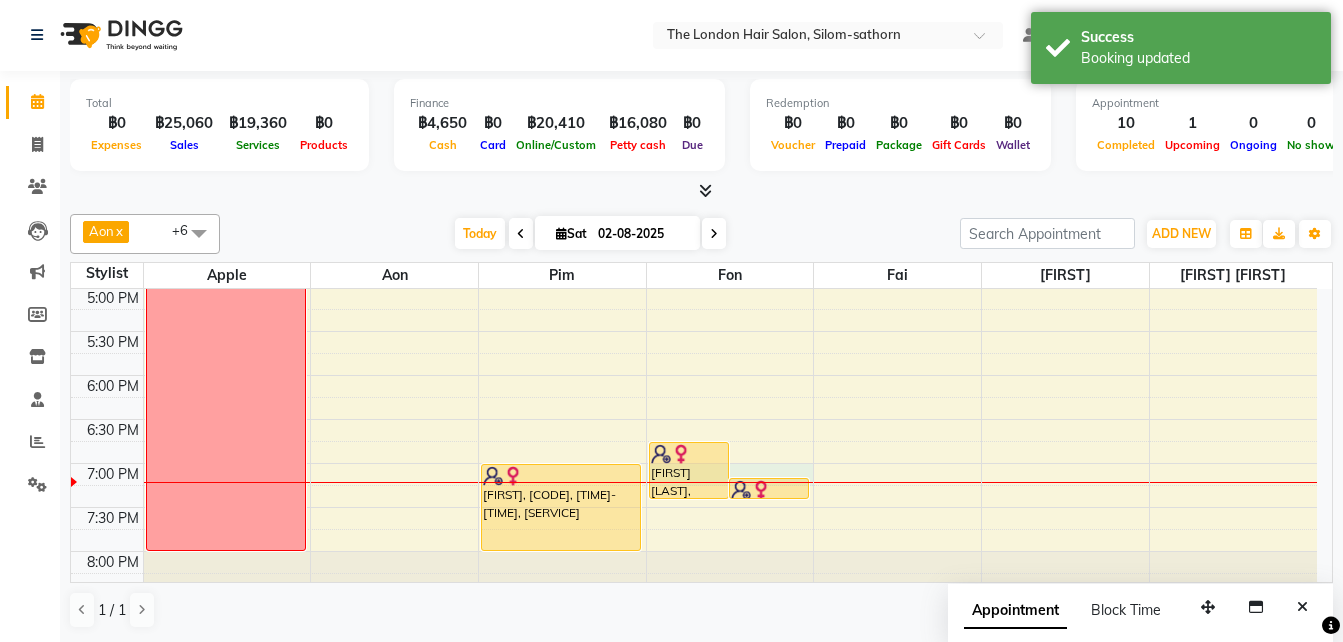 click at bounding box center [730, 482] 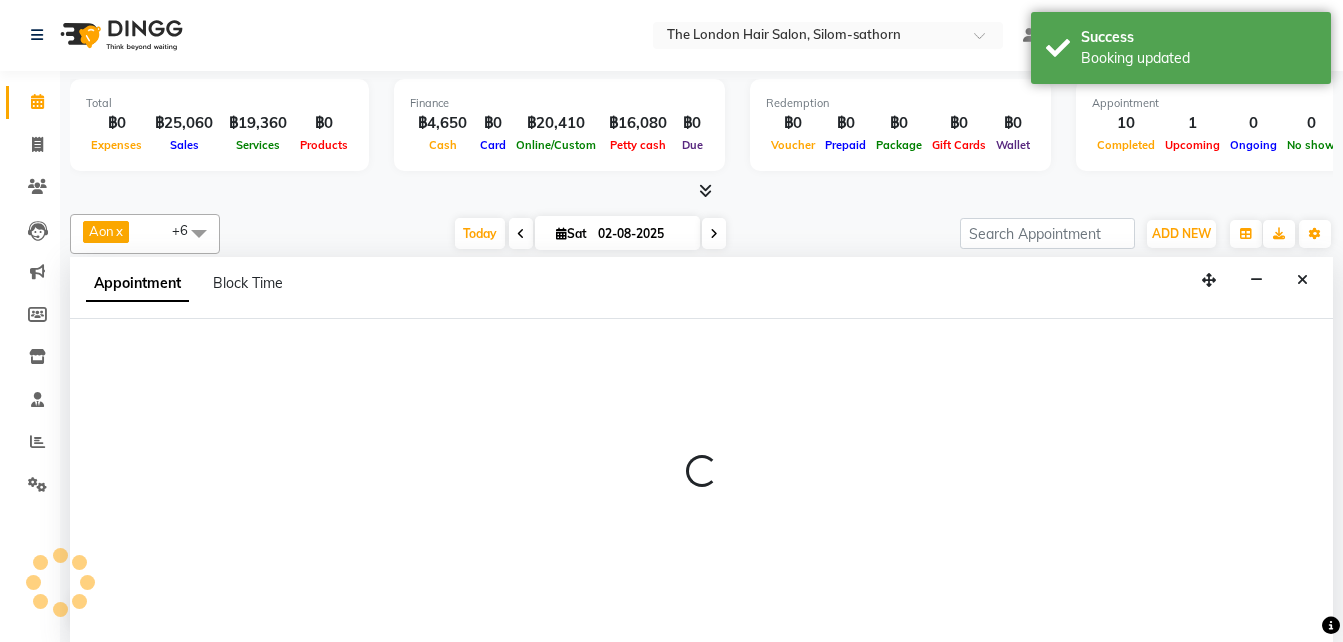 select on "56711" 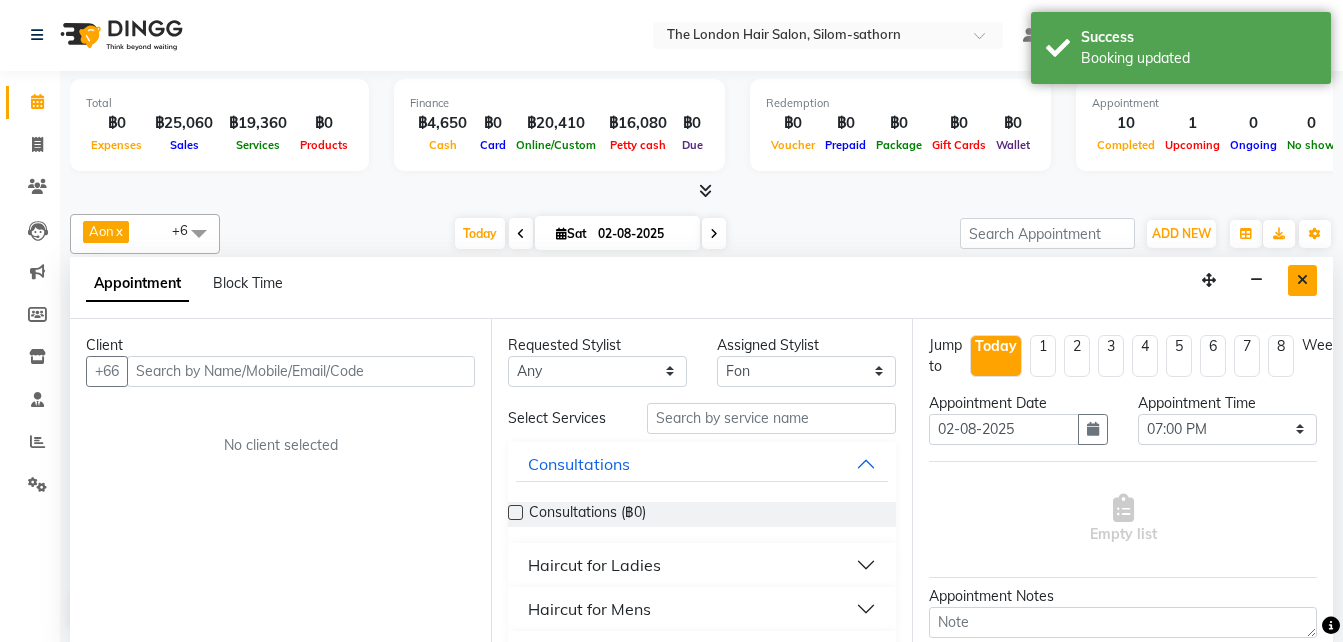 click at bounding box center [1302, 280] 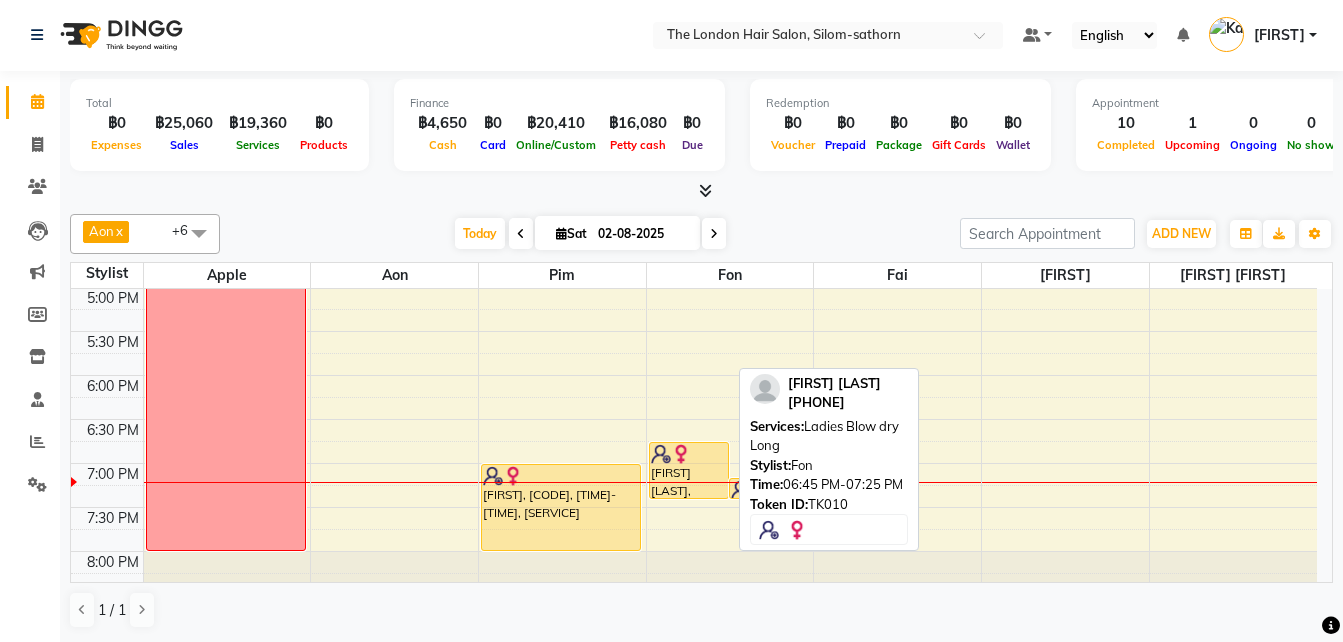 click on "[FIRST] [LAST], [CODE], [TIME]-[TIME], [SERVICE]" at bounding box center (689, 470) 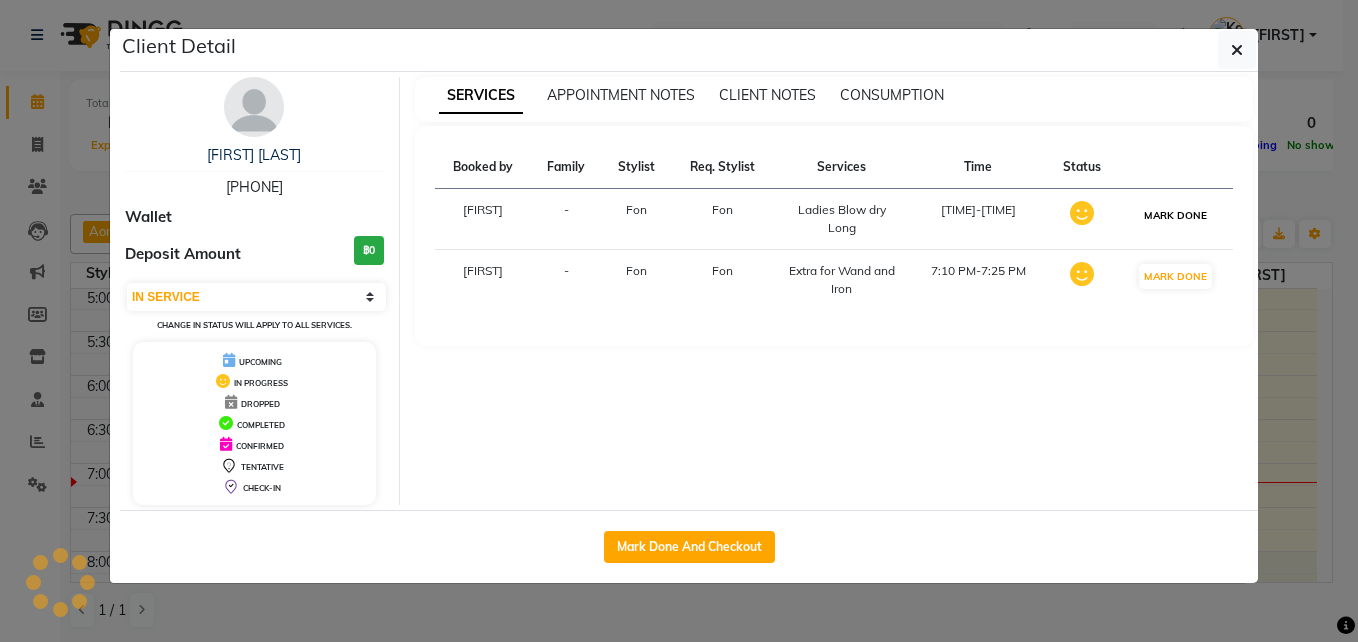 click on "MARK DONE" at bounding box center [1175, 215] 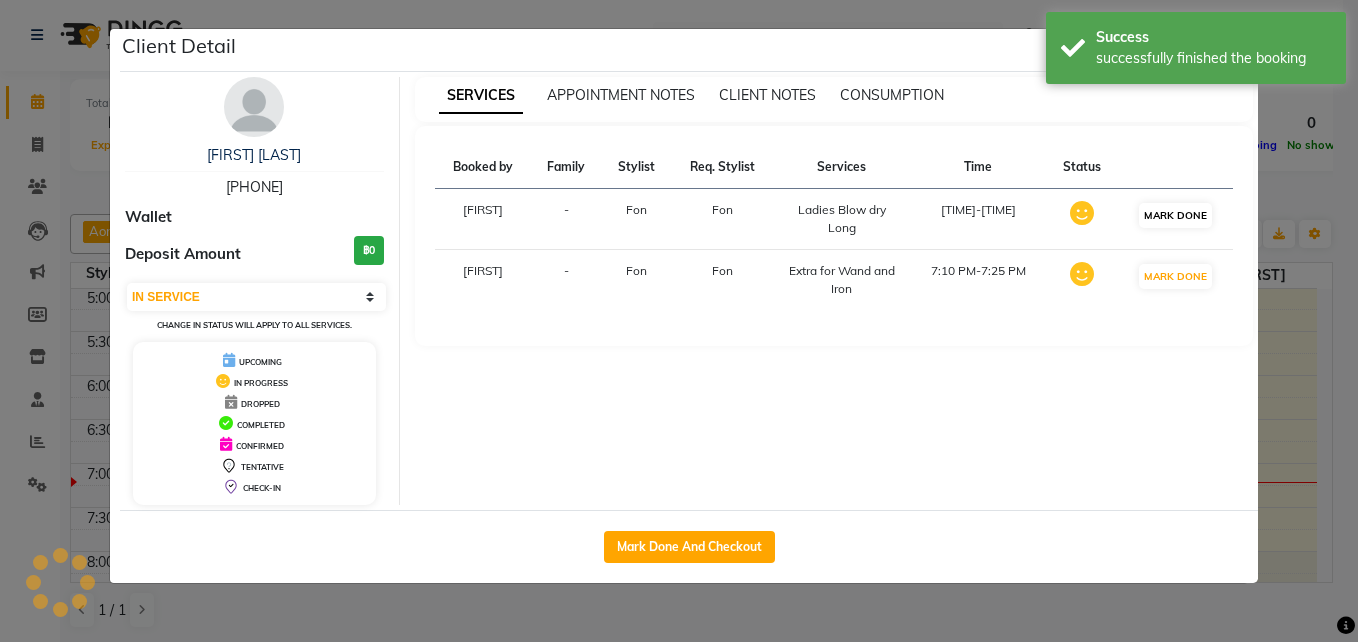 select on "select" 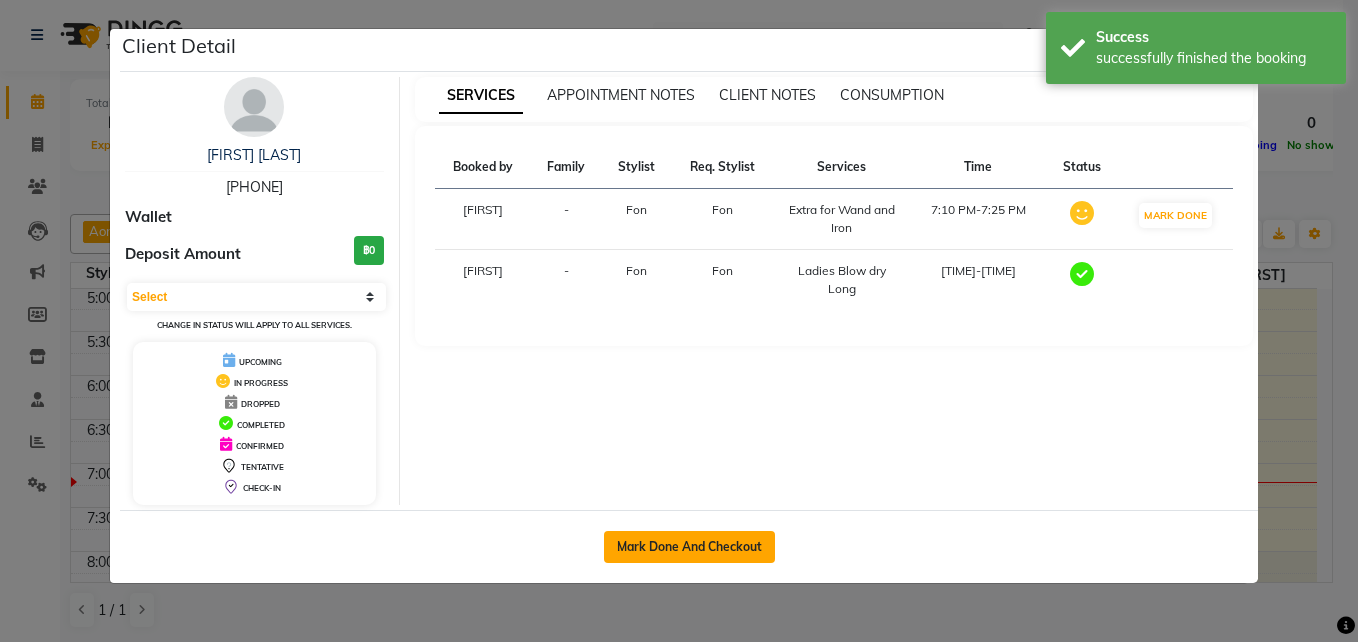 click on "Mark Done And Checkout" 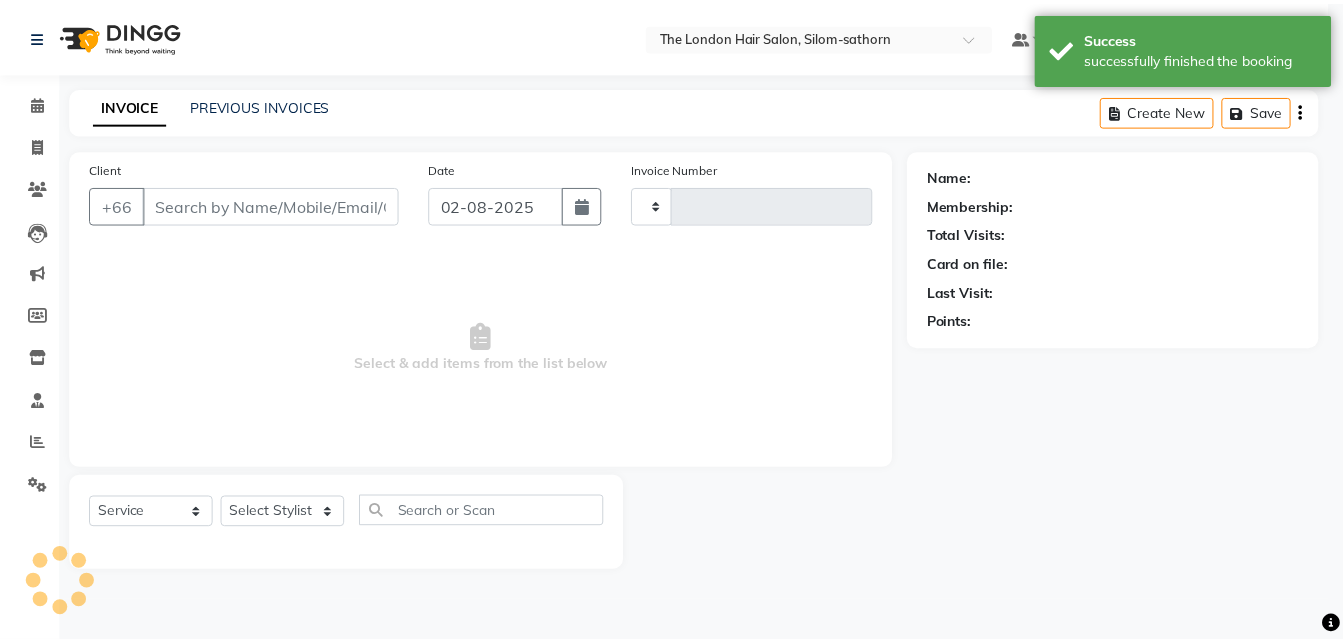 scroll, scrollTop: 0, scrollLeft: 0, axis: both 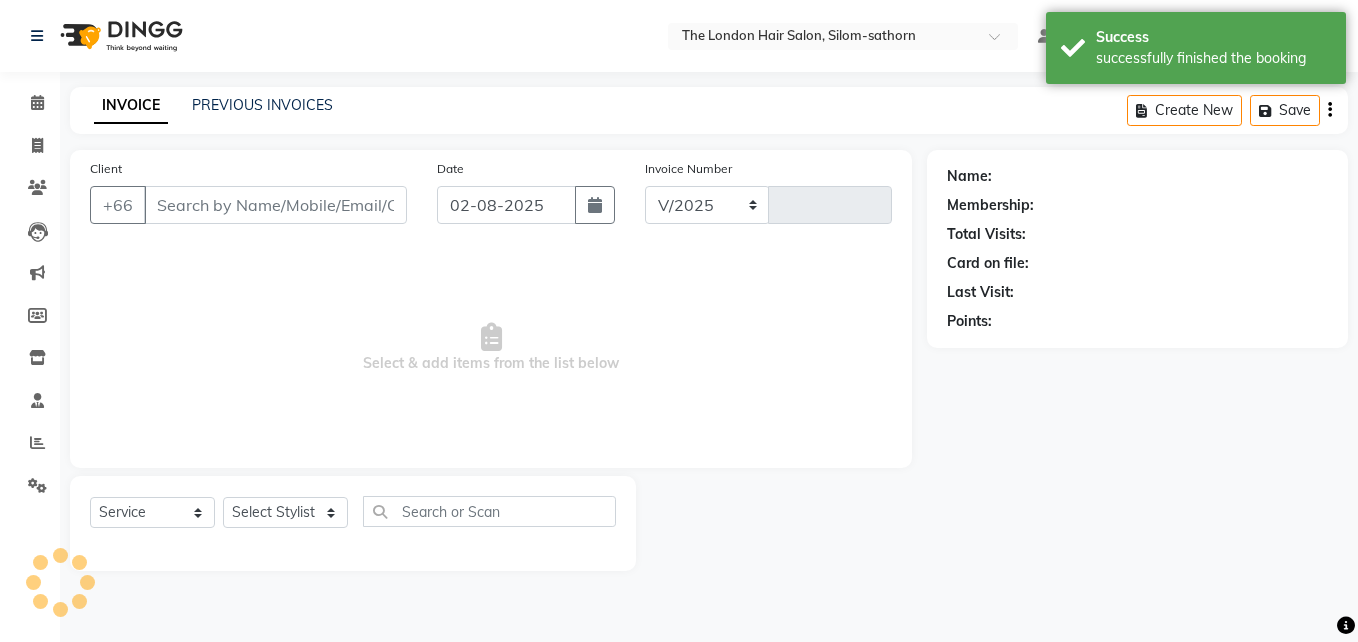 select on "6977" 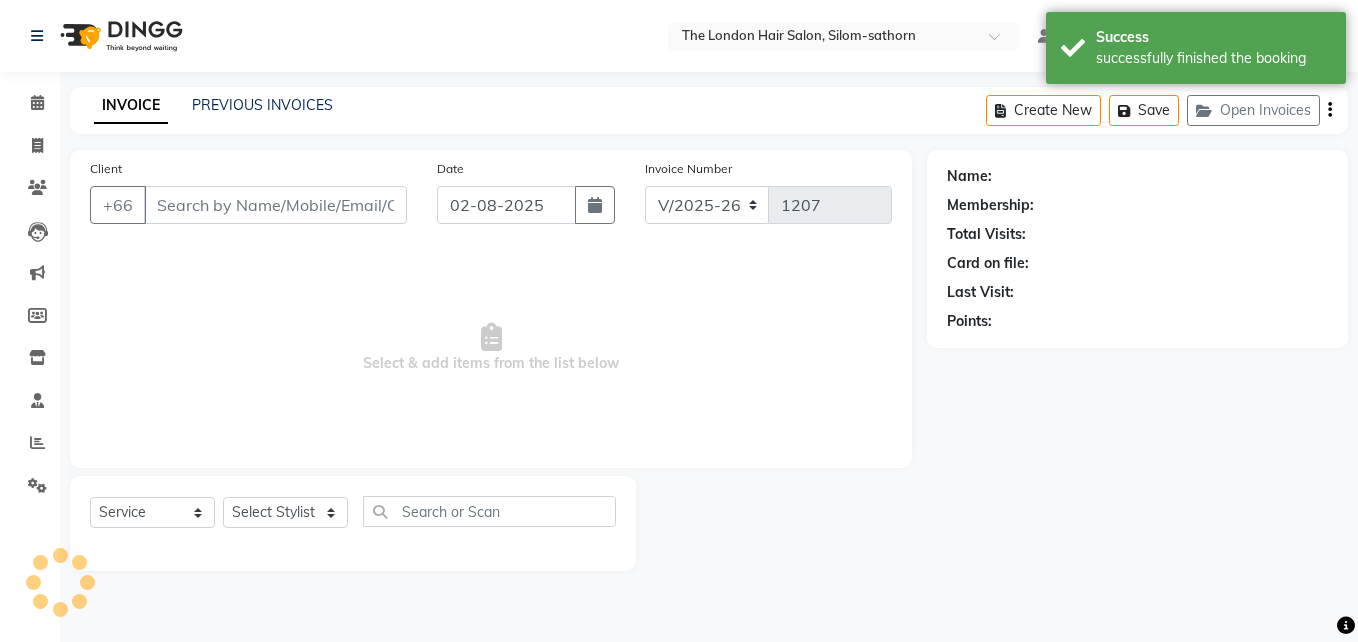 type on "[PHONE]" 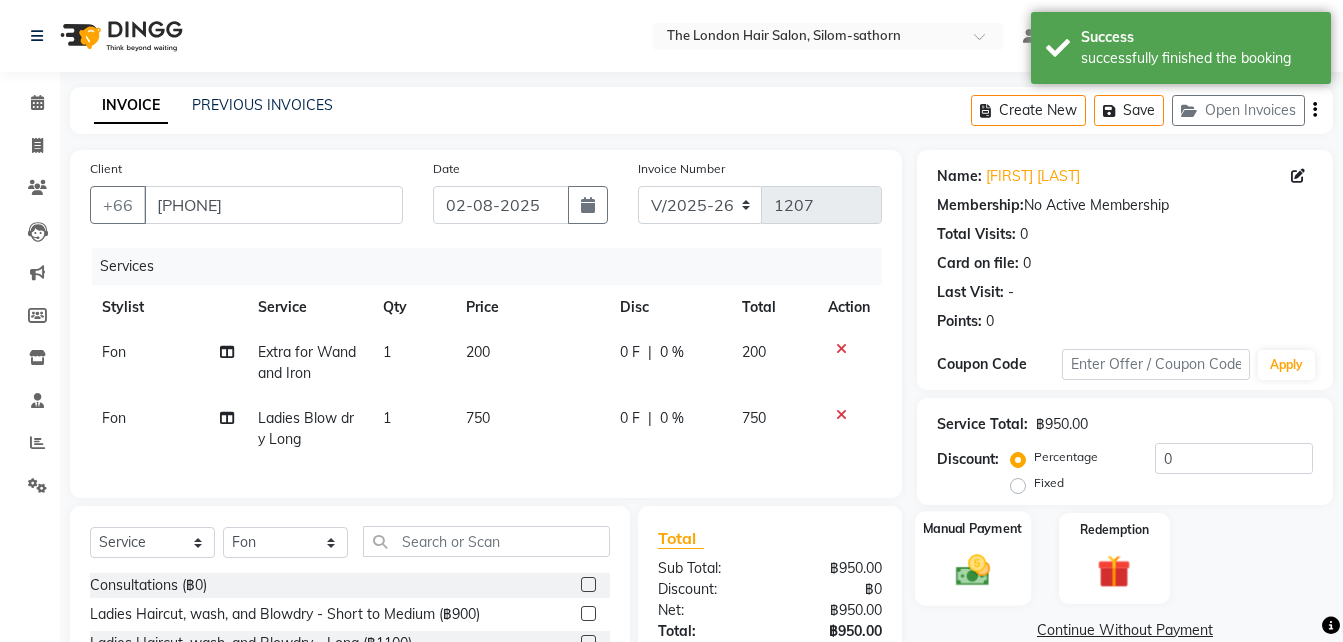 click 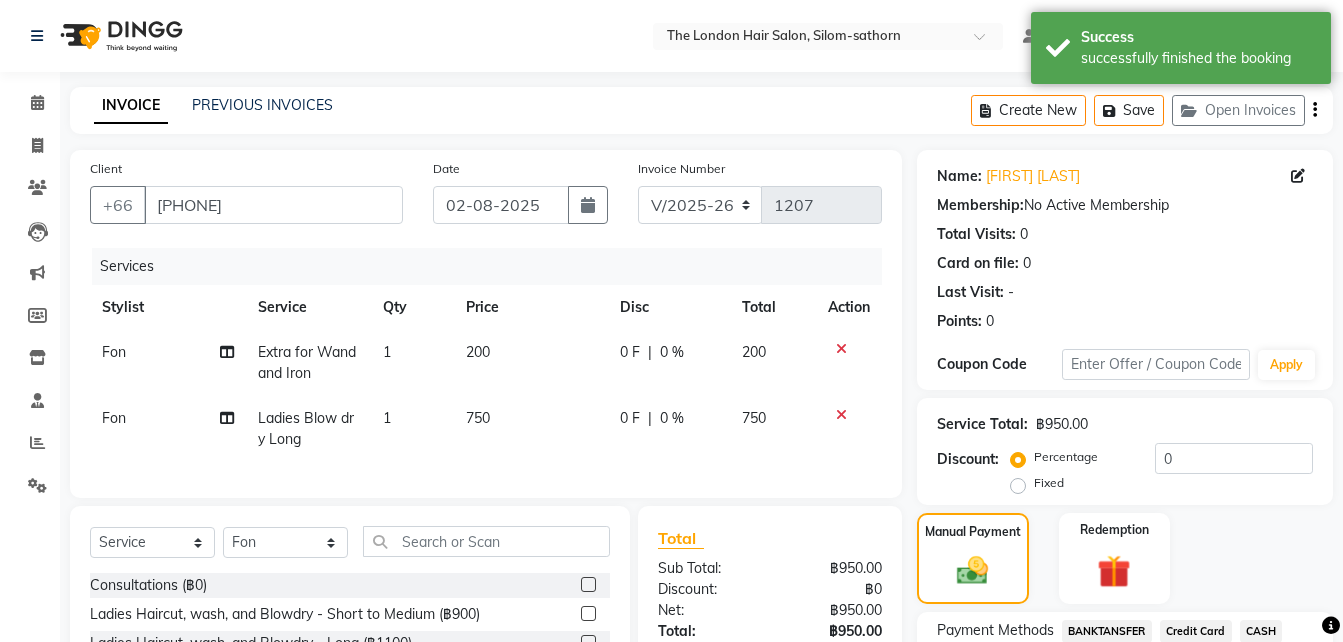 scroll, scrollTop: 204, scrollLeft: 0, axis: vertical 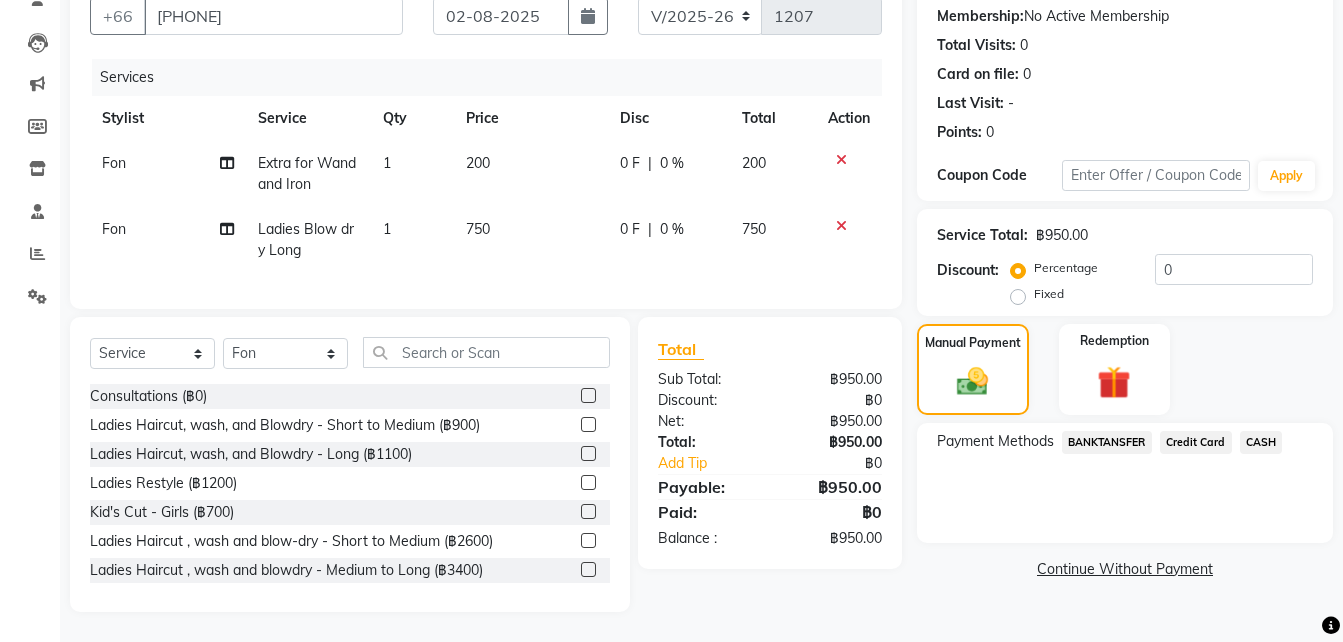 click on "Credit Card" 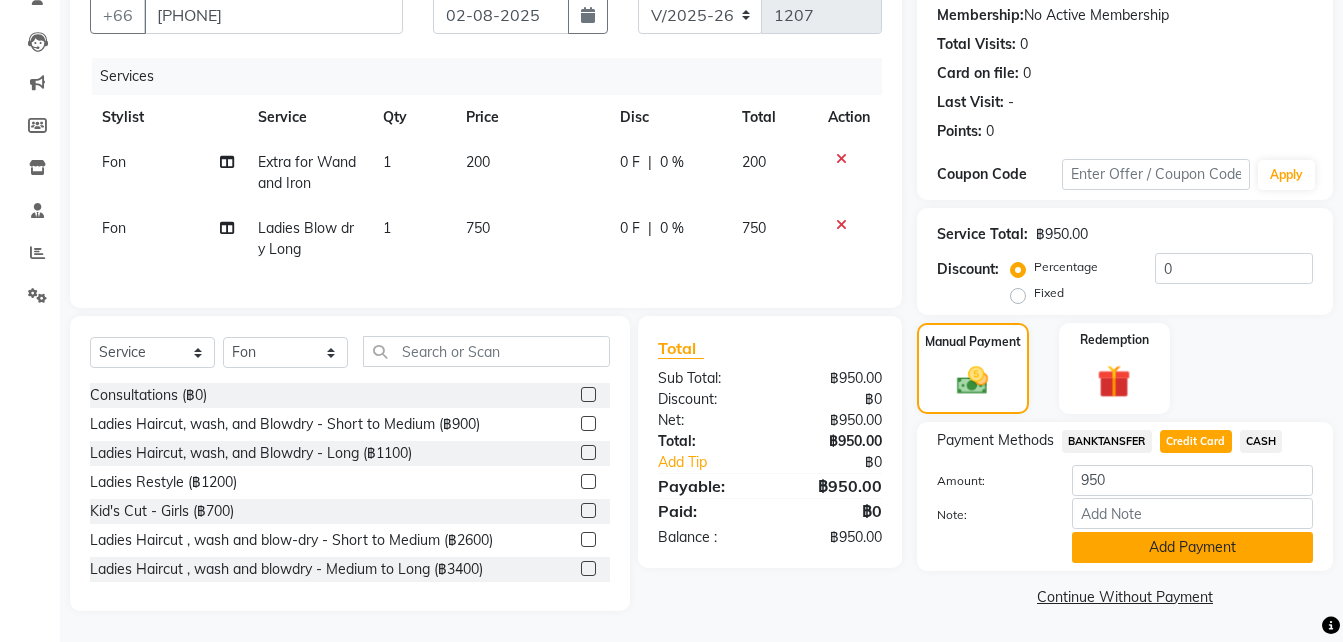 click on "Add Payment" 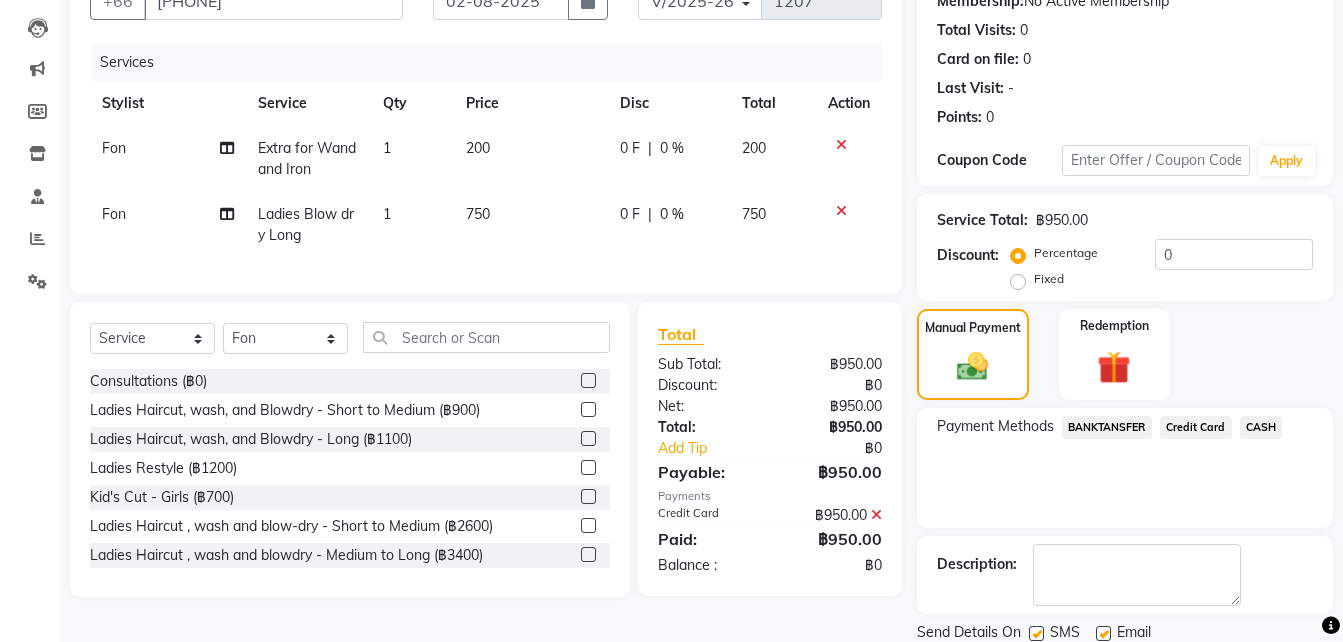 scroll, scrollTop: 274, scrollLeft: 0, axis: vertical 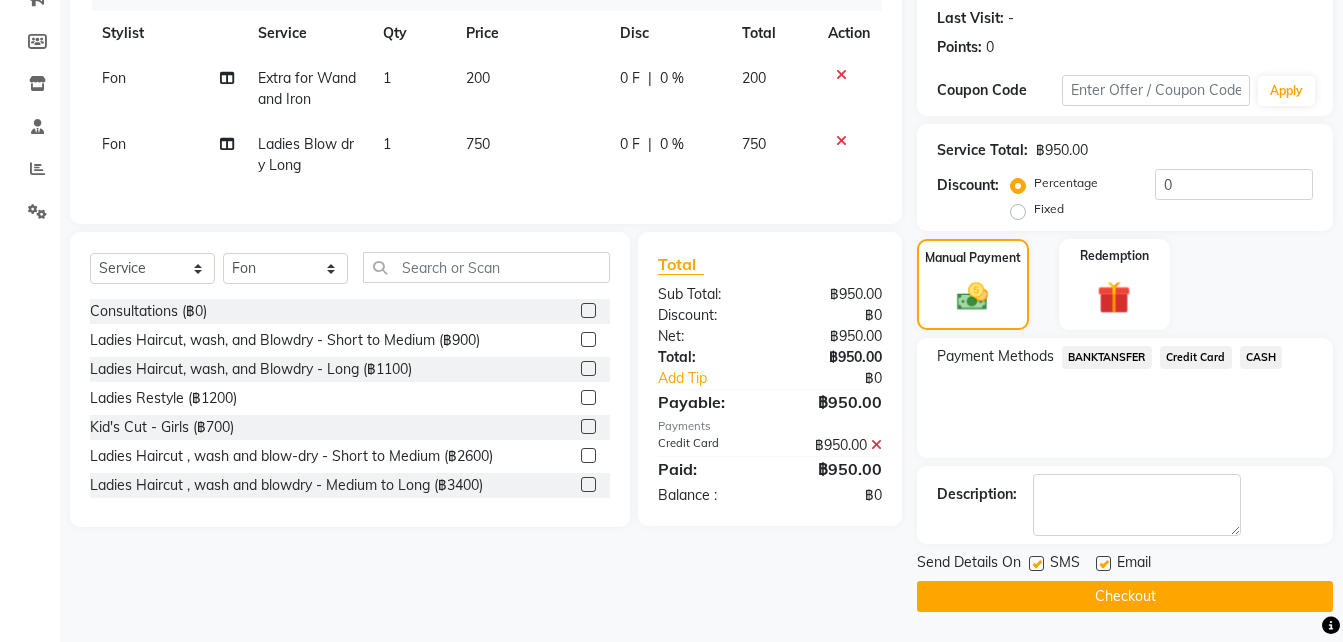 click on "Checkout" 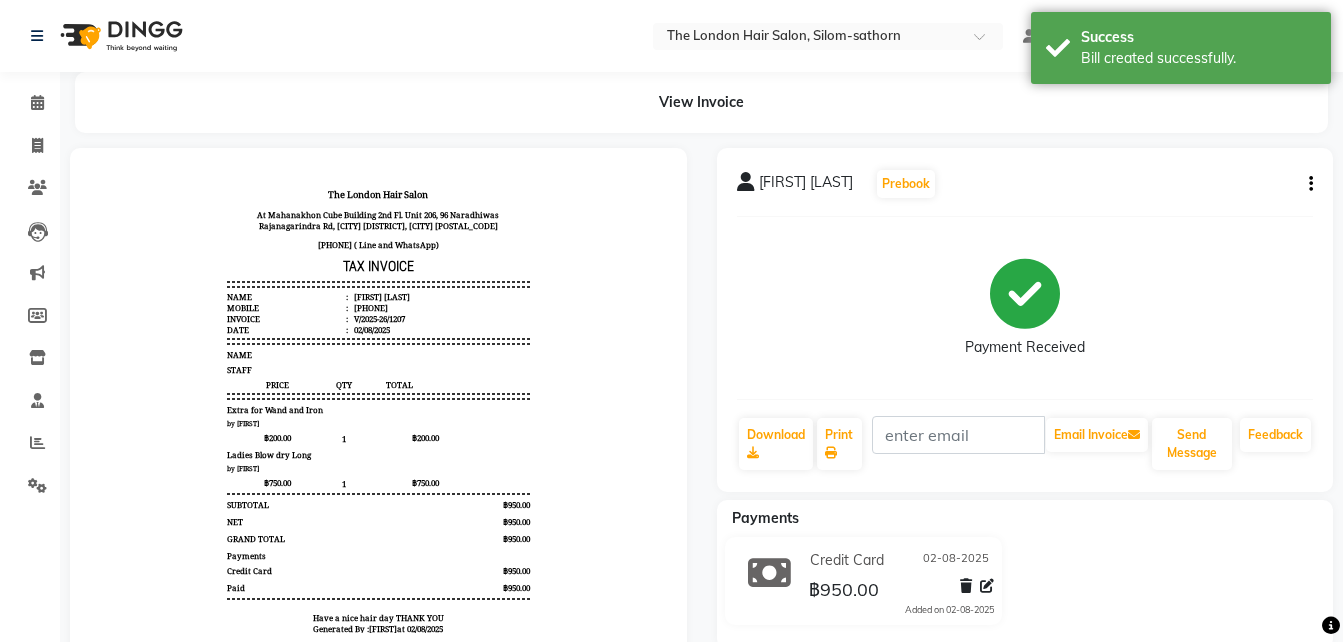 scroll, scrollTop: 0, scrollLeft: 0, axis: both 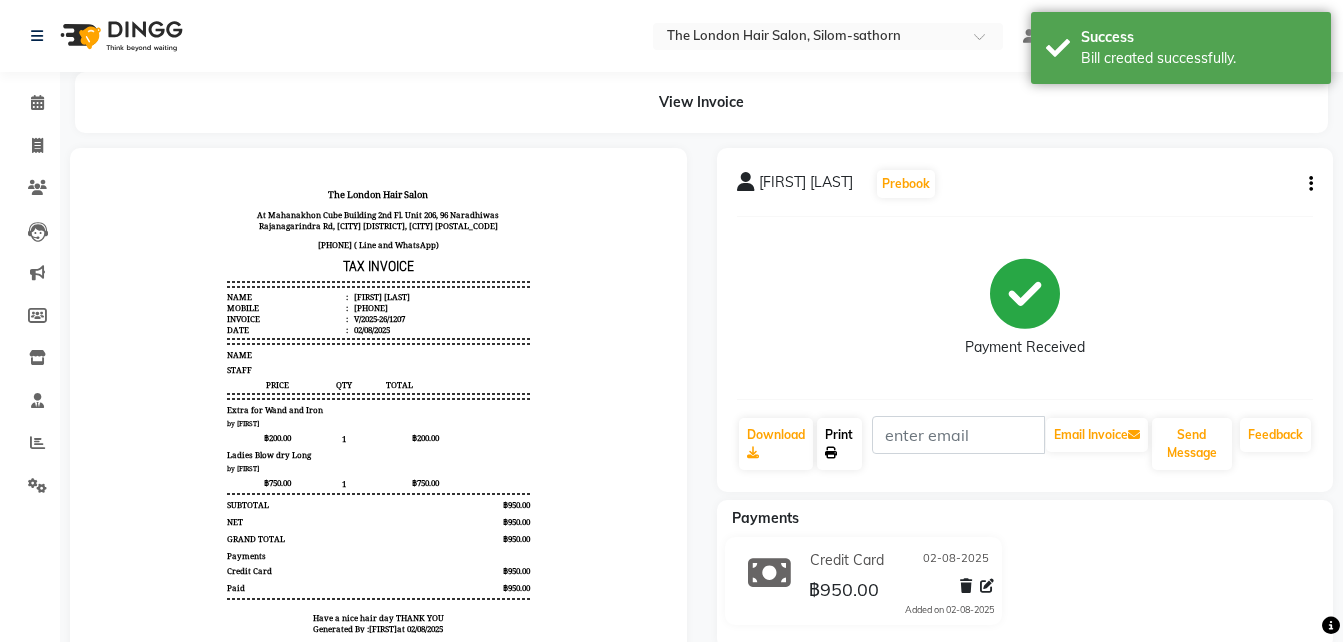 click on "Print" 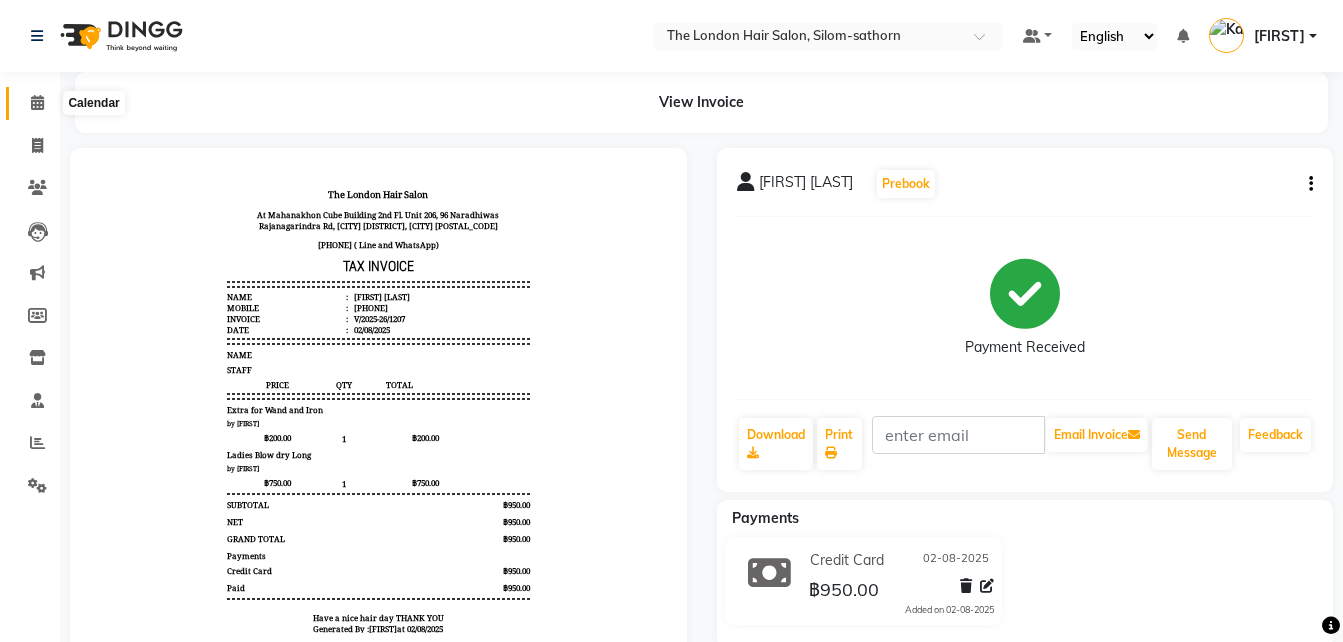 click 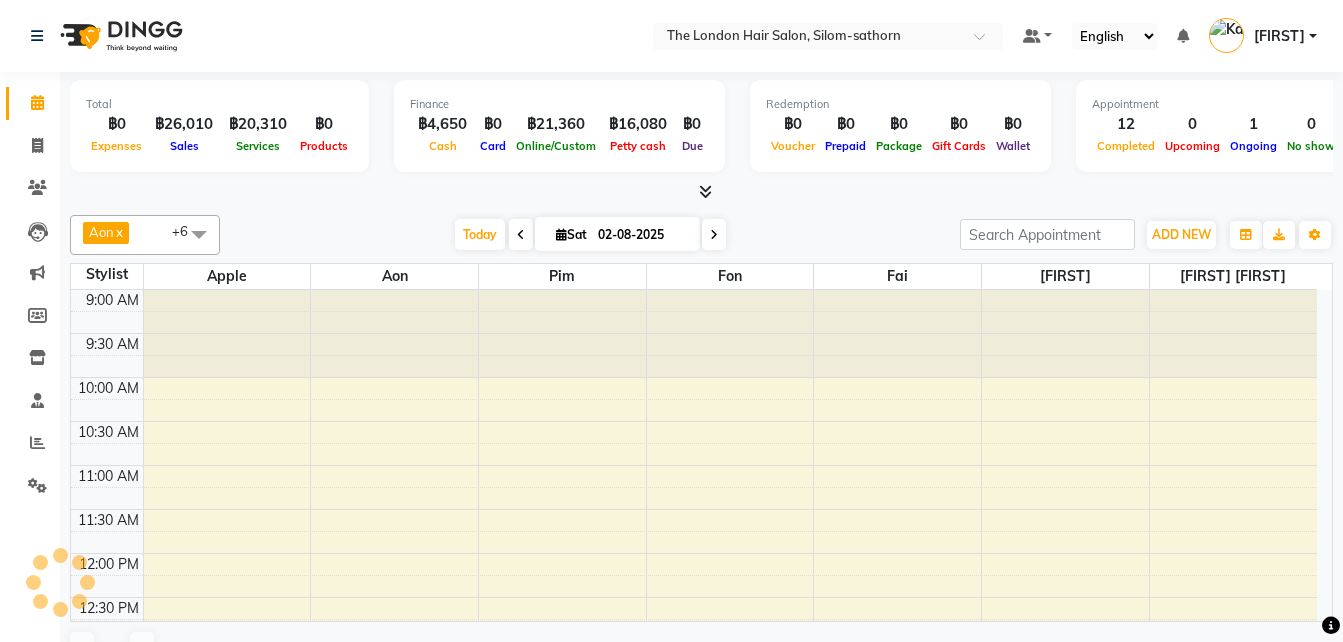 scroll, scrollTop: 0, scrollLeft: 0, axis: both 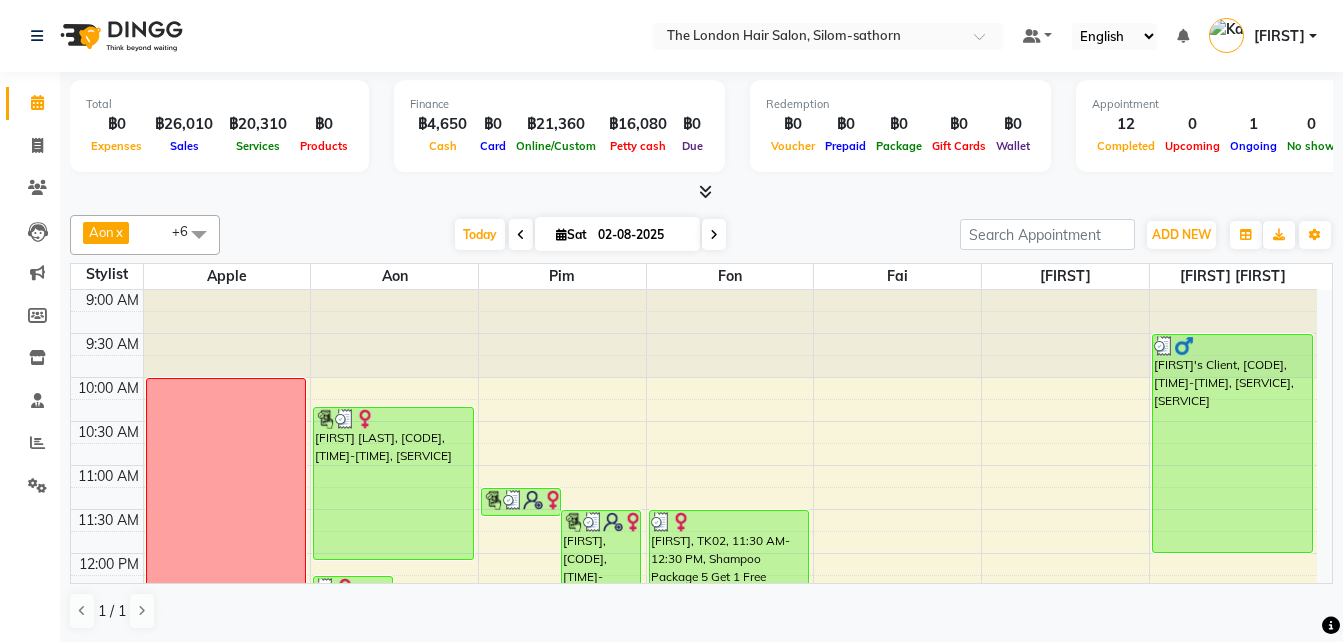 click on "02-08-2025" at bounding box center (642, 235) 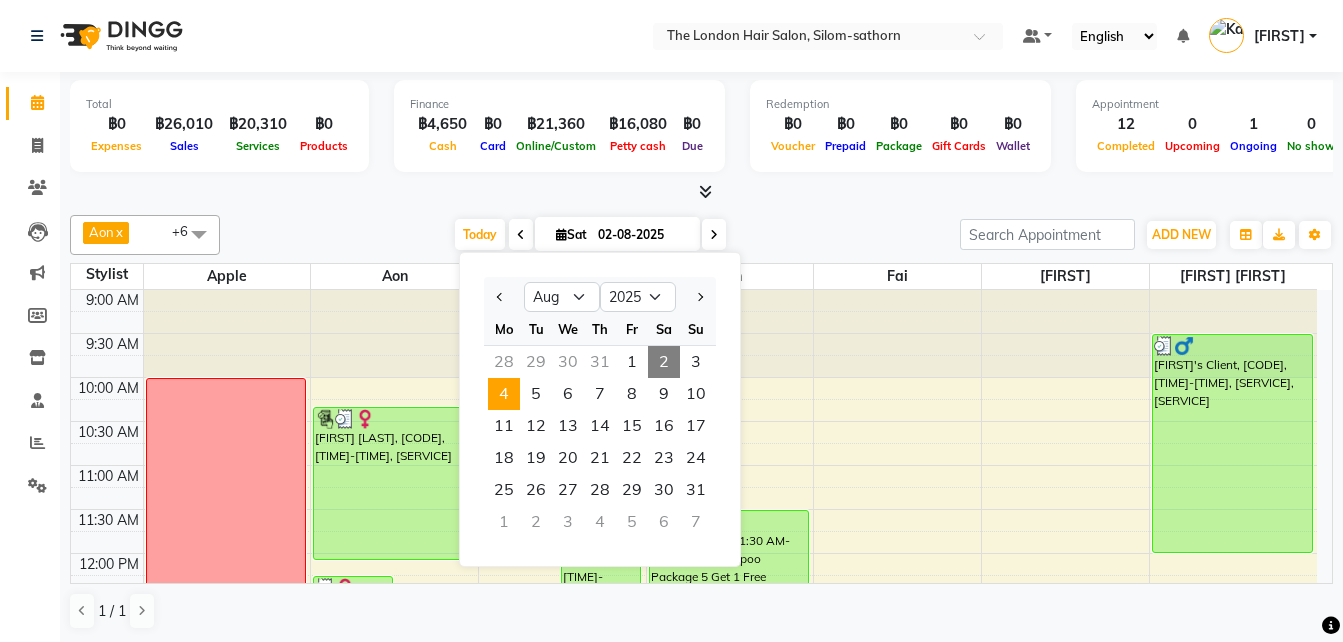 click on "4" at bounding box center (504, 394) 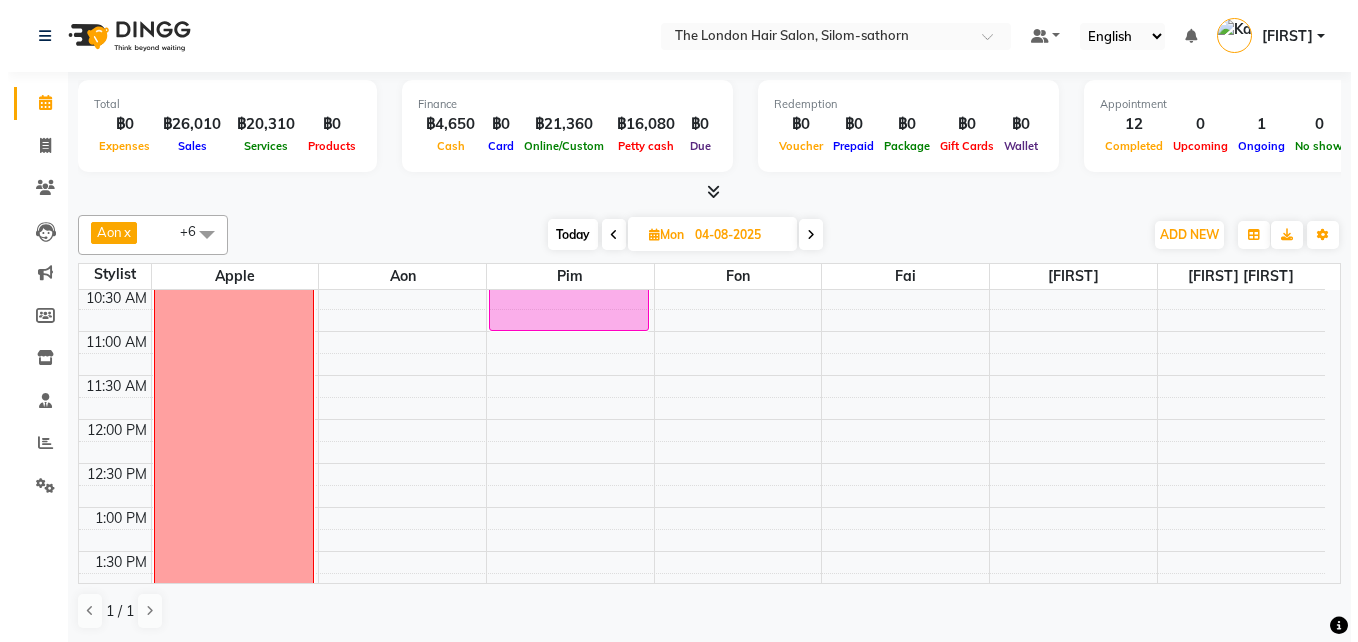 scroll, scrollTop: 0, scrollLeft: 0, axis: both 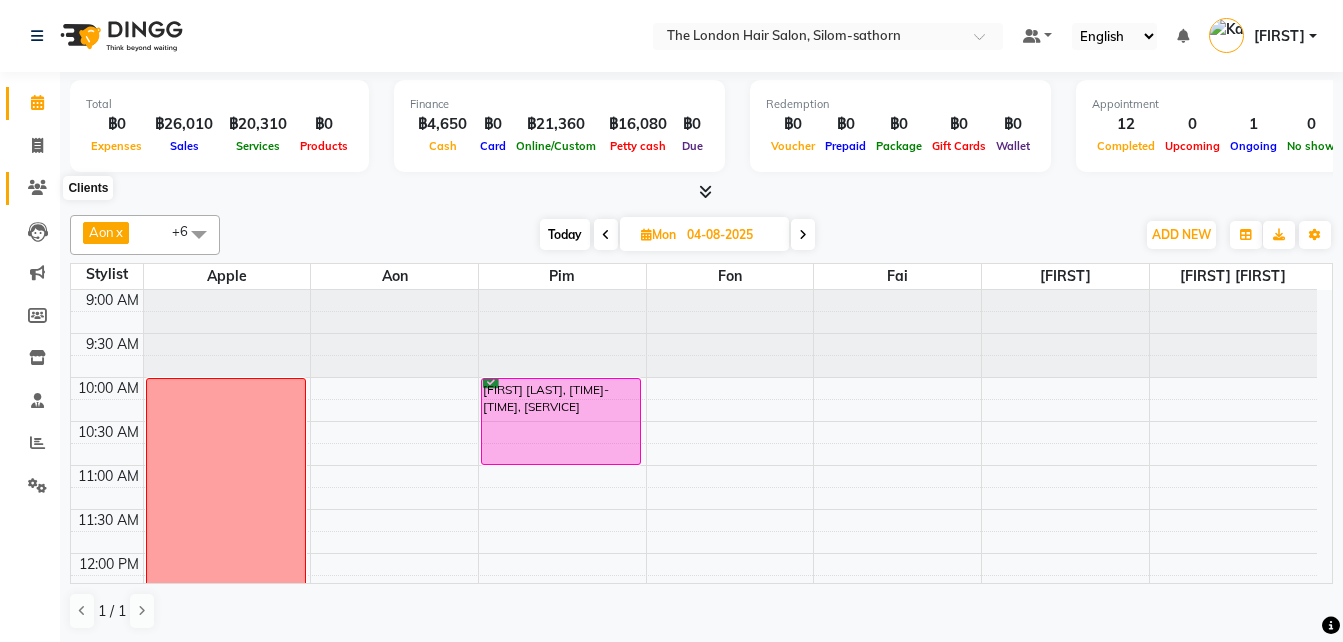 click 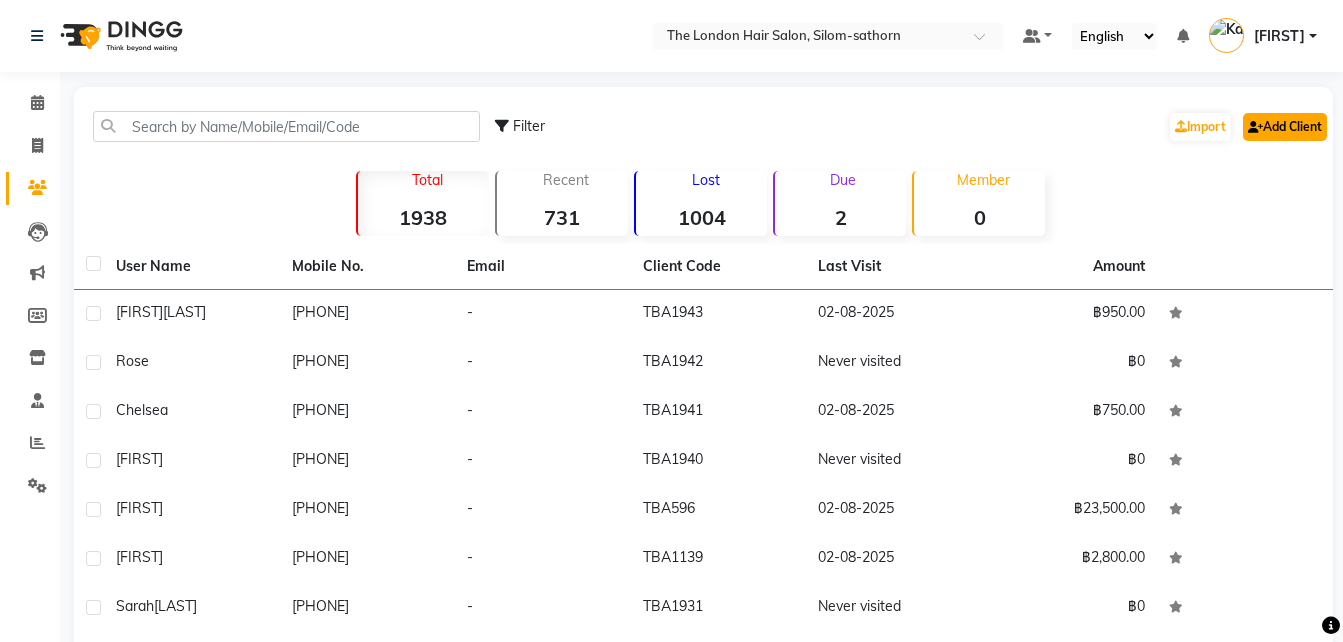 click on "Add Client" 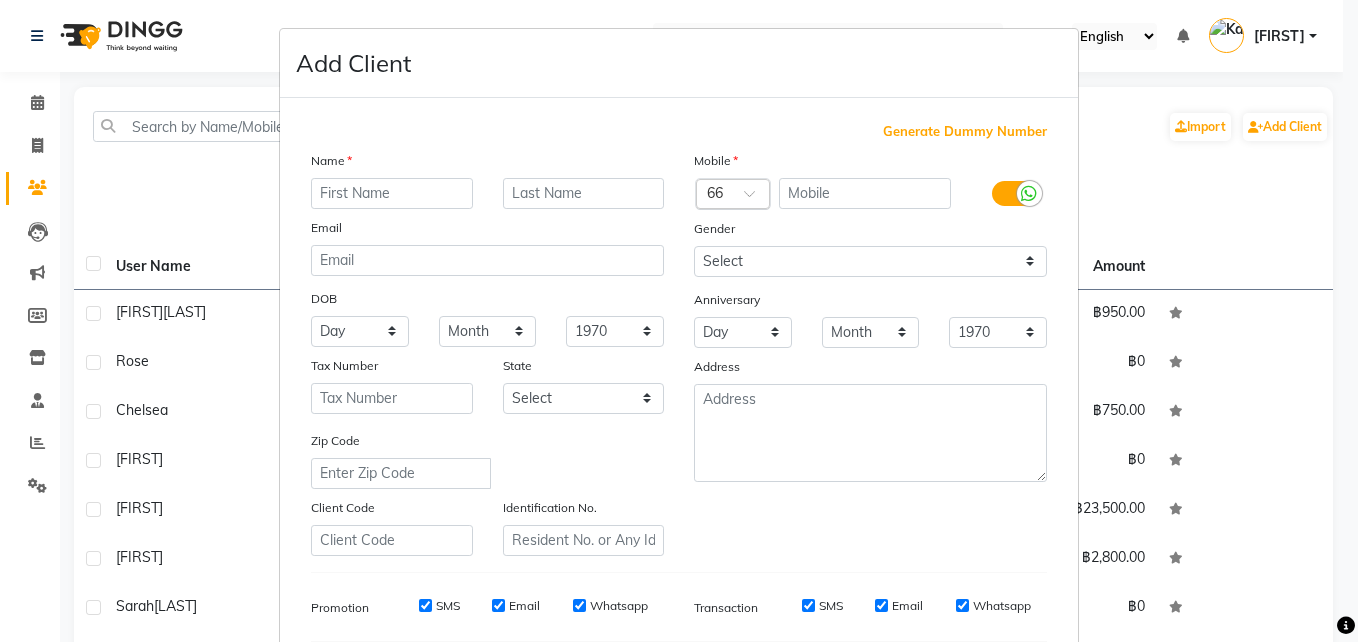 click on "Country Code × 66" at bounding box center [733, 194] 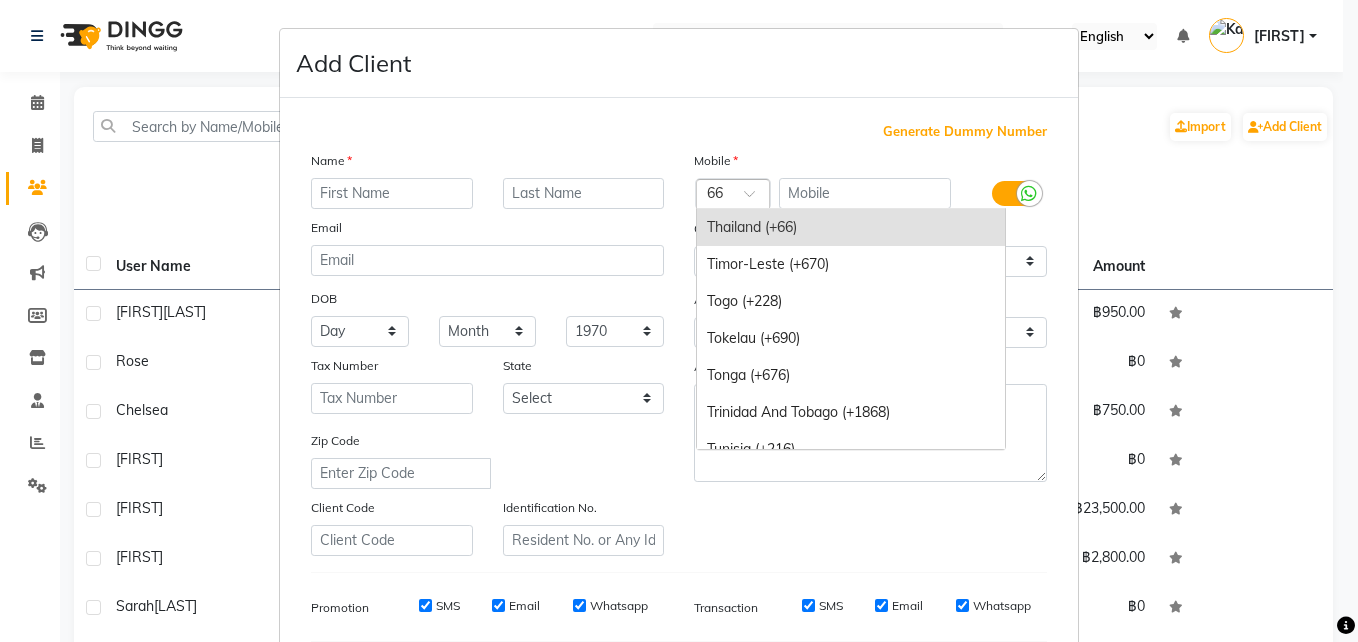 type on "1" 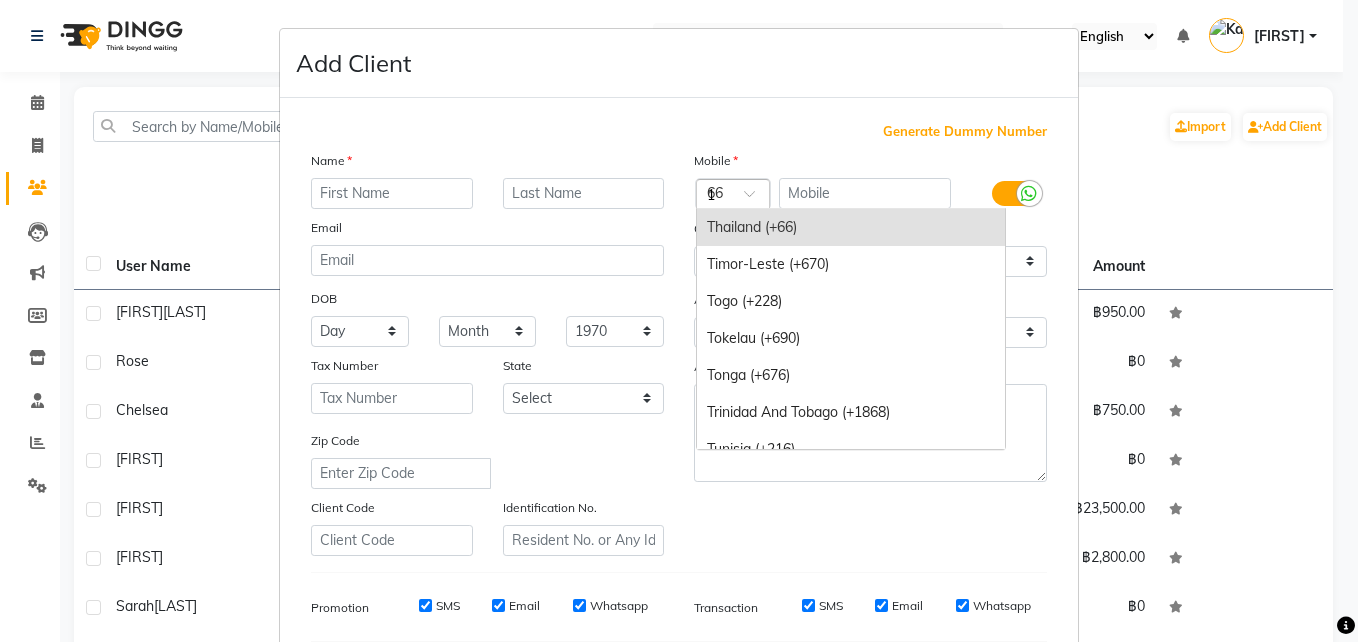 scroll, scrollTop: 1721, scrollLeft: 0, axis: vertical 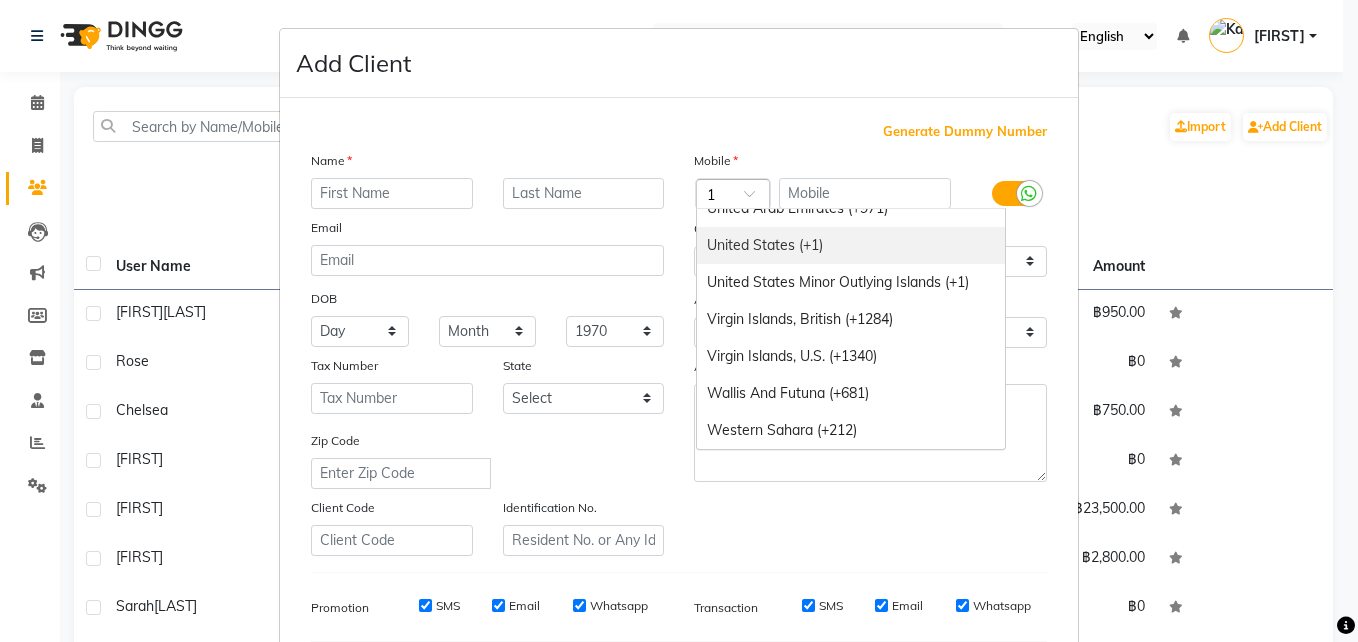click on "United States (+1)" at bounding box center [851, 245] 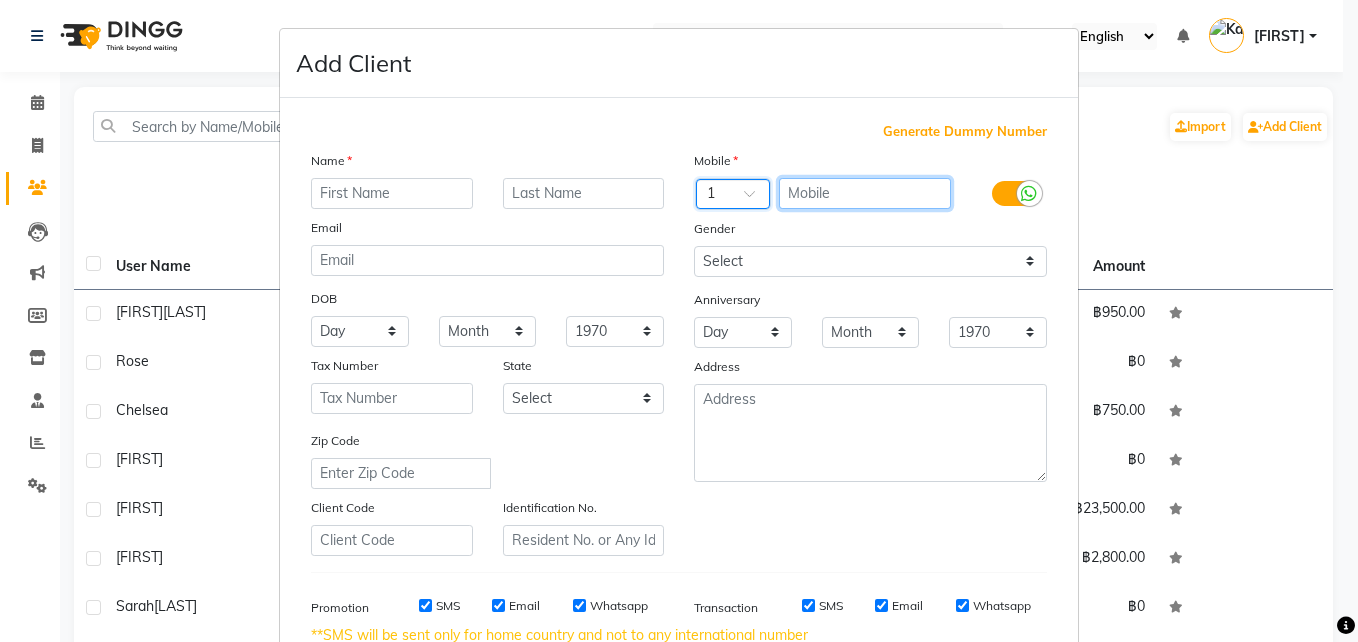 click at bounding box center [865, 193] 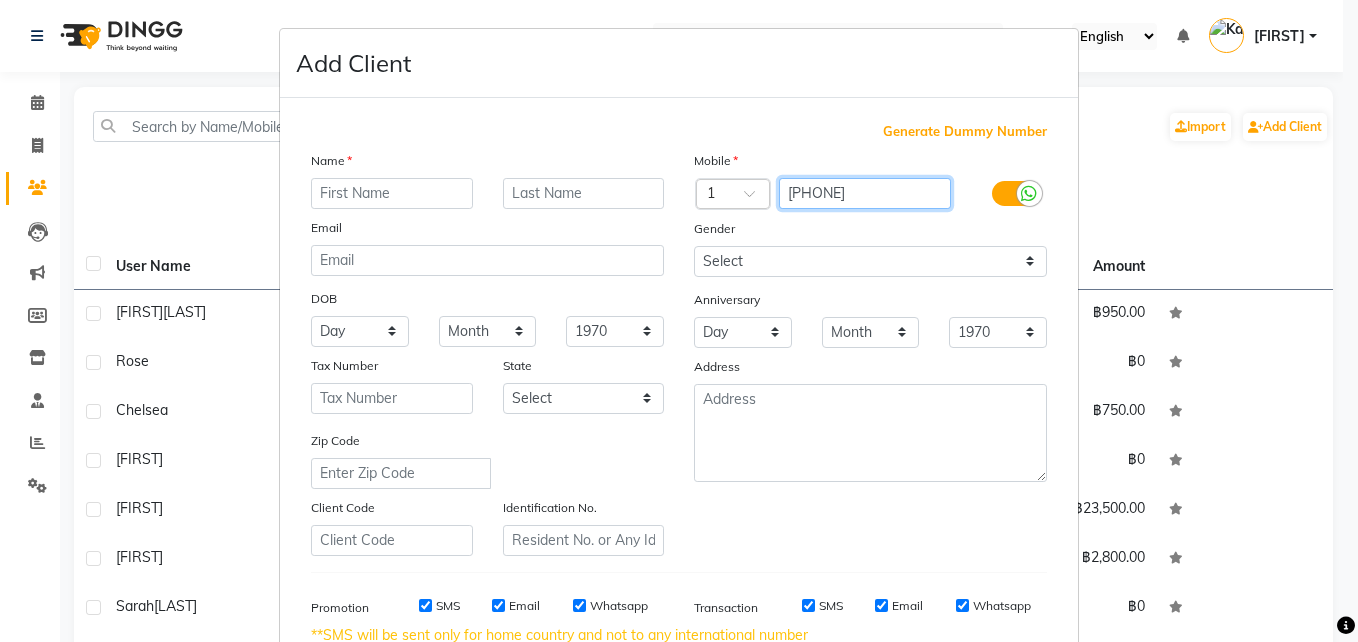 type on "[PHONE]" 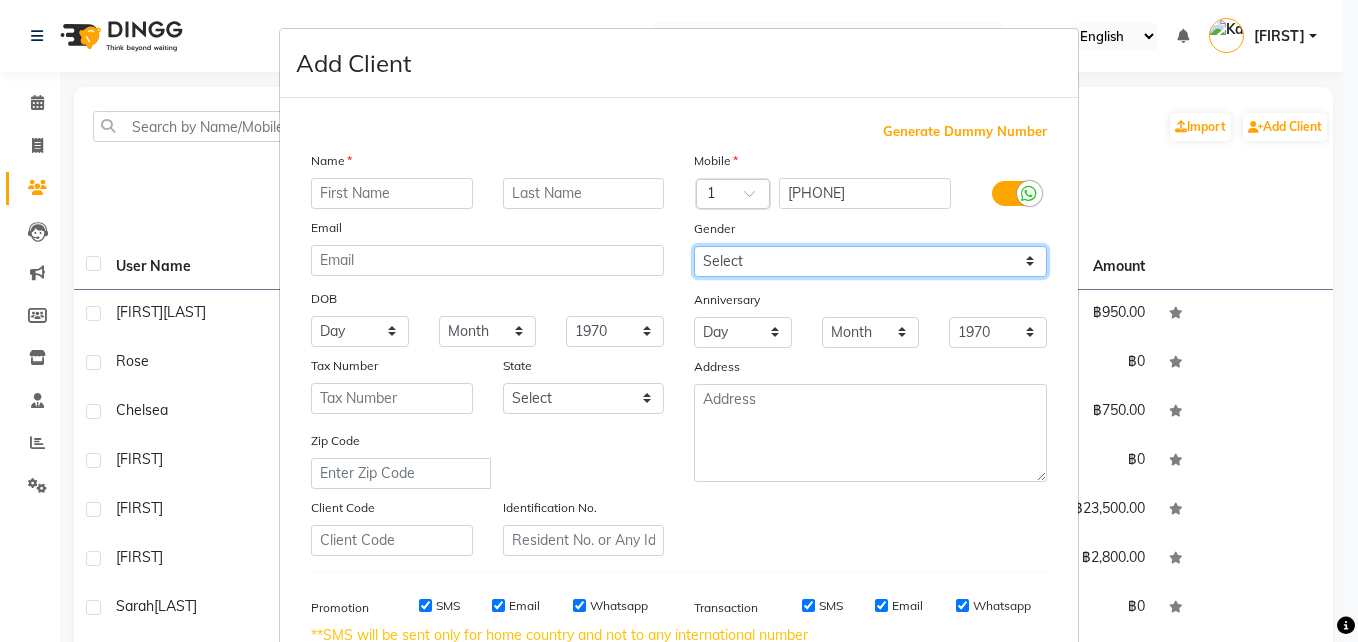 click on "Select Male Female Other Prefer Not To Say" at bounding box center [870, 261] 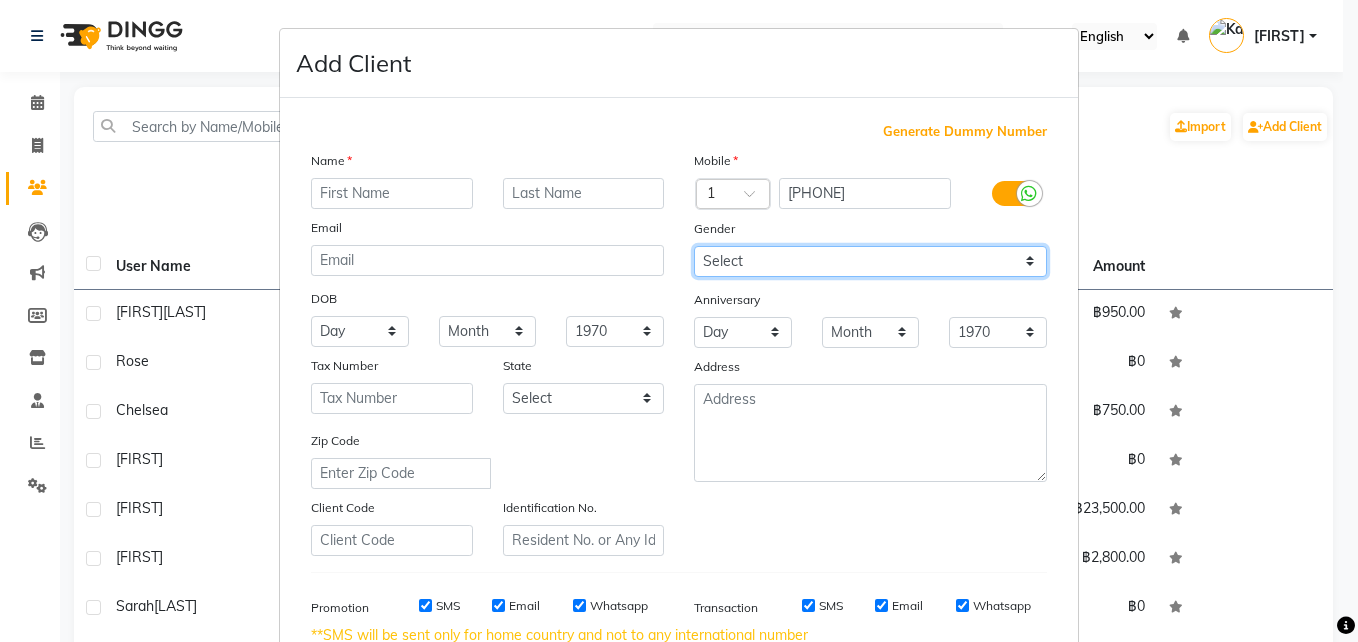 select on "female" 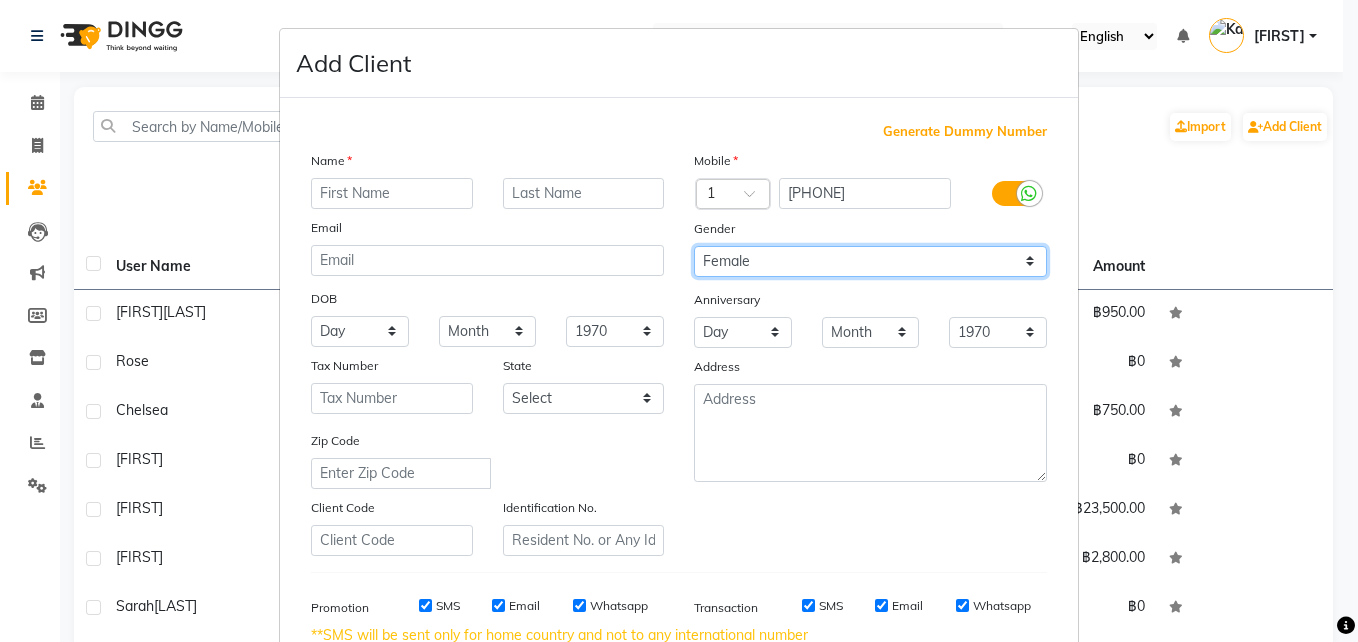 click on "Select Male Female Other Prefer Not To Say" at bounding box center [870, 261] 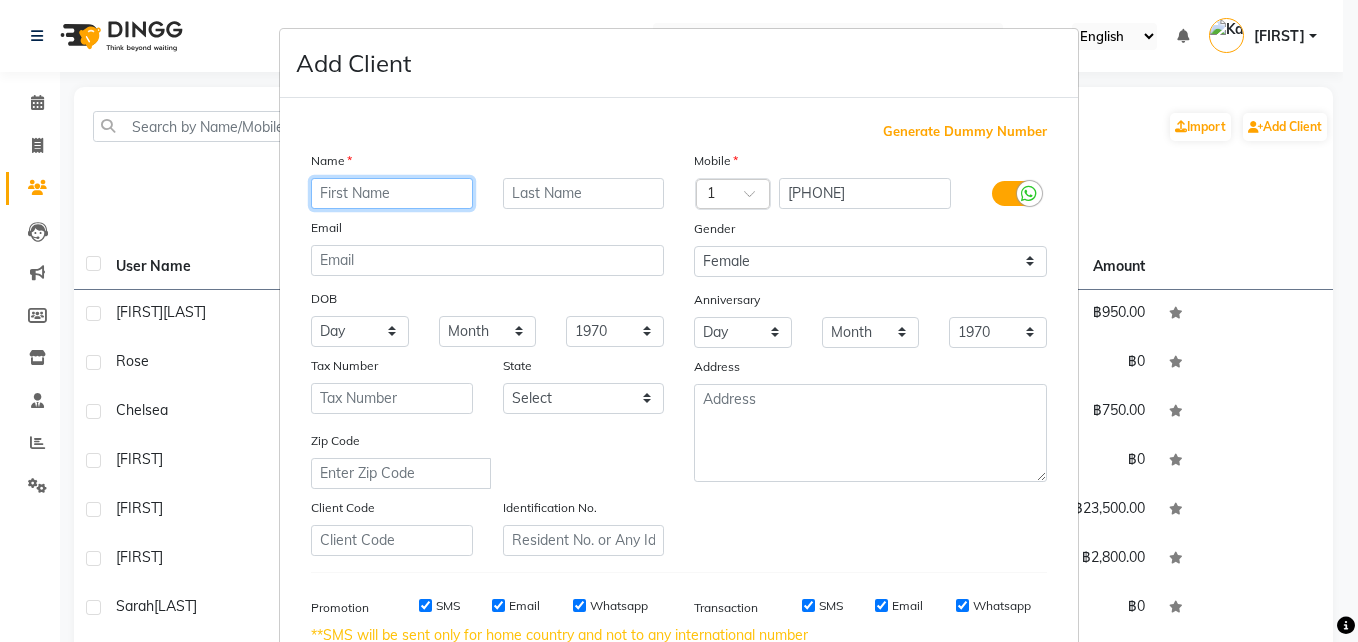 click at bounding box center [392, 193] 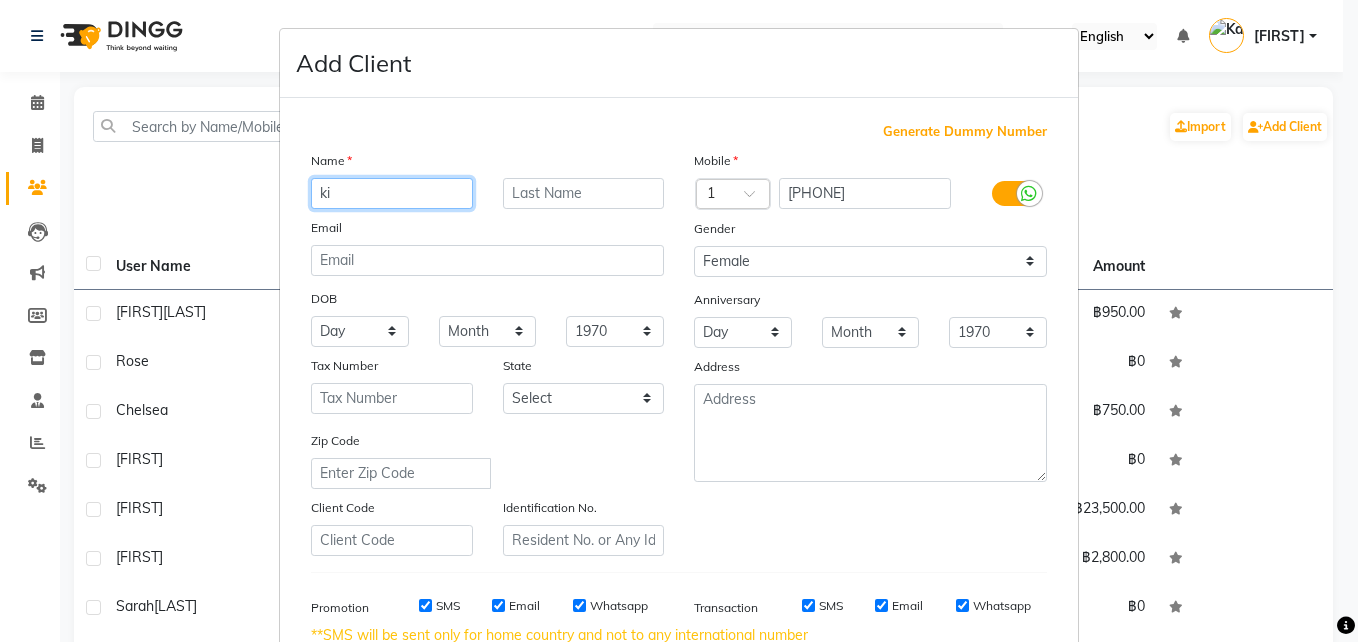 type on "k" 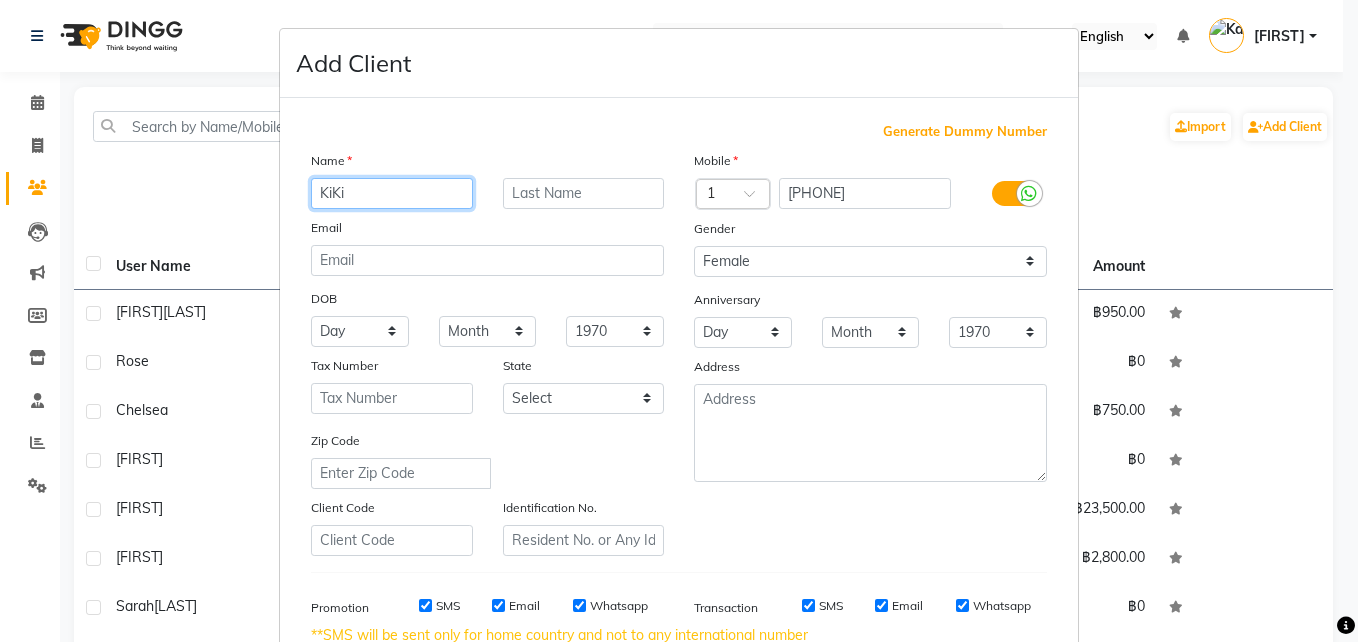 type on "KiKi" 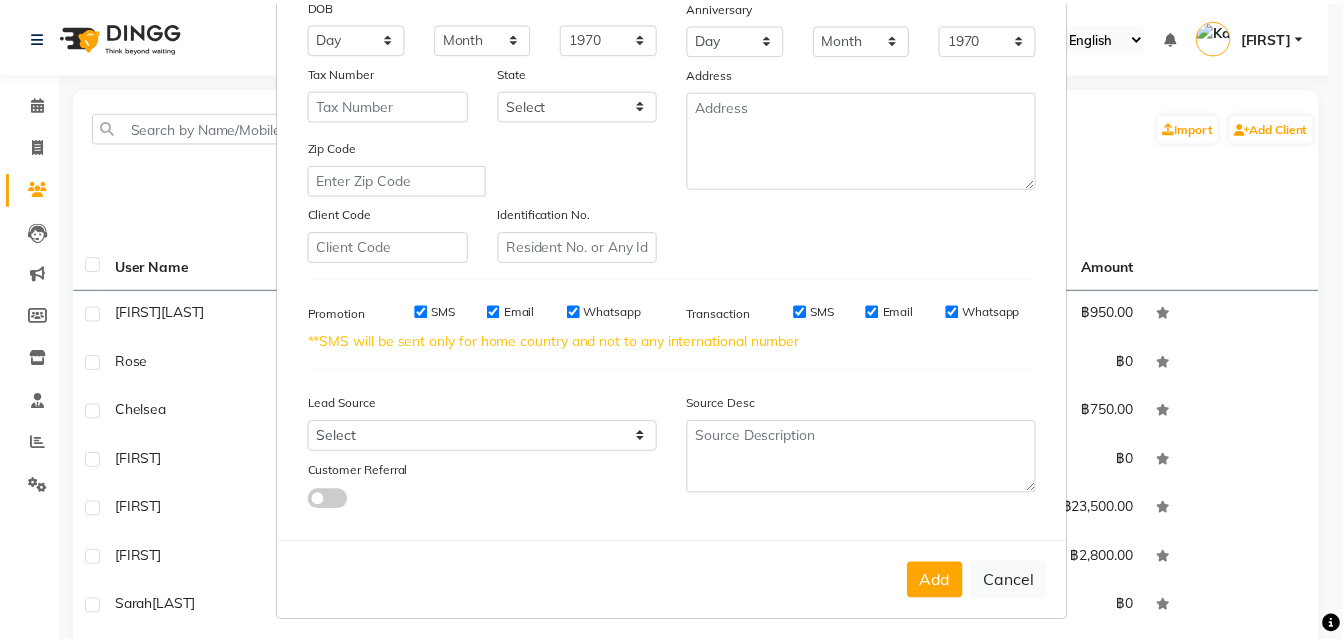 scroll, scrollTop: 302, scrollLeft: 0, axis: vertical 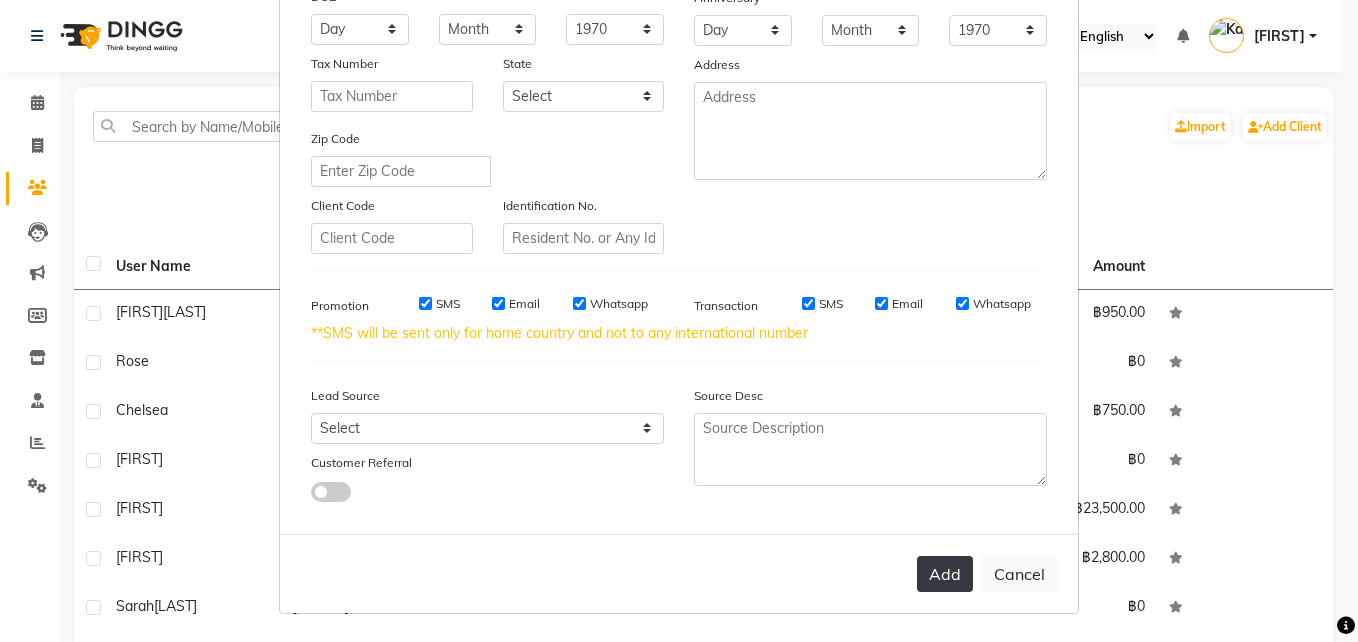 type on "[BRAND]" 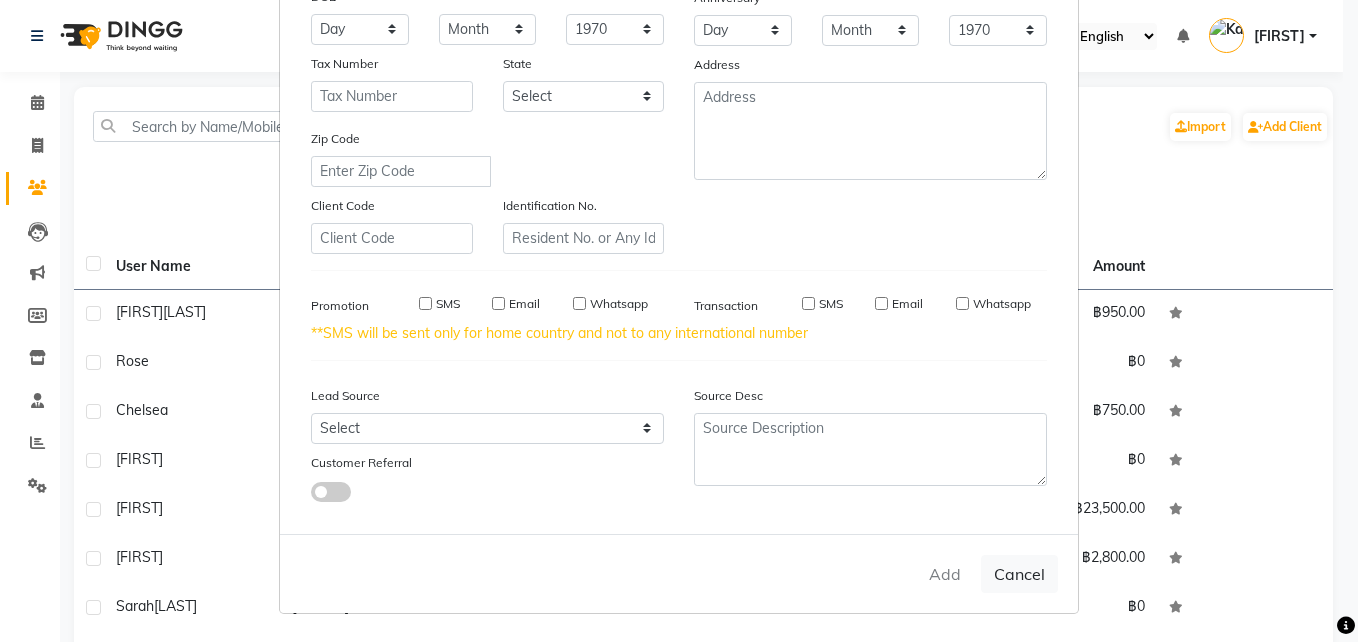 type 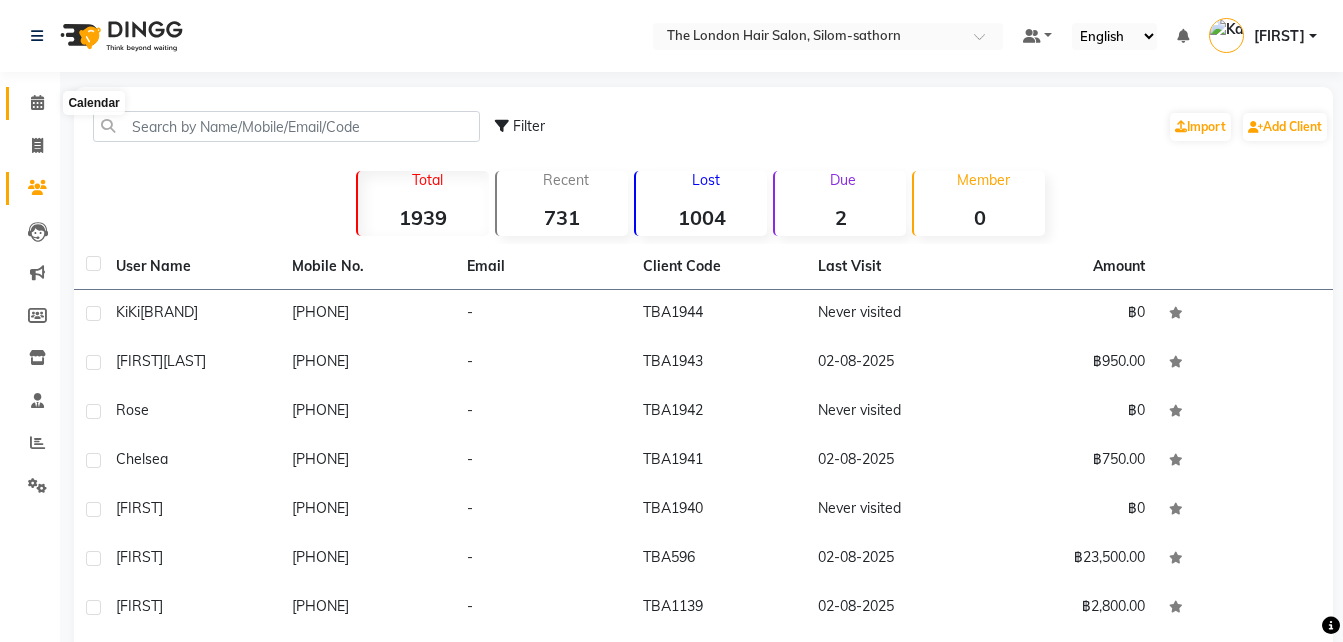 click 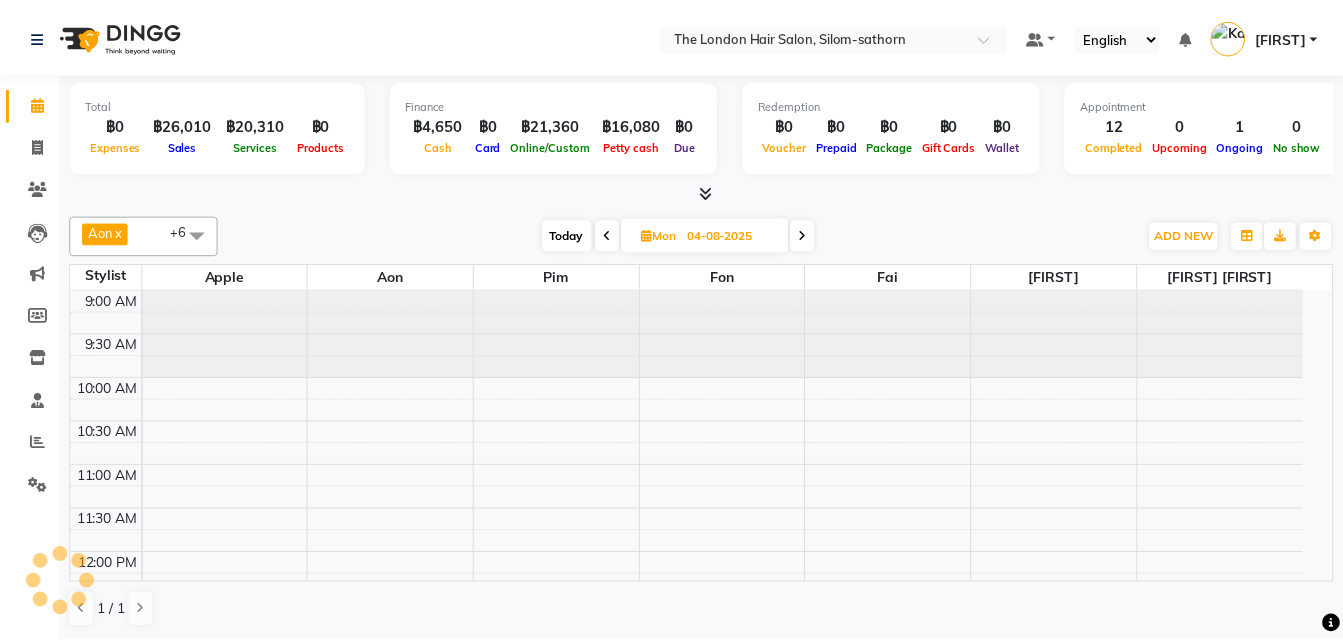 scroll, scrollTop: 0, scrollLeft: 0, axis: both 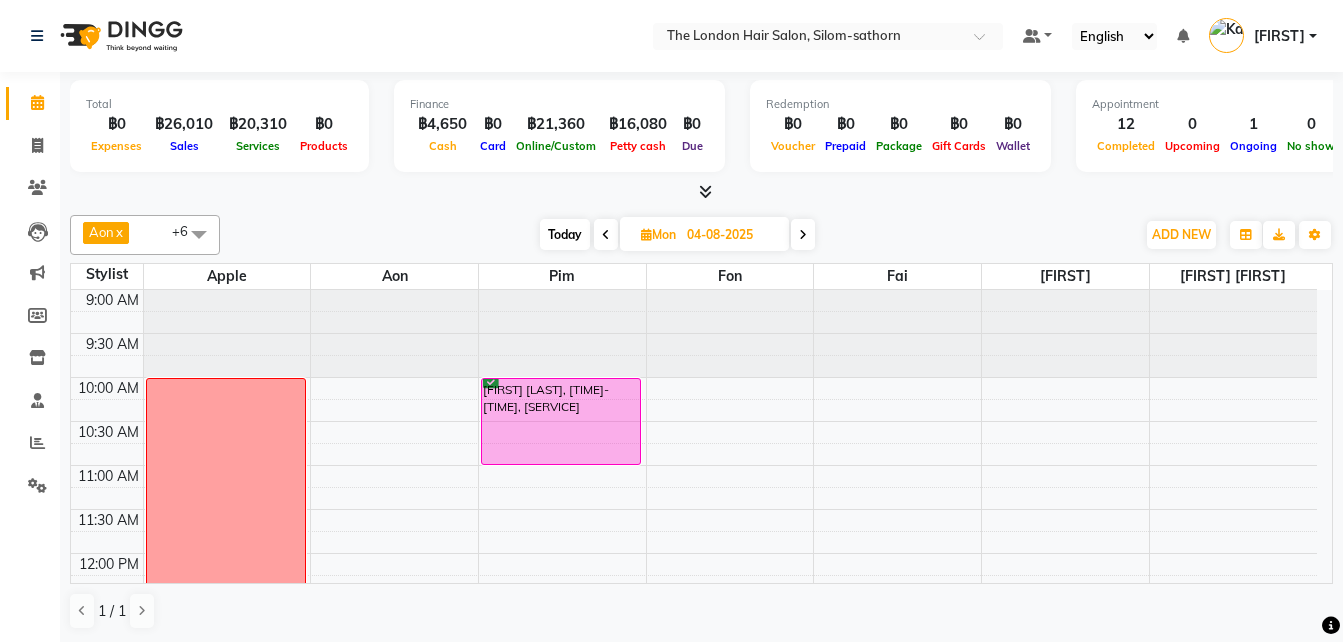 click on "Today" at bounding box center [565, 234] 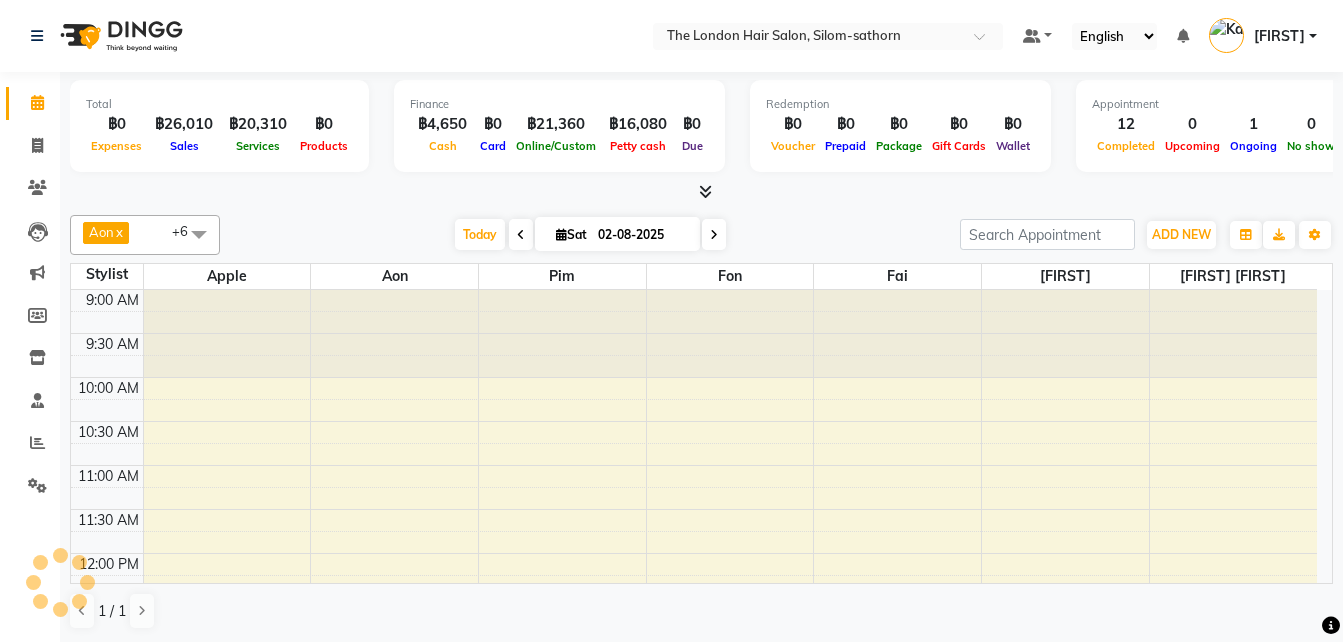 scroll, scrollTop: 762, scrollLeft: 0, axis: vertical 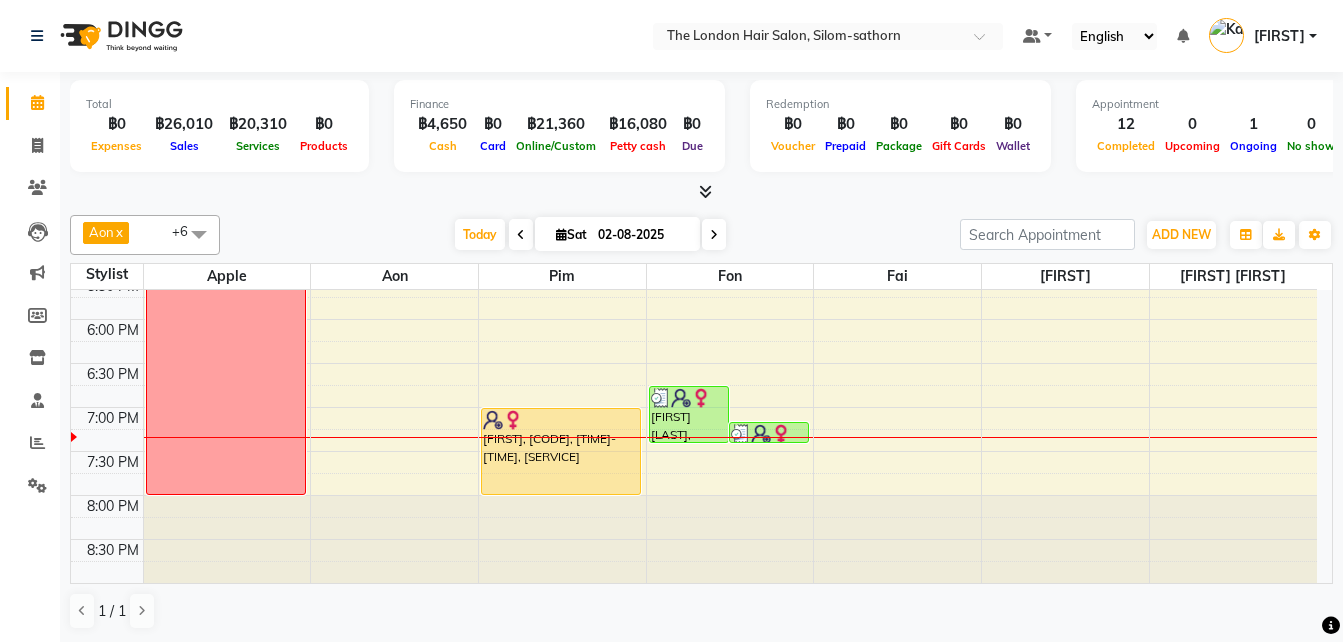 click at bounding box center (714, 234) 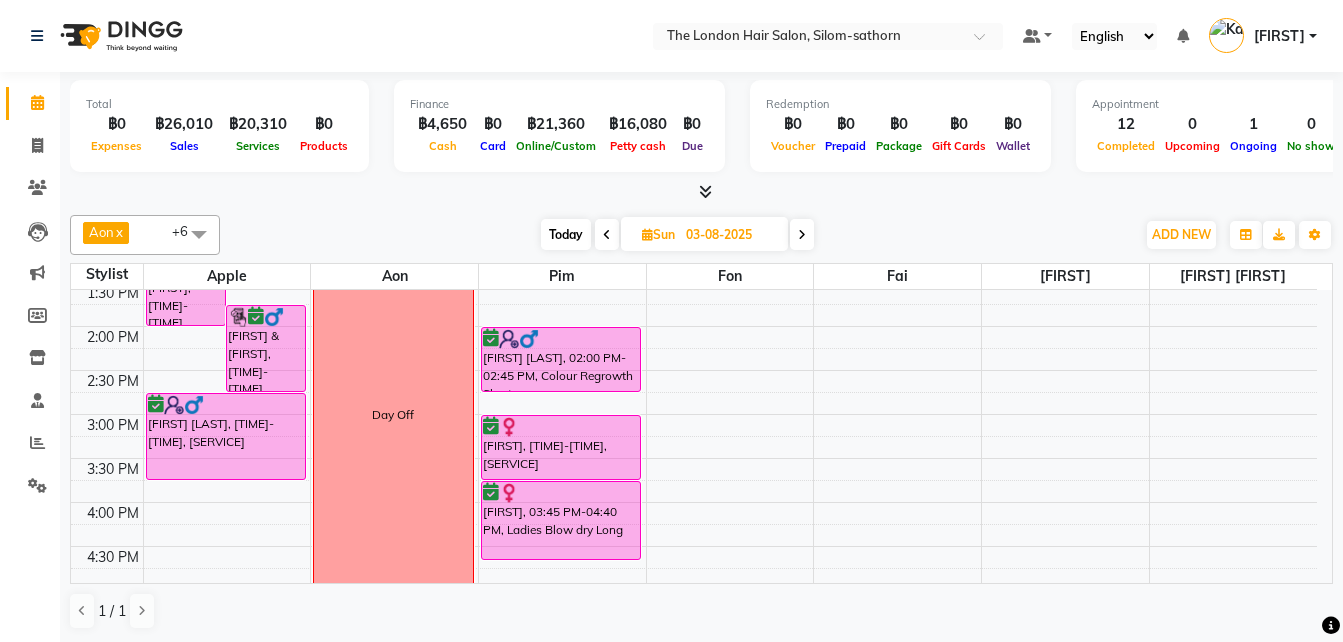 scroll, scrollTop: 404, scrollLeft: 0, axis: vertical 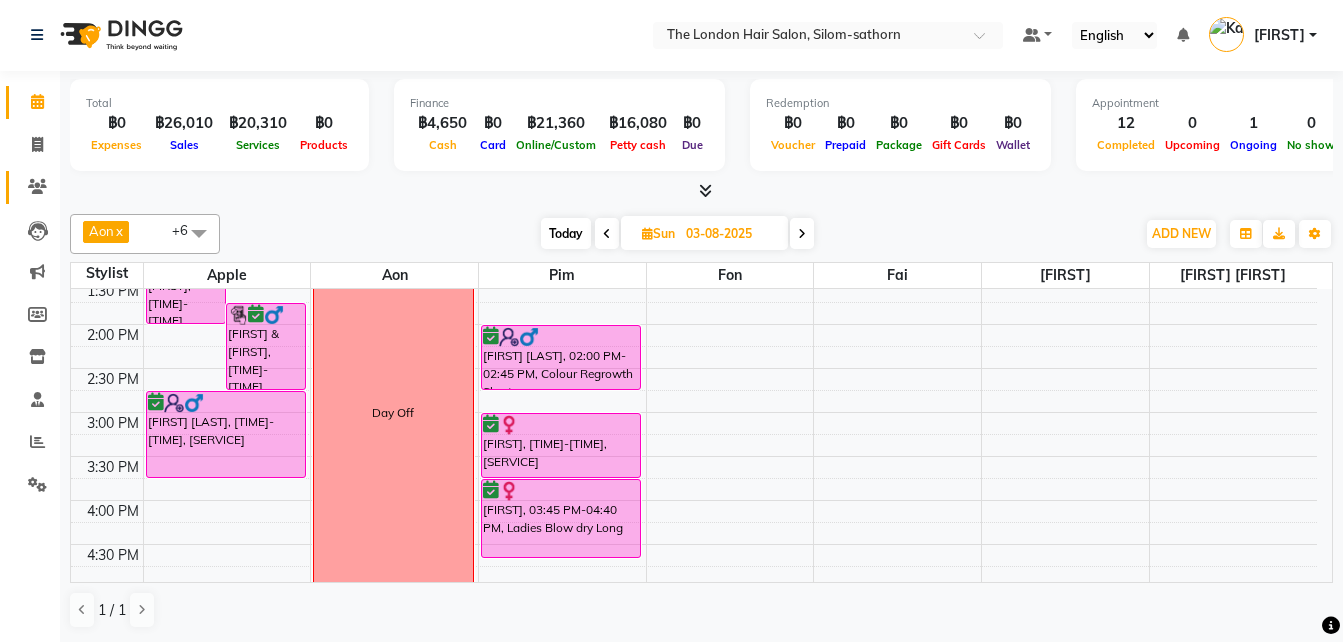 drag, startPoint x: 906, startPoint y: 426, endPoint x: 34, endPoint y: 184, distance: 904.95746 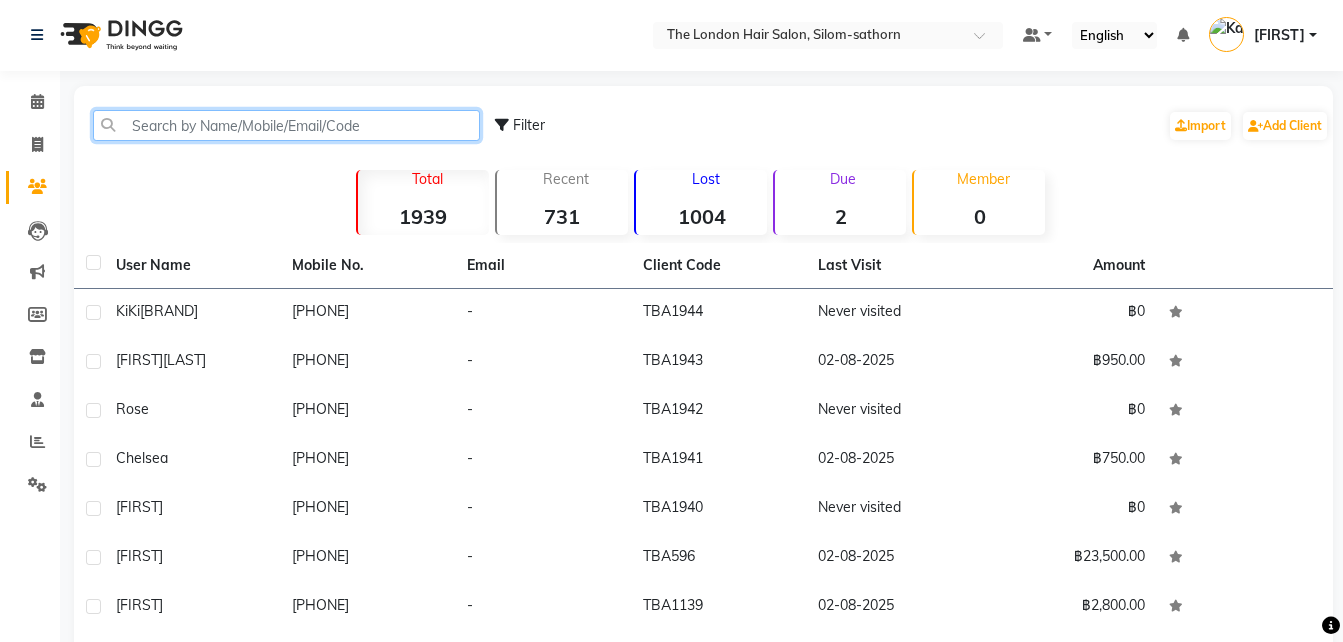 click 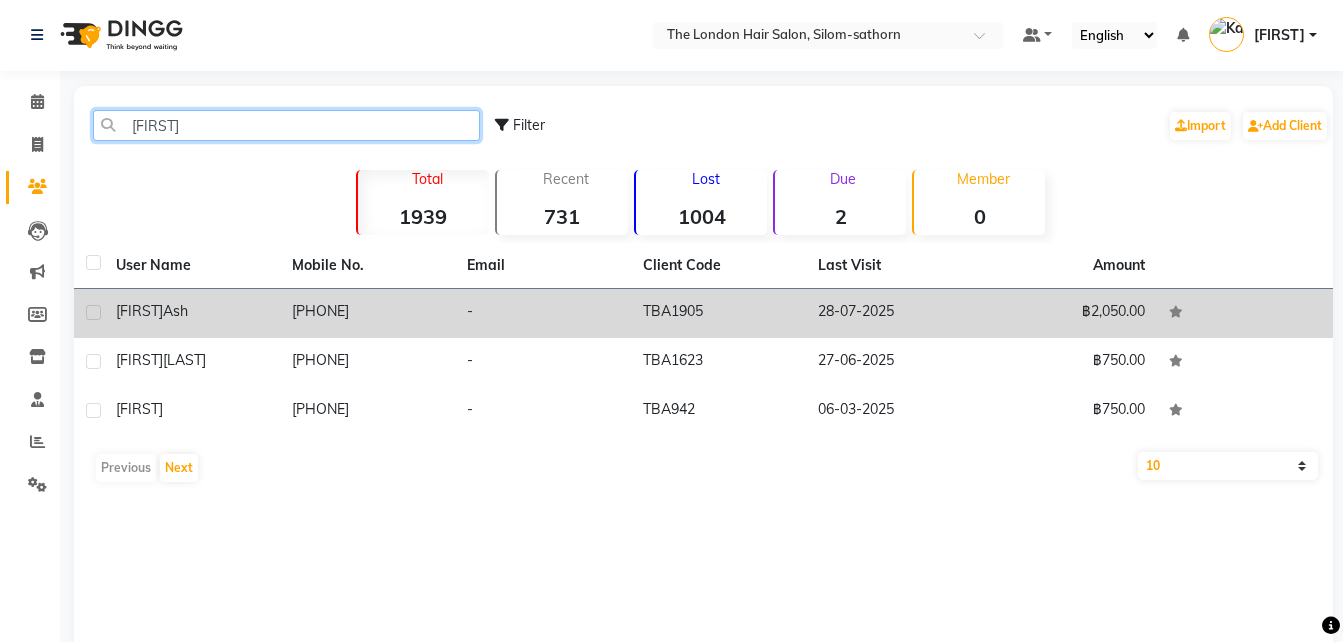 type on "[FIRST]" 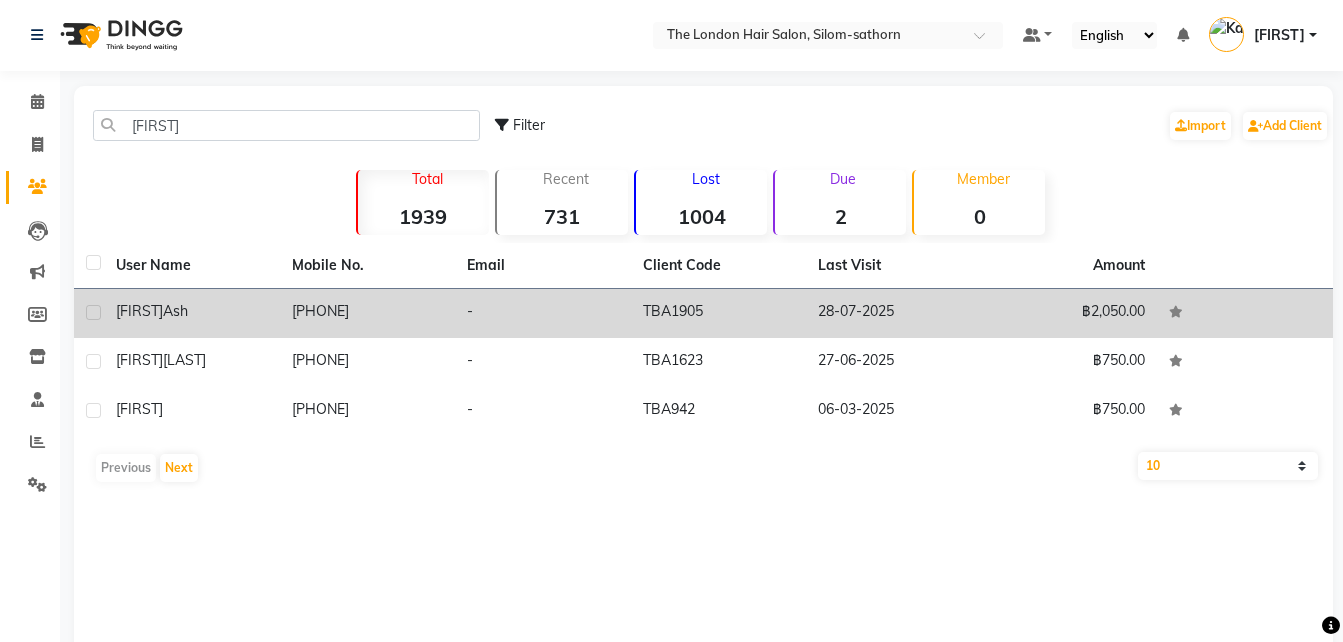 click on "[PHONE]" 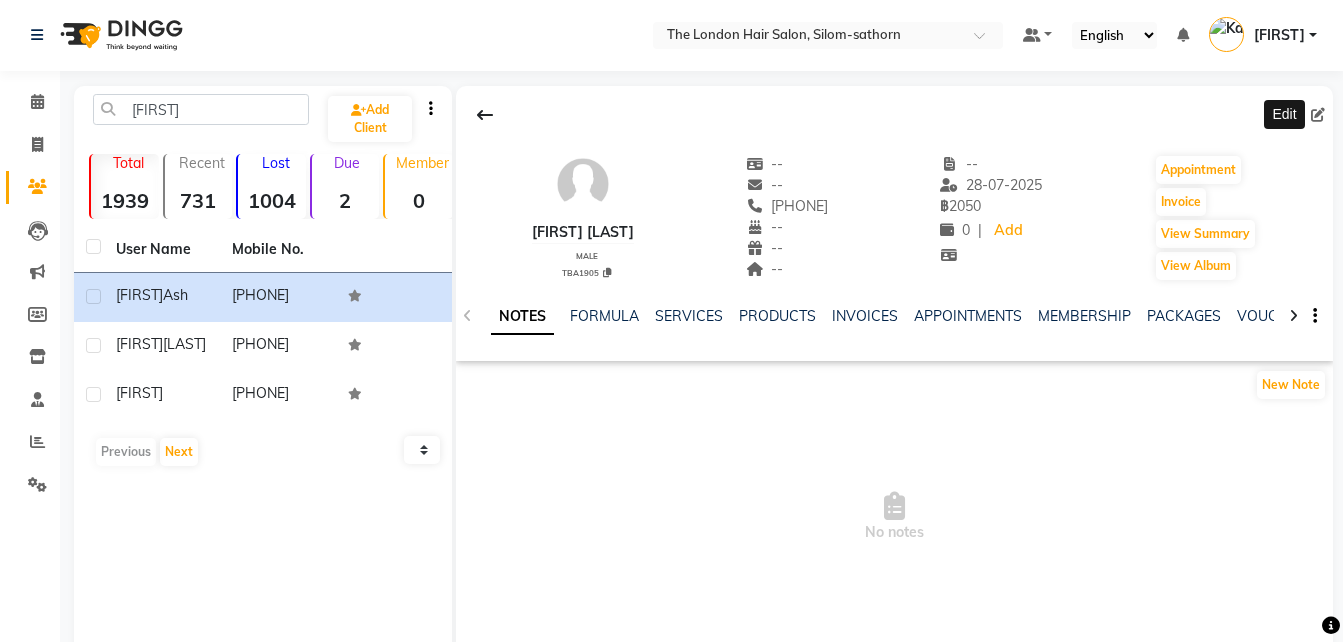 click 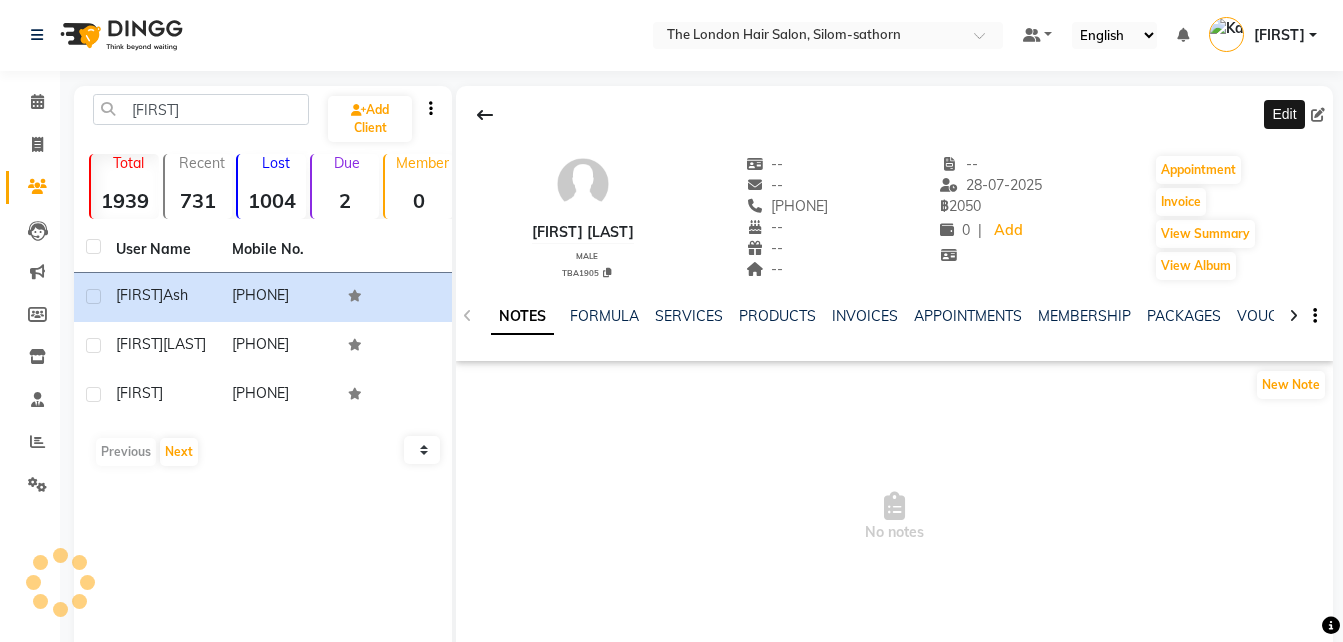 select on "male" 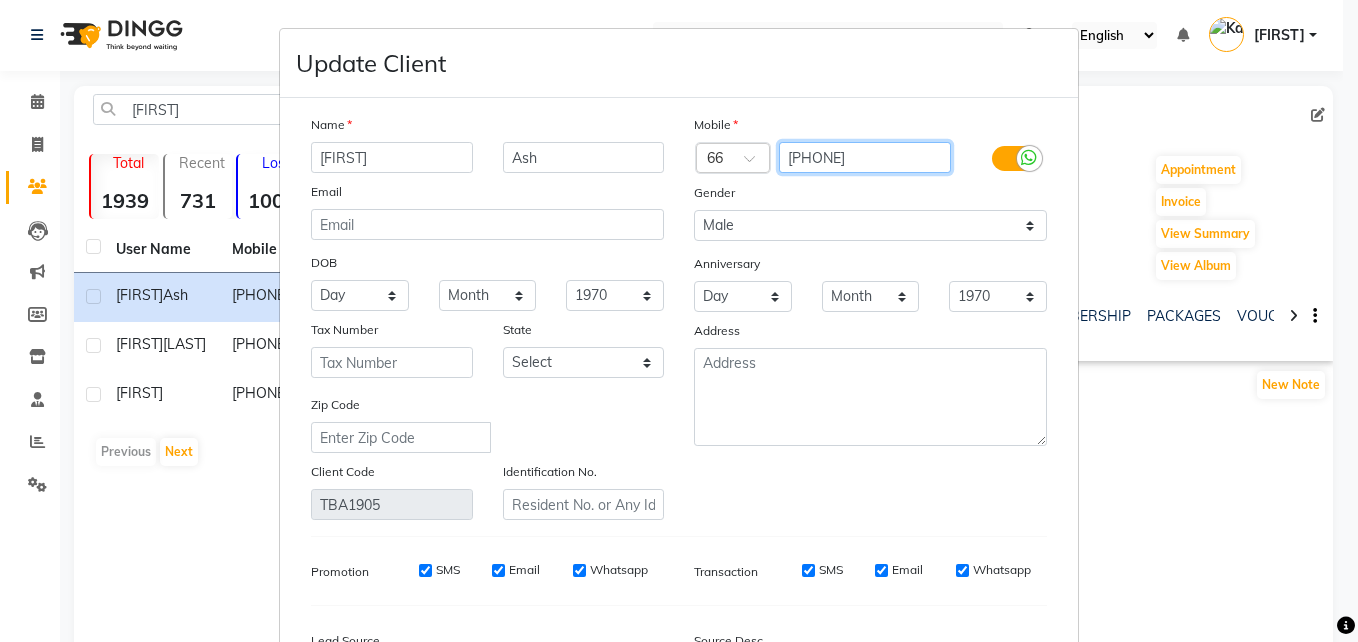 click on "[PHONE]" at bounding box center [865, 157] 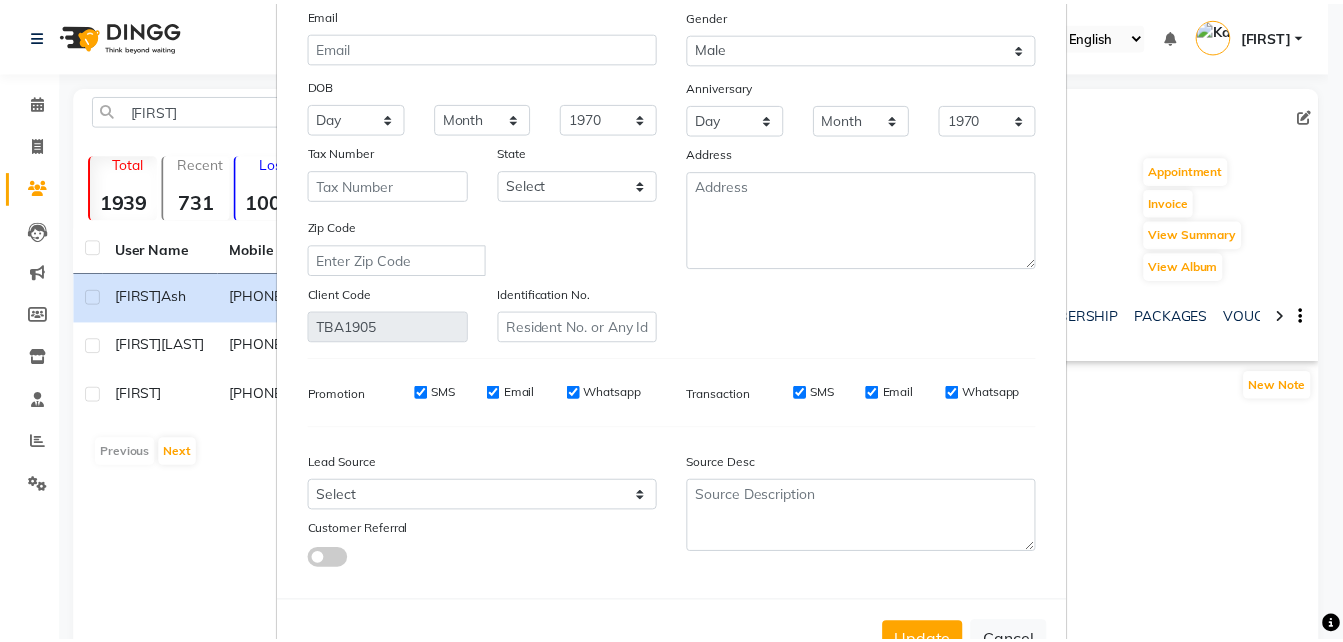 scroll, scrollTop: 245, scrollLeft: 0, axis: vertical 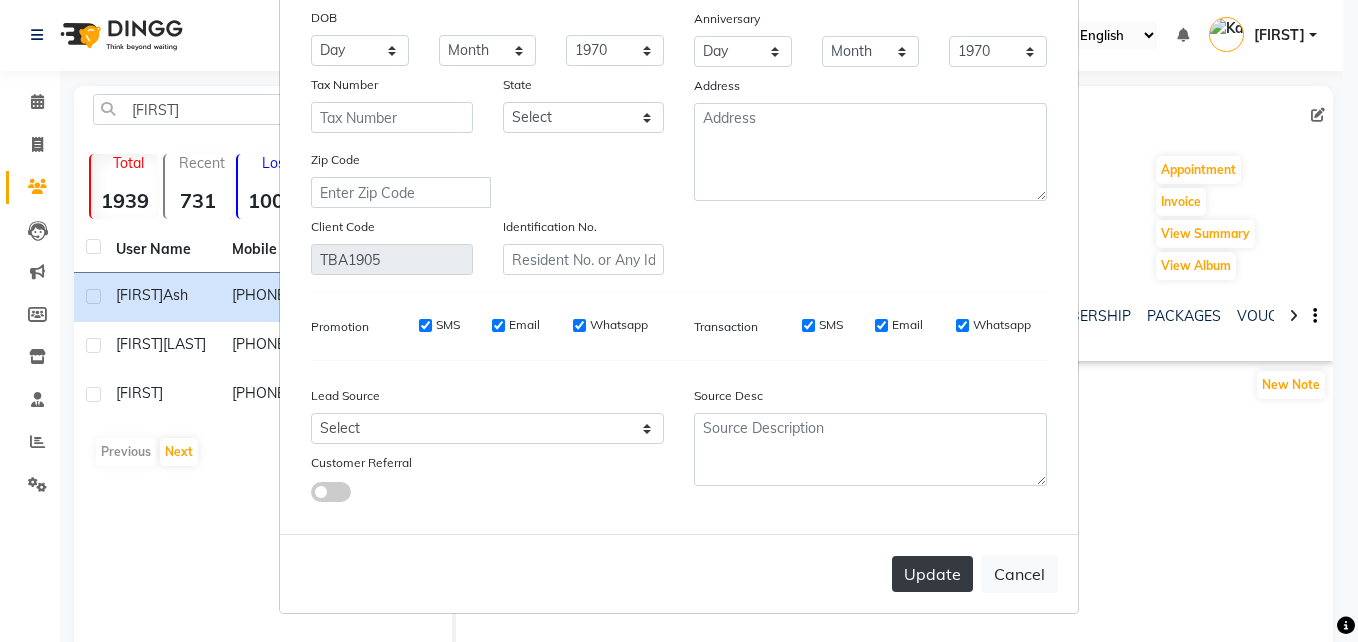 type on "[PHONE]" 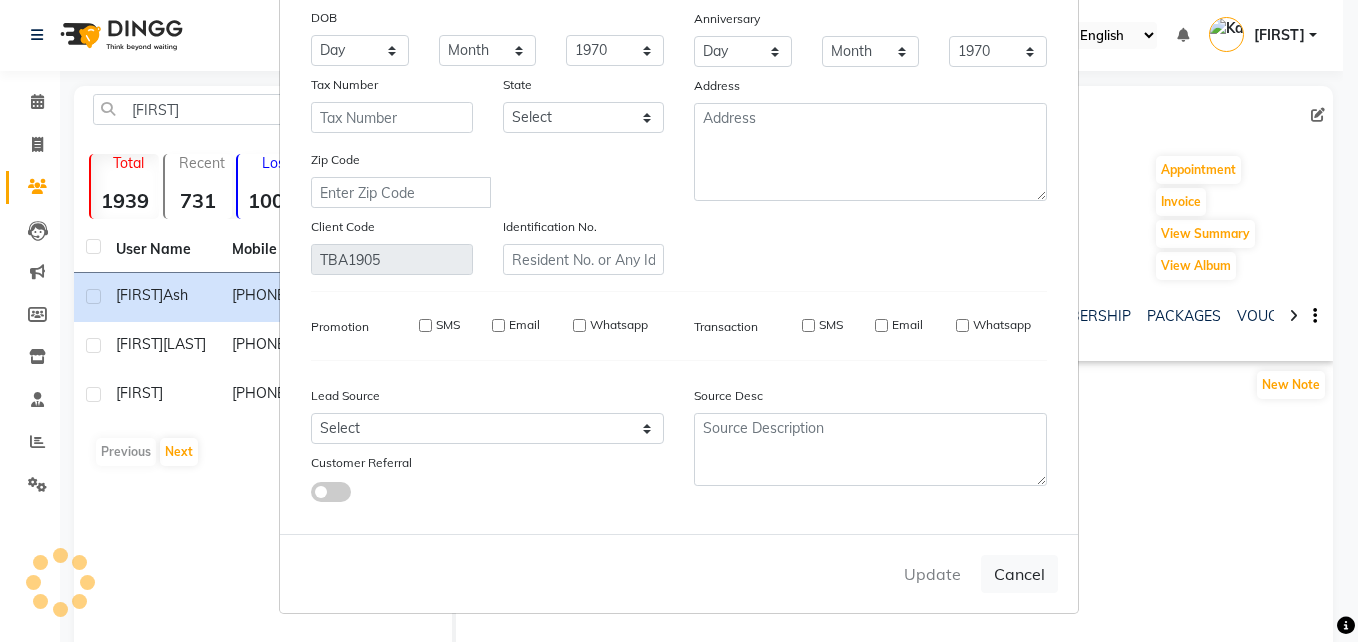 type 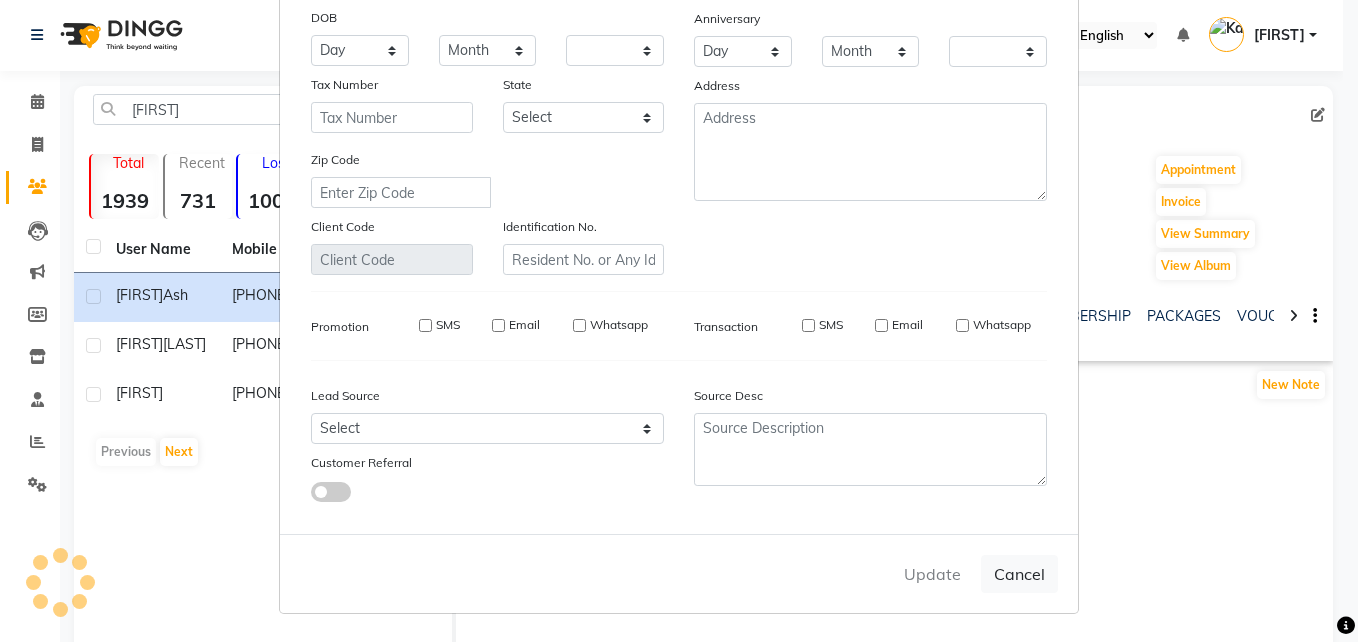 checkbox on "false" 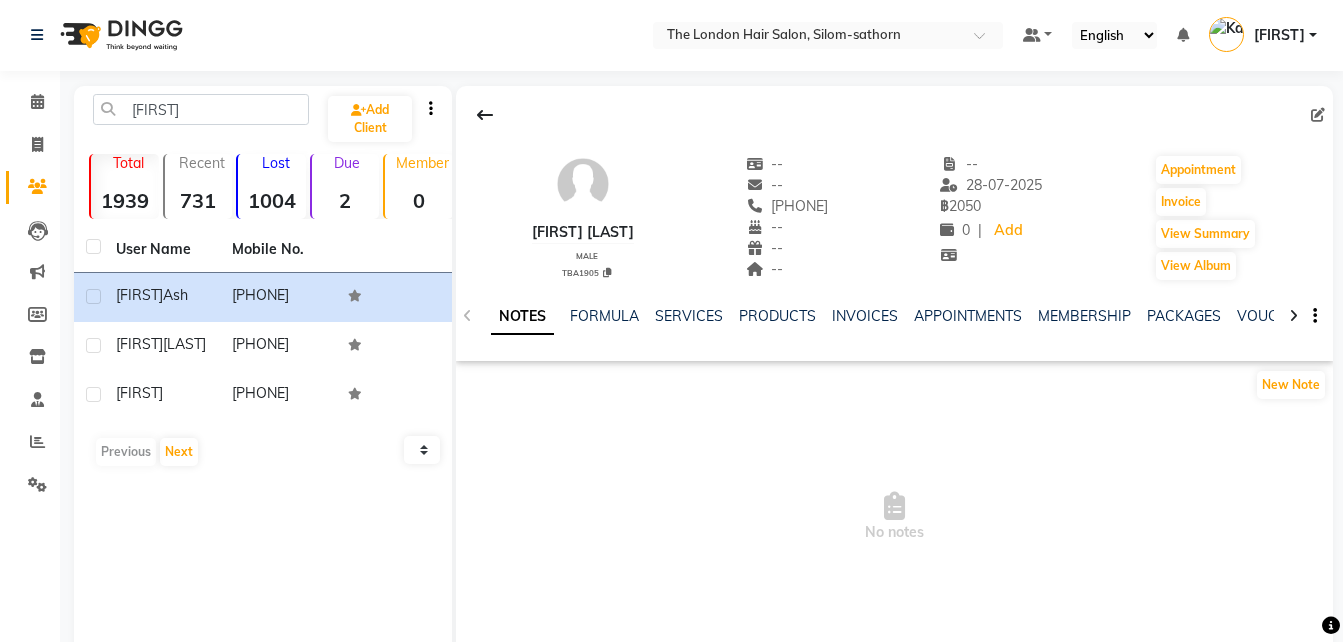 click 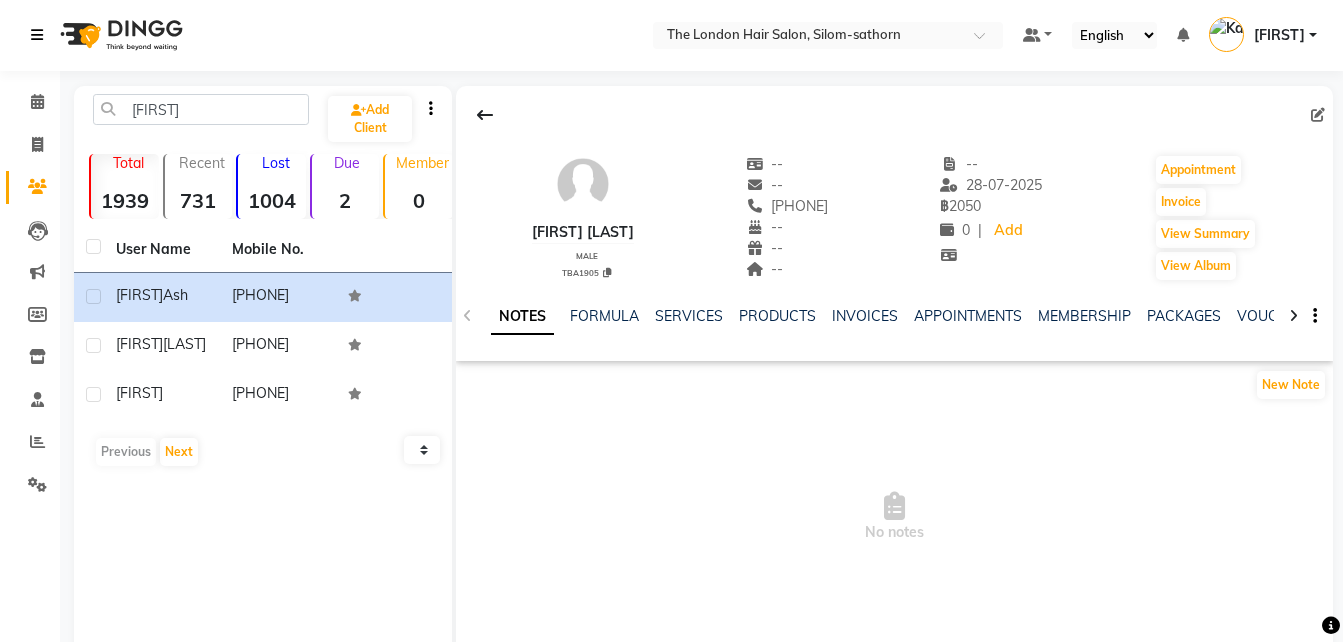 click at bounding box center (41, 35) 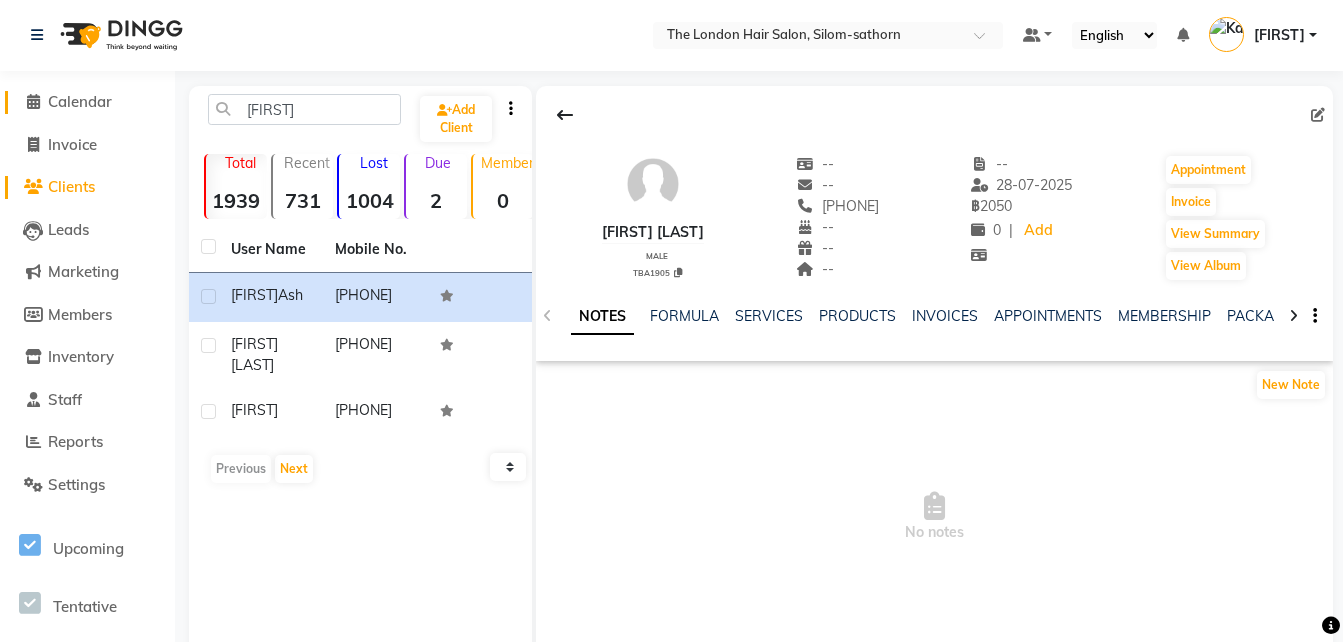 click on "Calendar" 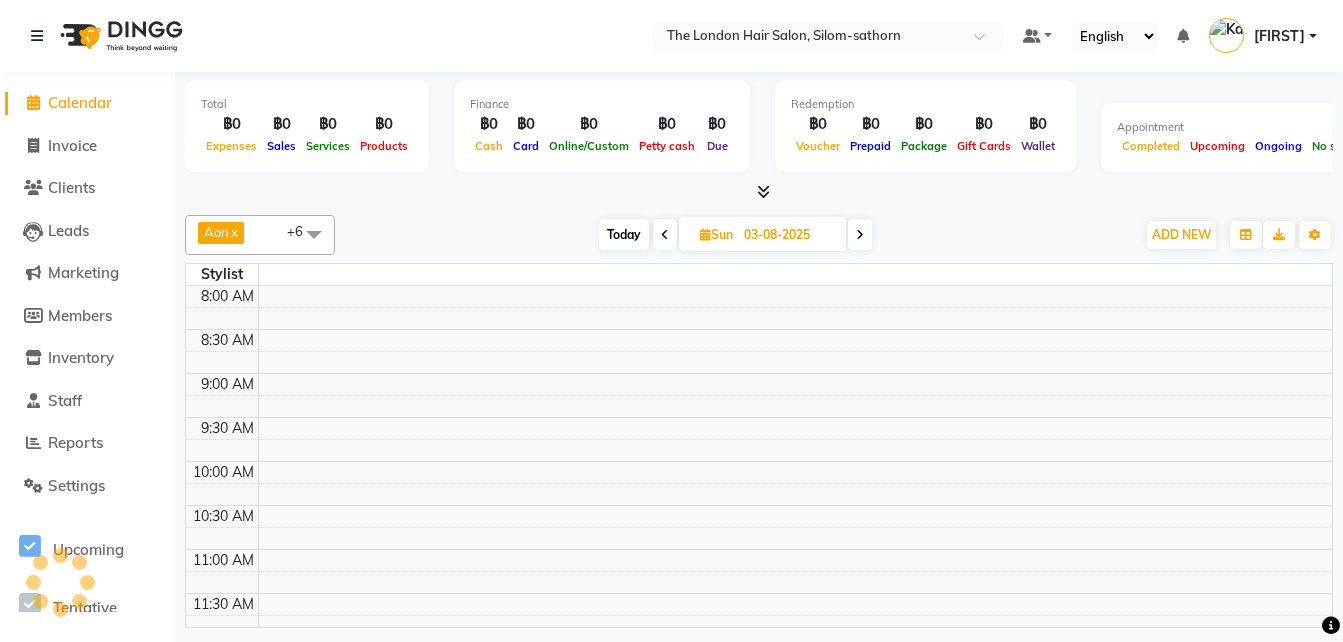 scroll, scrollTop: 0, scrollLeft: 0, axis: both 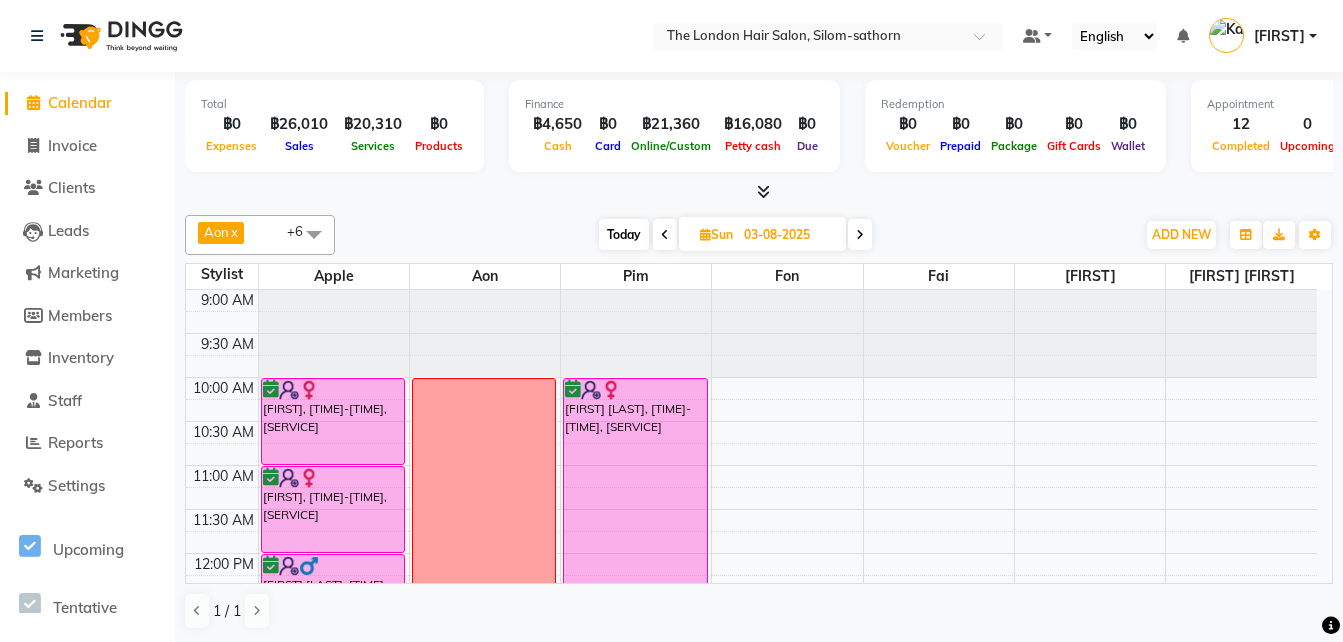 click on "Today" at bounding box center (624, 234) 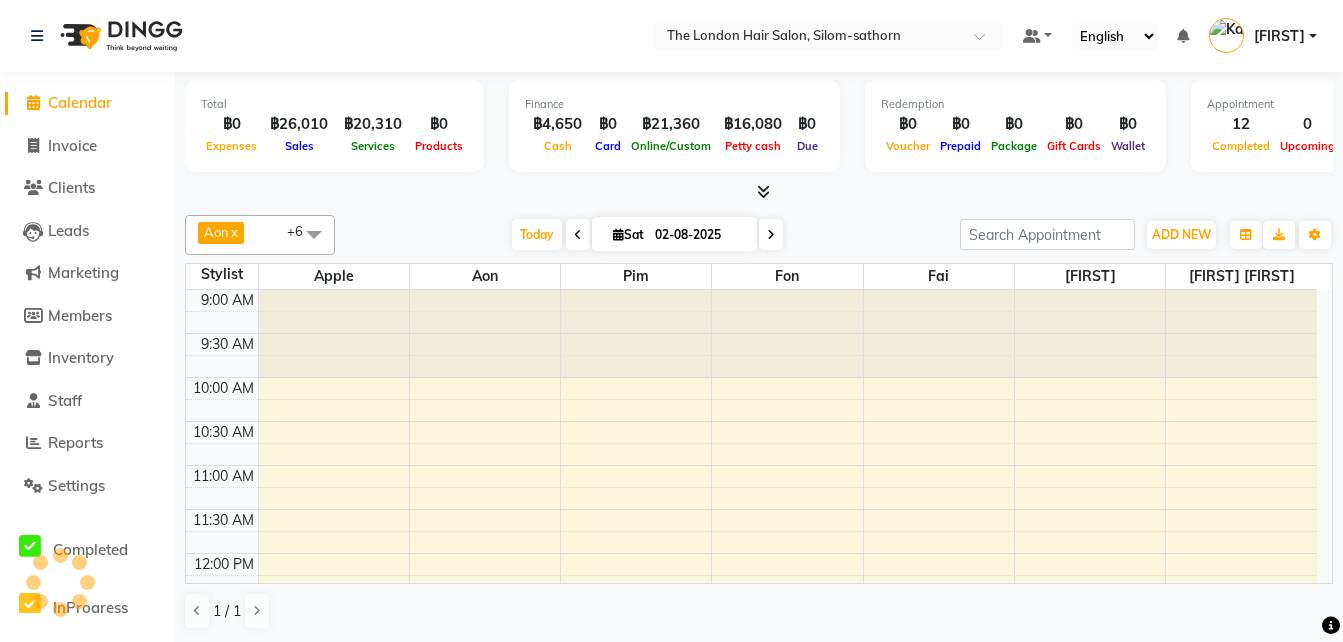 scroll, scrollTop: 762, scrollLeft: 0, axis: vertical 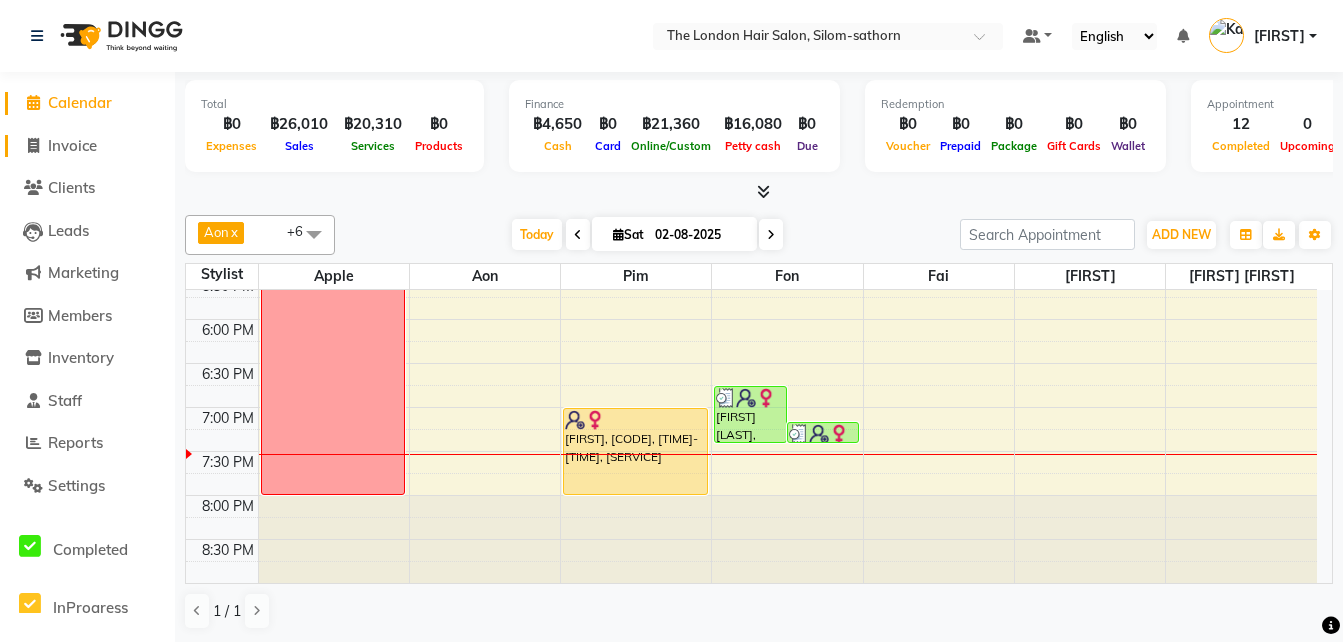 click on "Invoice" 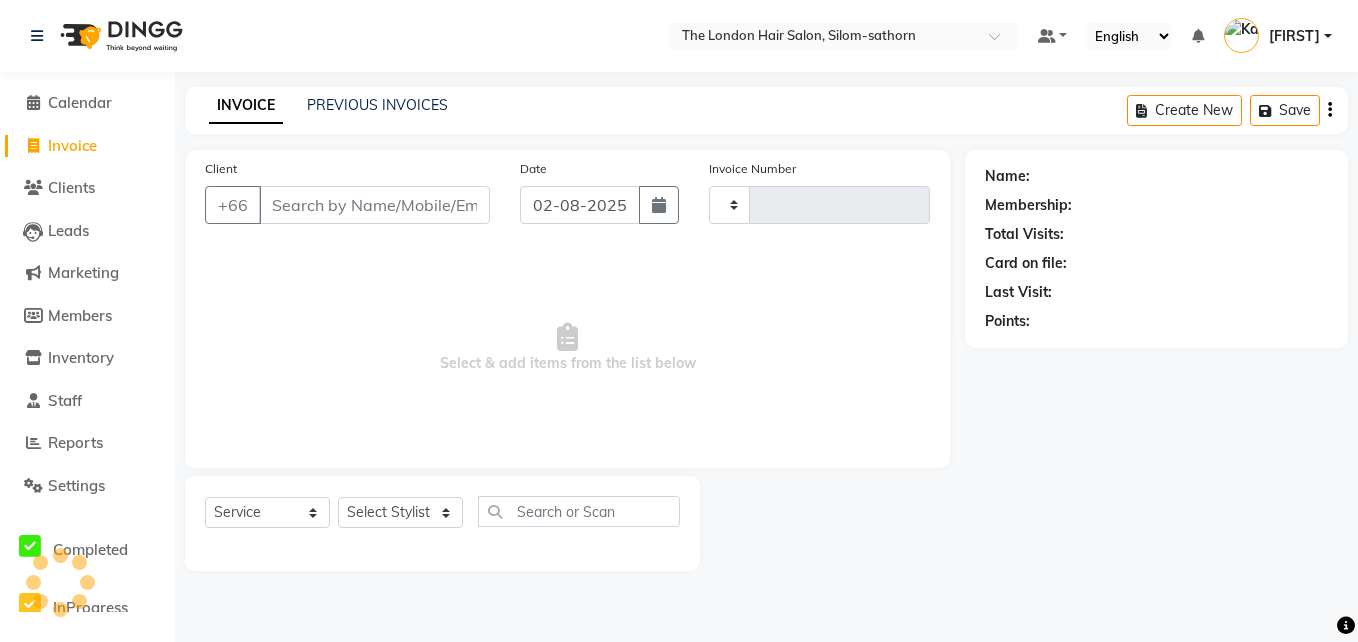 type on "1208" 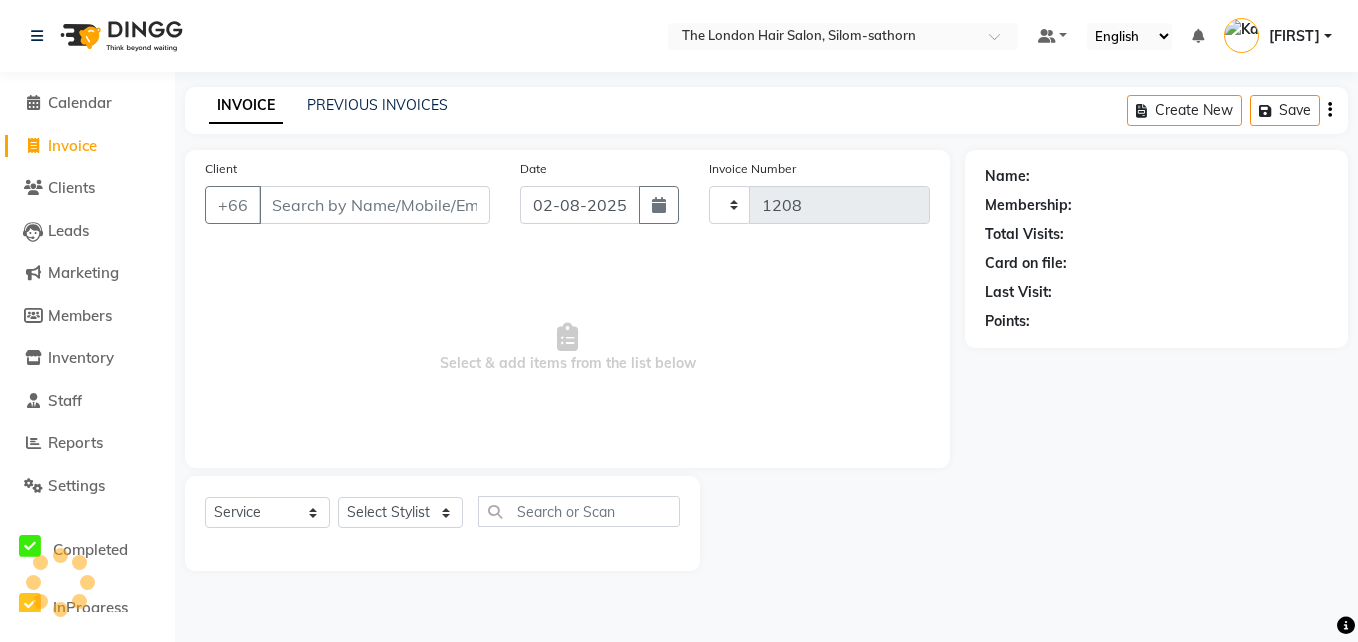 select on "6977" 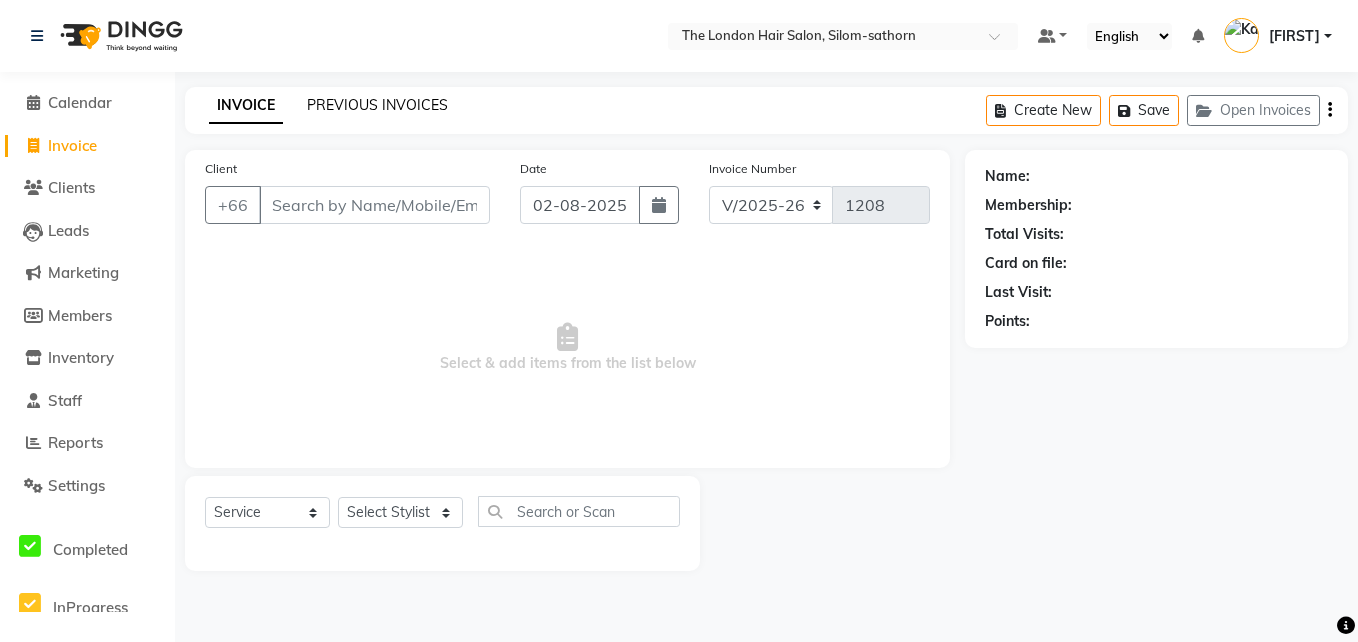 click on "PREVIOUS INVOICES" 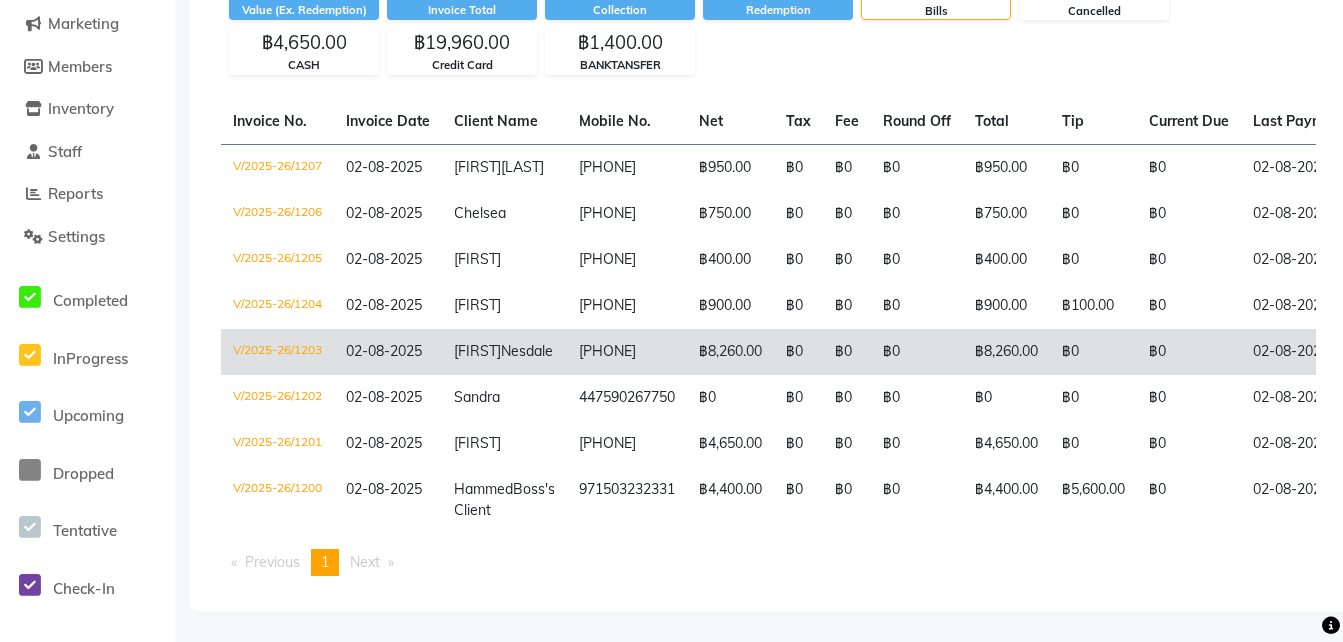 scroll, scrollTop: 62, scrollLeft: 0, axis: vertical 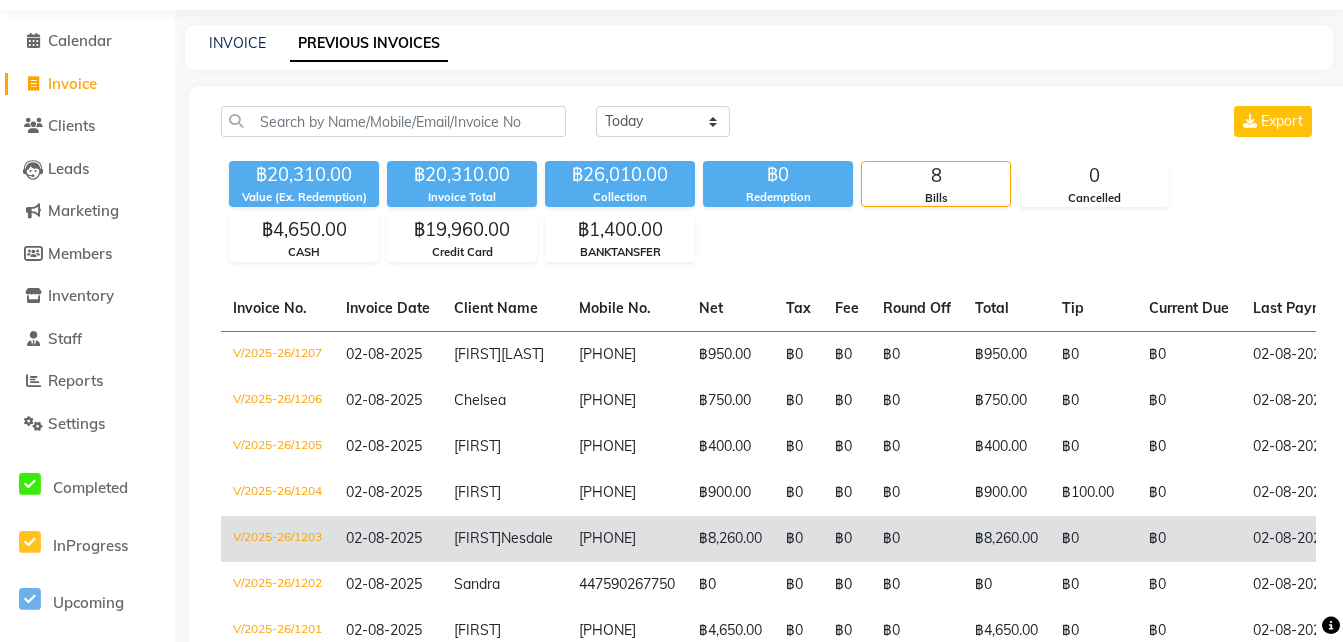 click on "Tax" 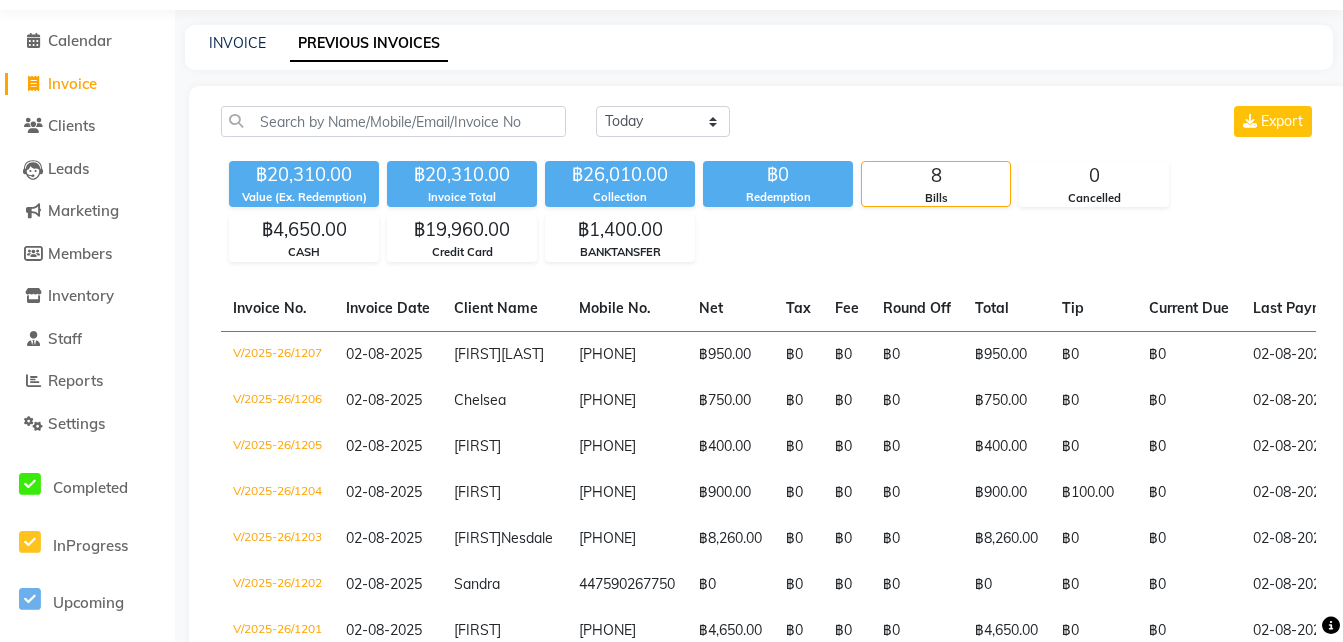 scroll, scrollTop: 0, scrollLeft: 0, axis: both 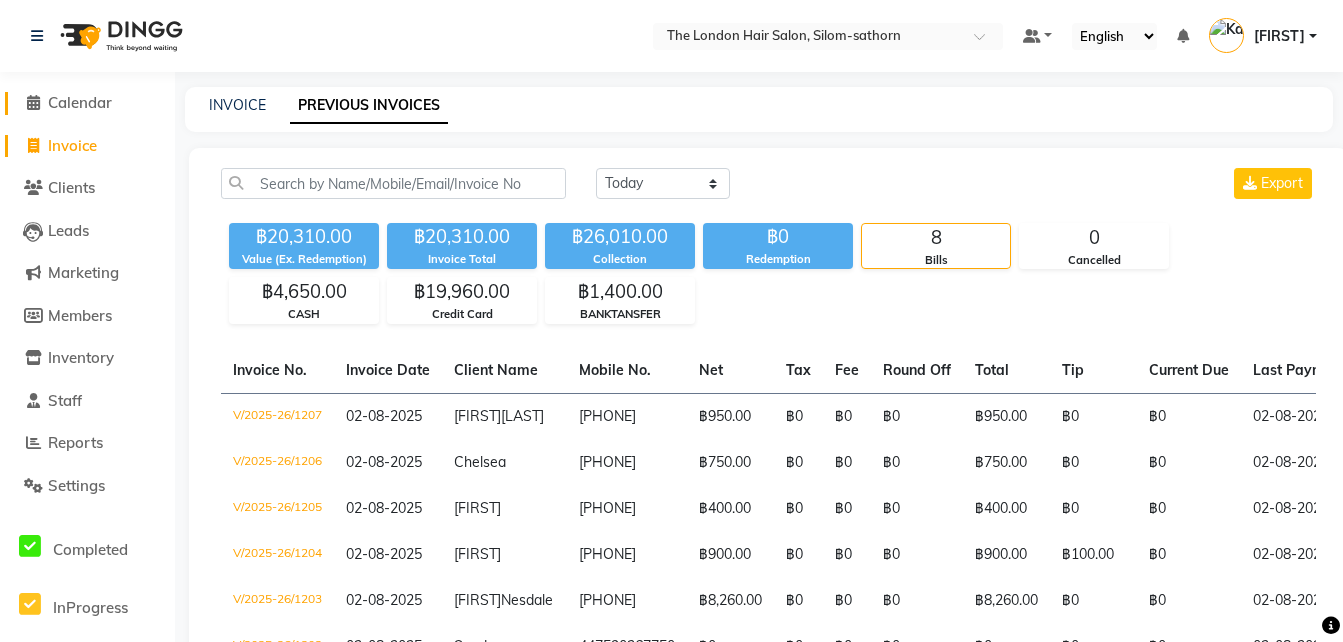 click on "Calendar" 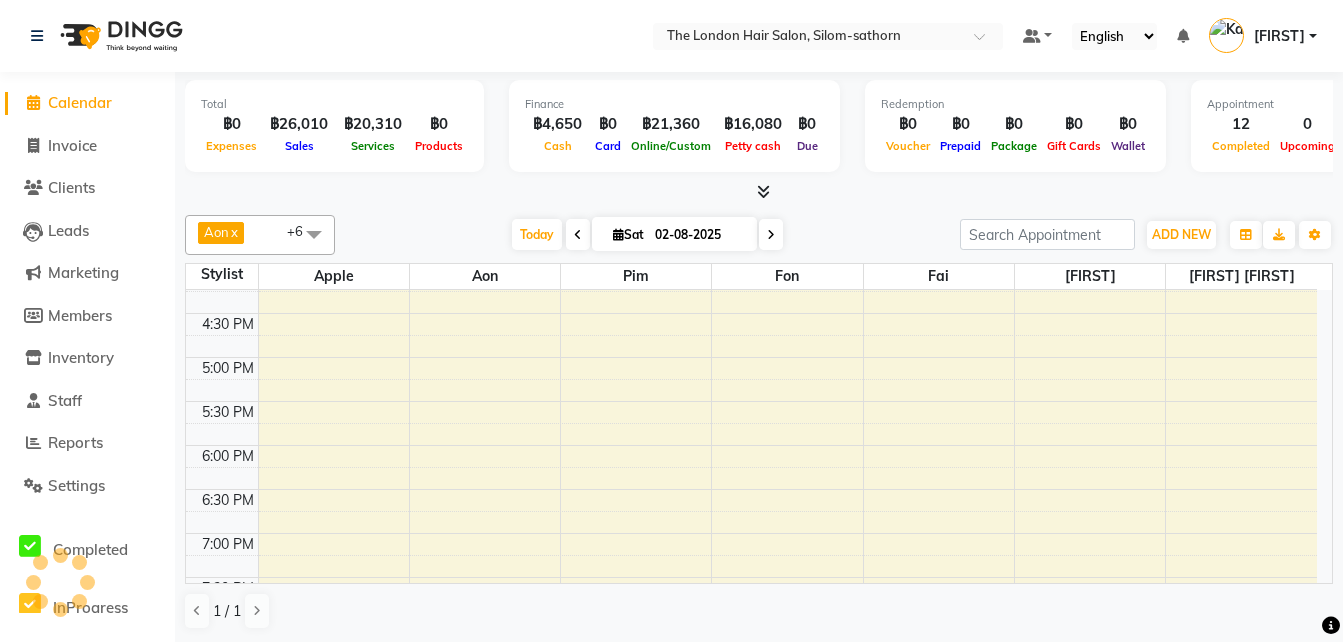 scroll, scrollTop: 0, scrollLeft: 0, axis: both 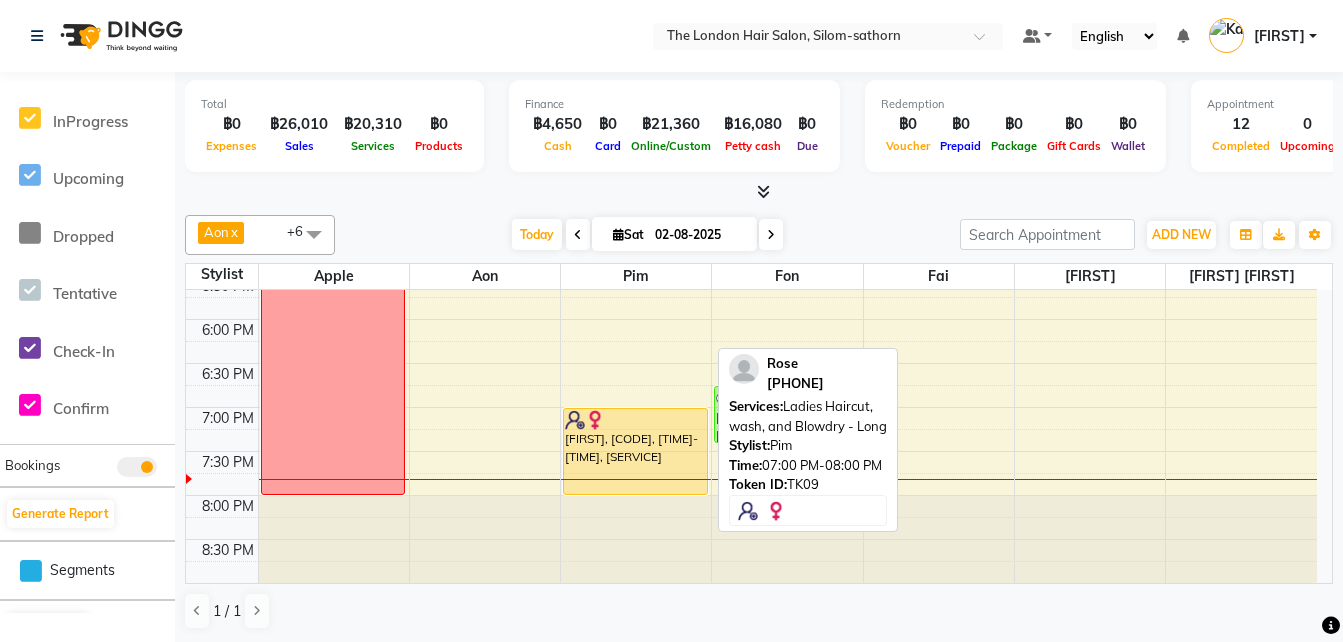 click on "[FIRST], [CODE], [TIME]-[TIME], [SERVICE]" at bounding box center (635, 451) 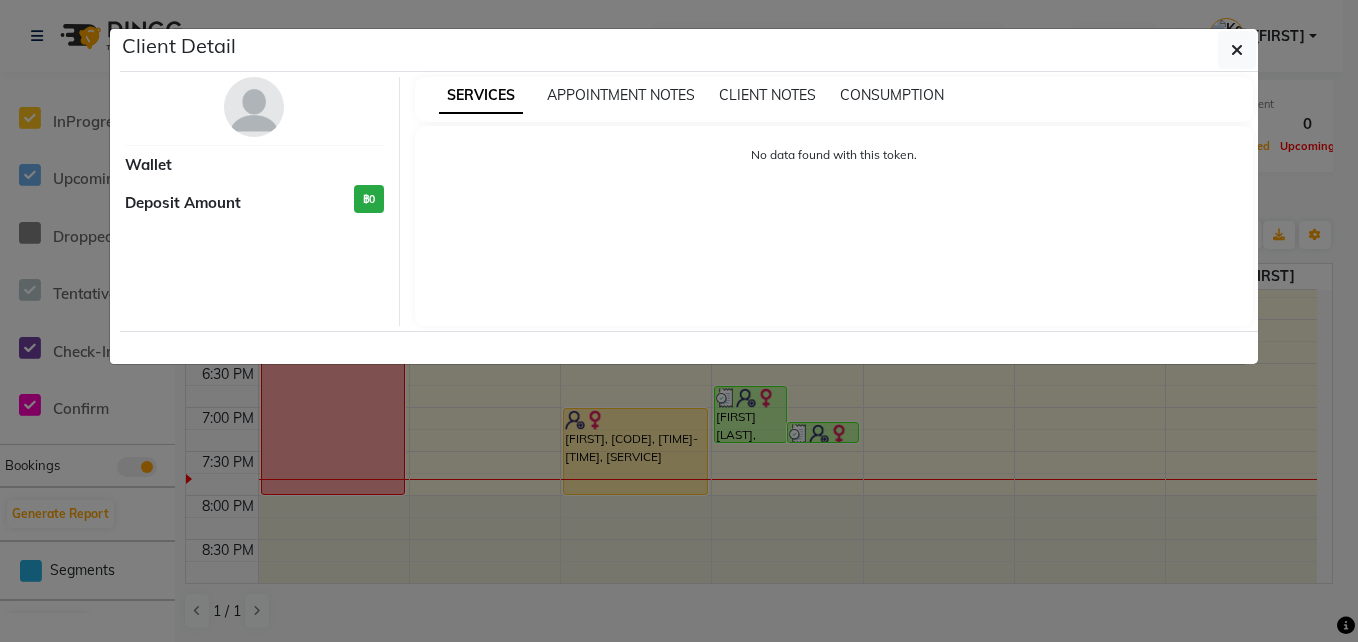 select on "1" 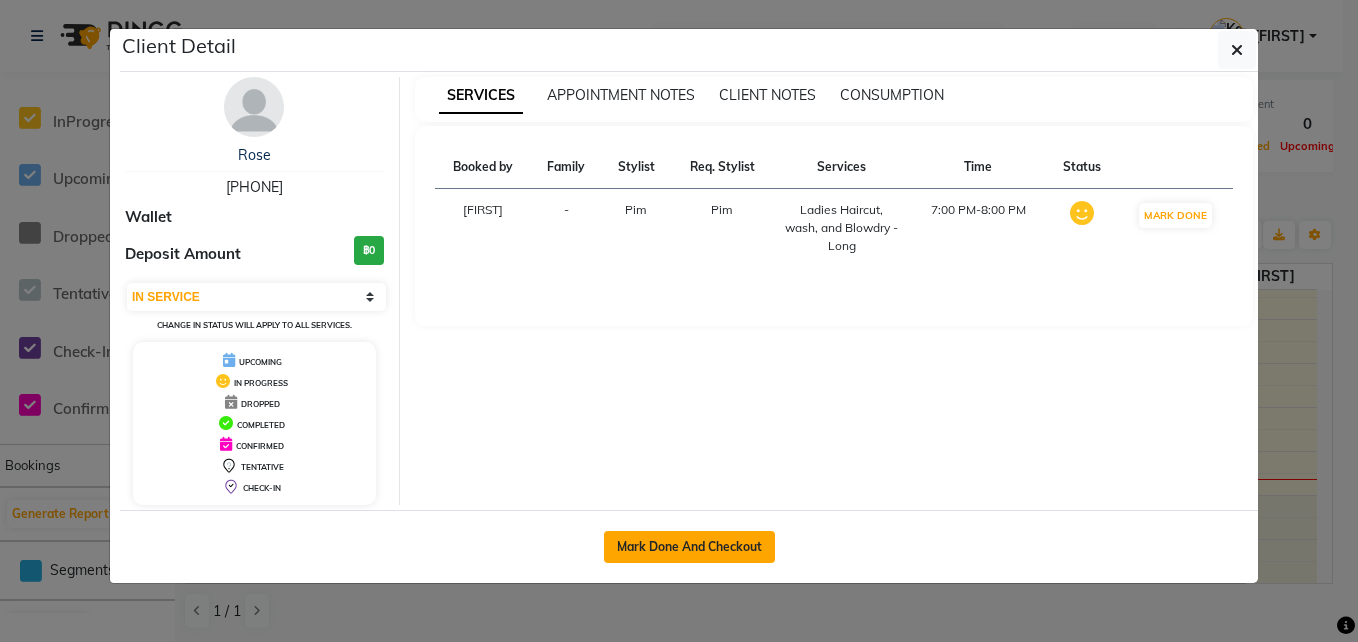 click on "Mark Done And Checkout" 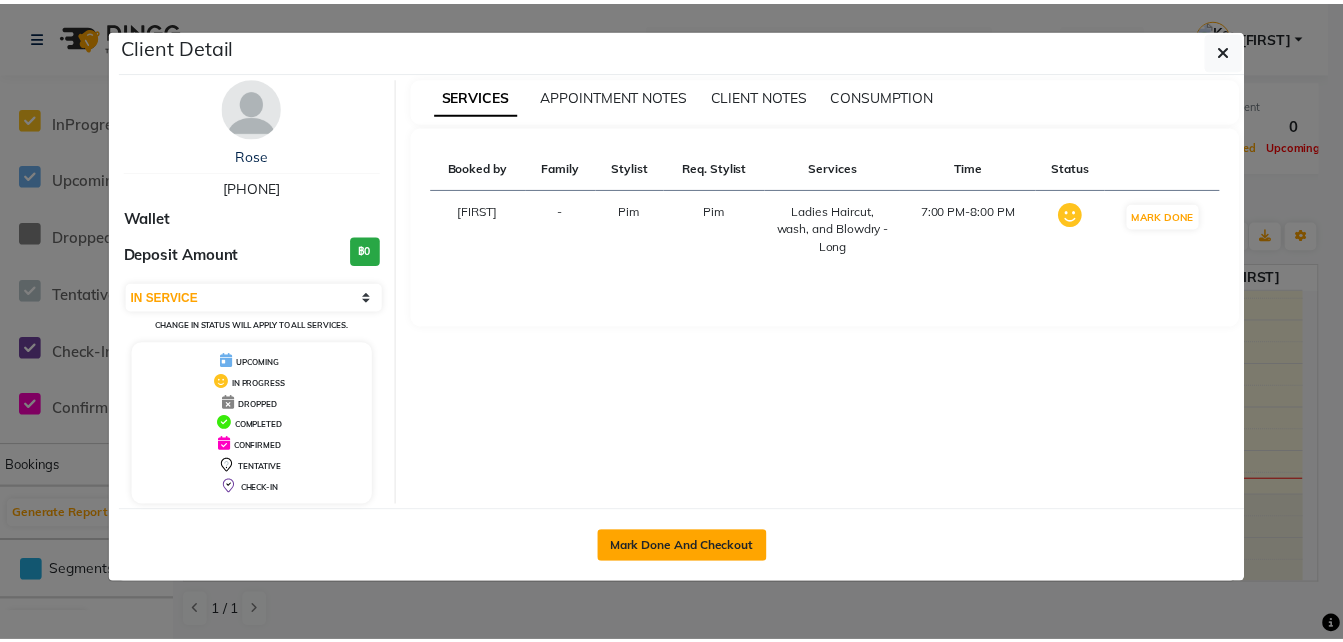scroll, scrollTop: 0, scrollLeft: 0, axis: both 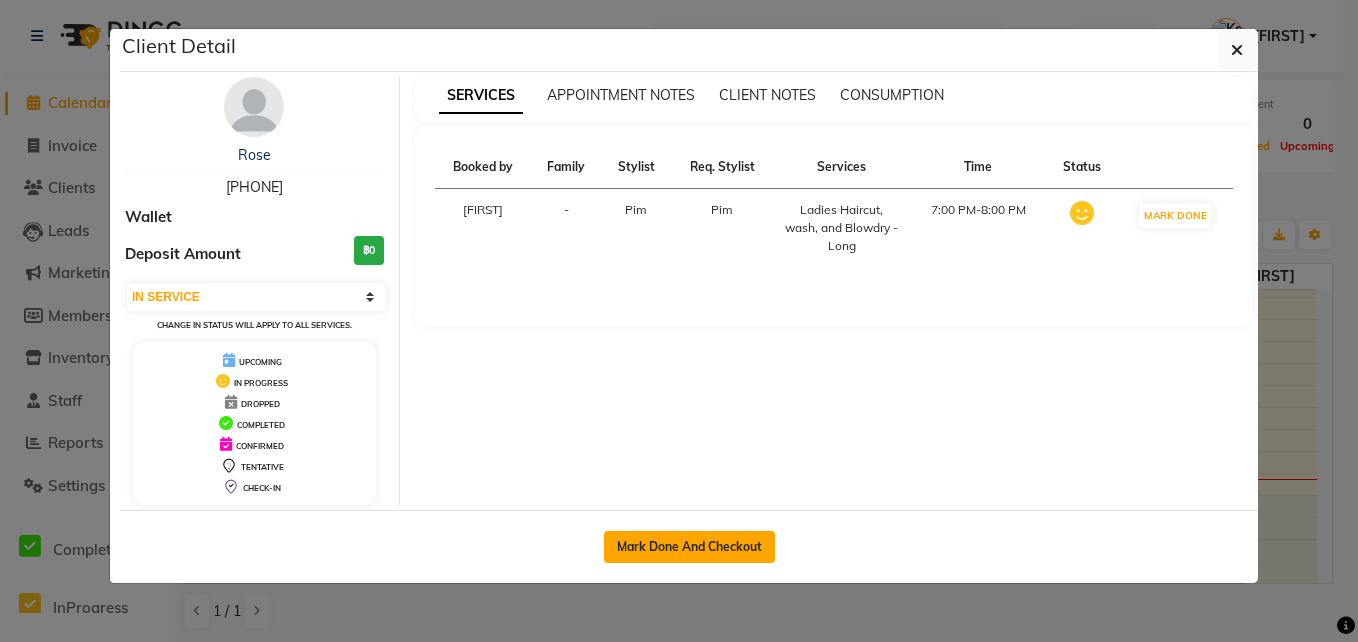 select on "service" 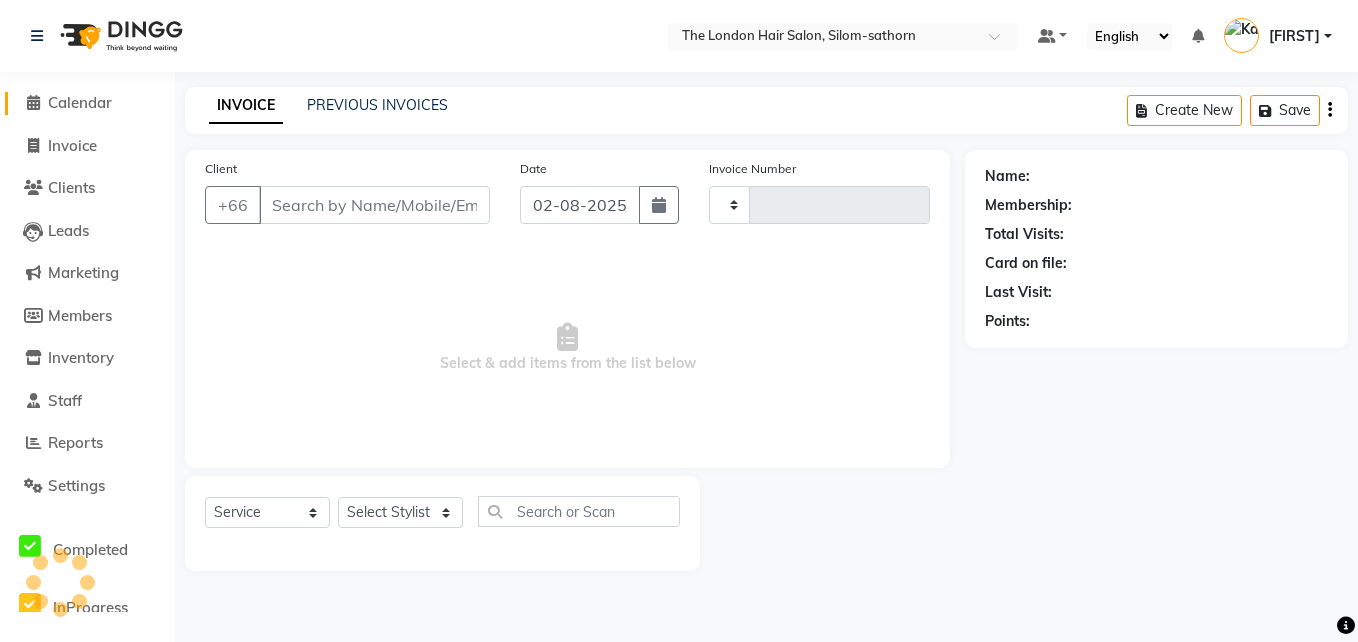 type on "1208" 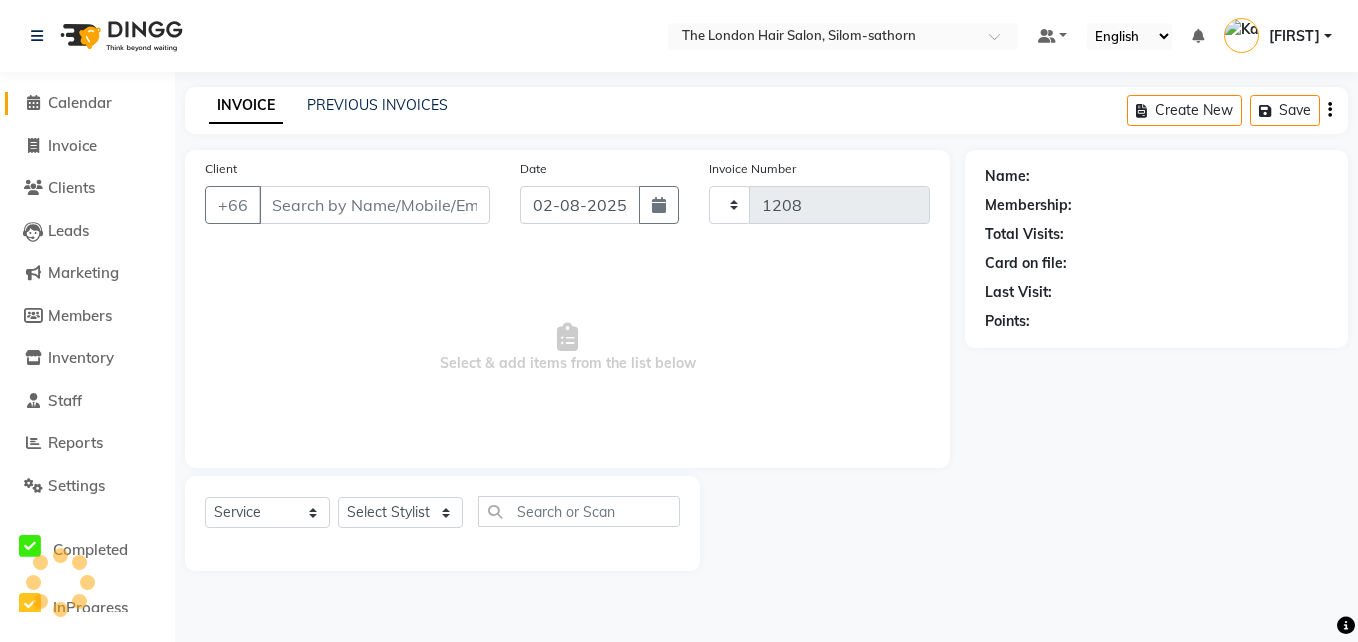 select on "6977" 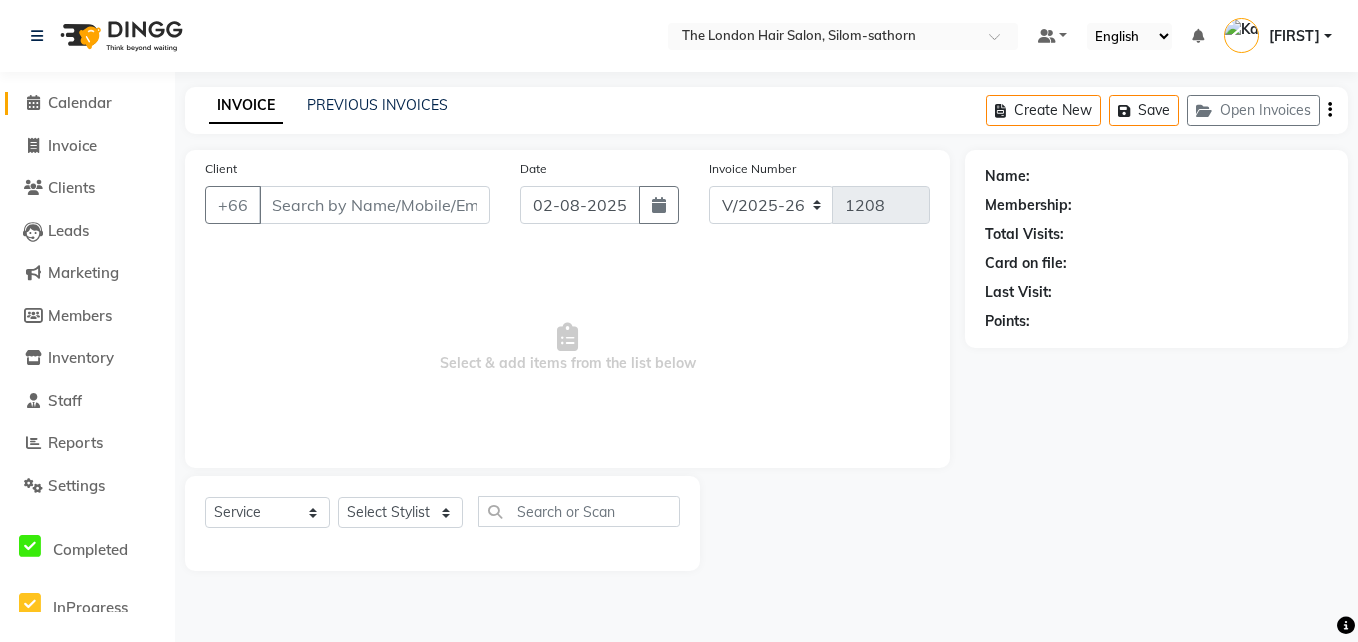 type on "[PHONE]" 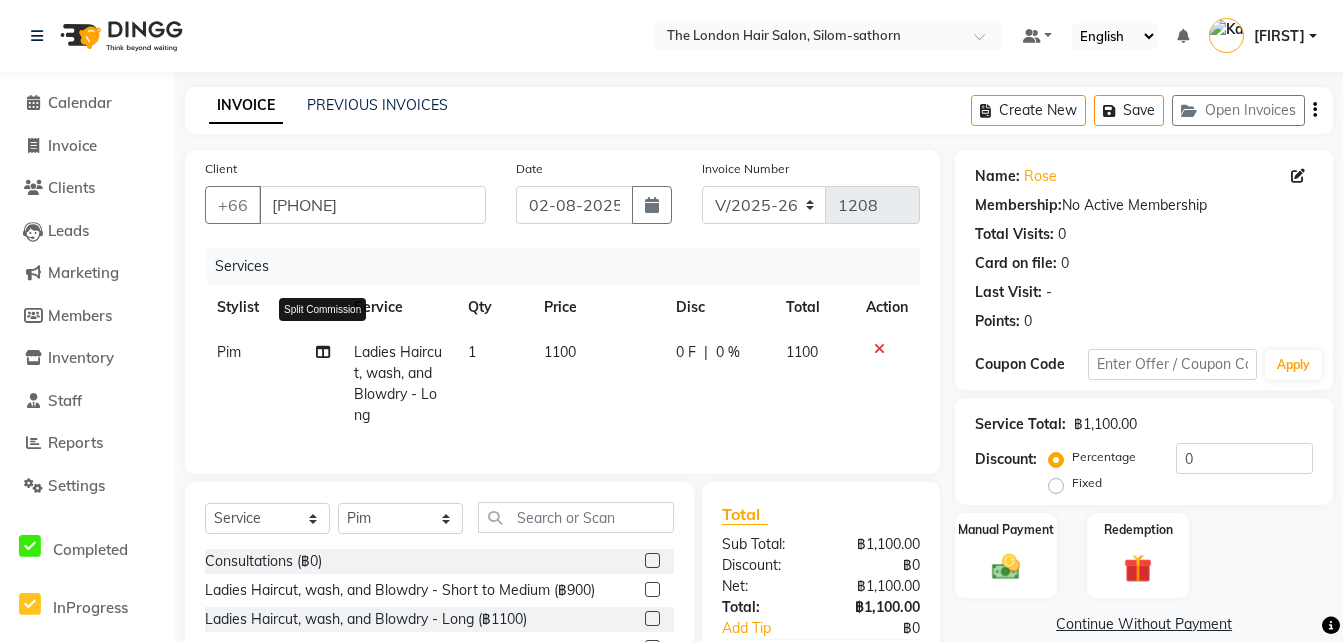 click 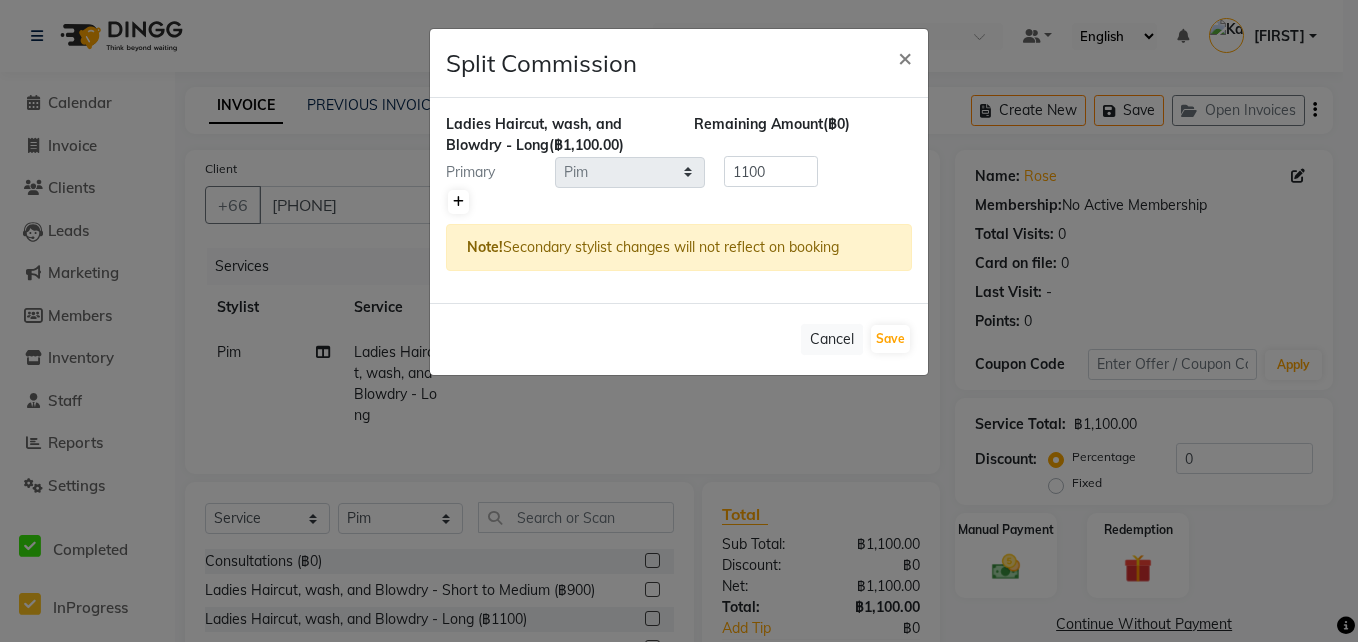 click 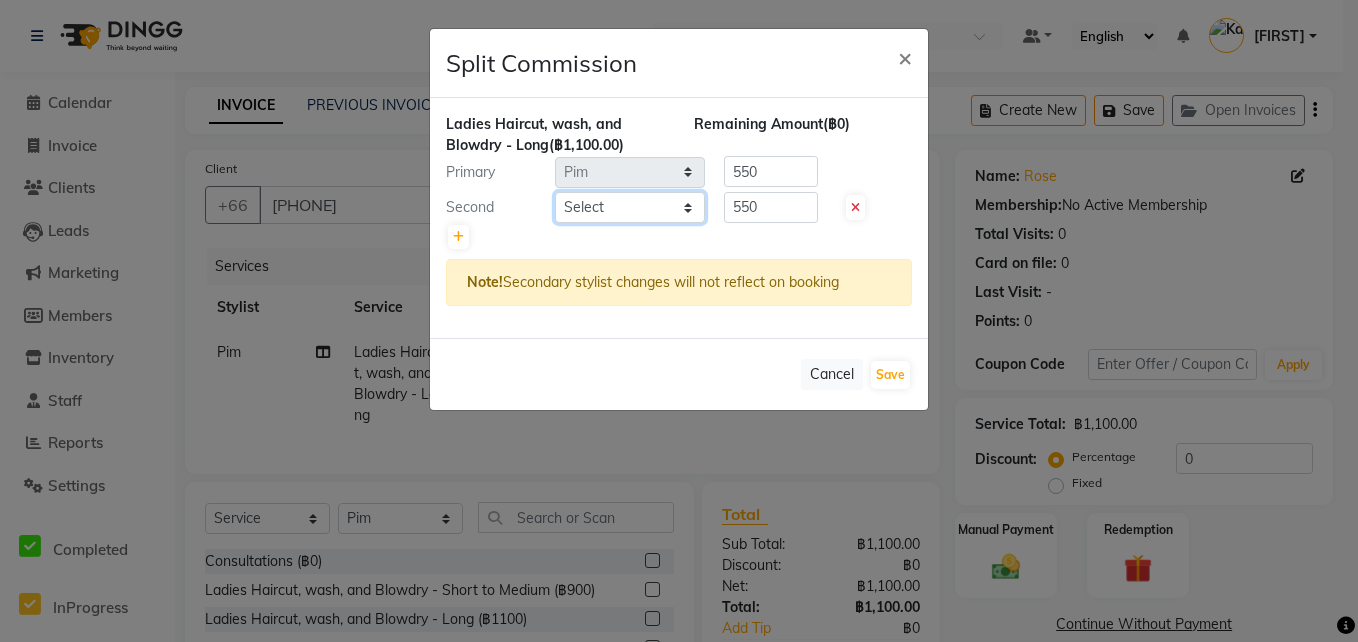 click on "Any [FIRST] [FIRST] [FIRST] [FIRST] [FIRST] [FIRST] [FIRST]" 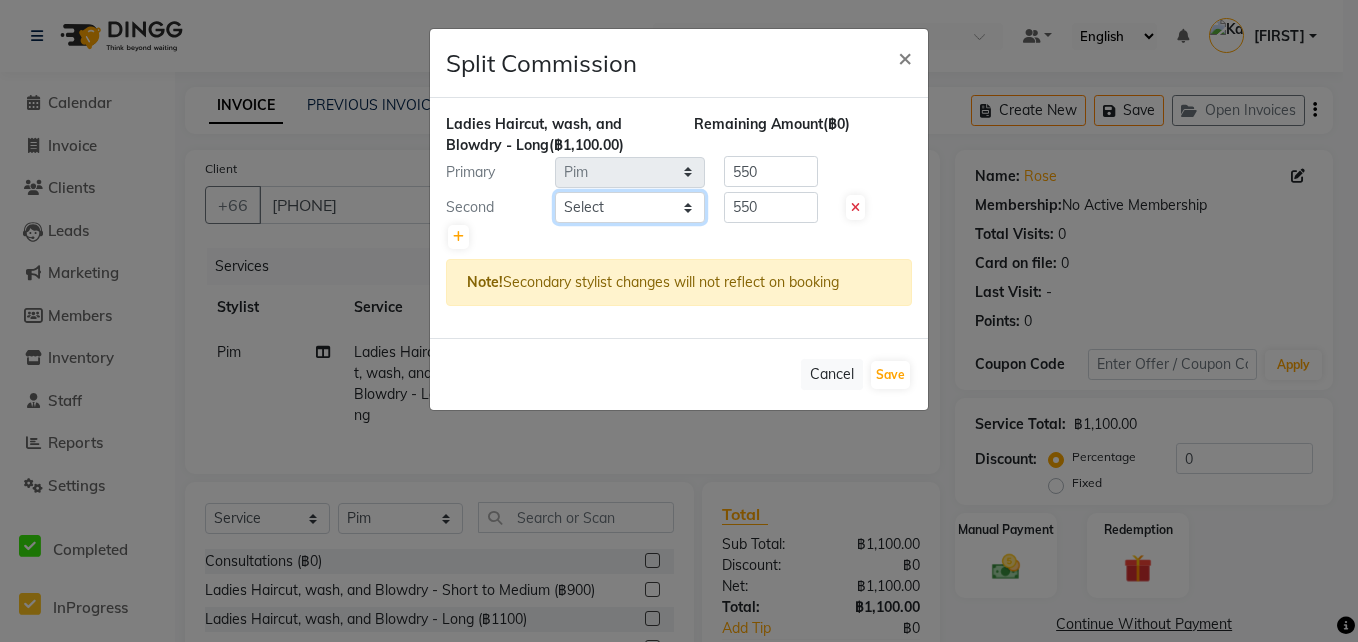 select on "83403" 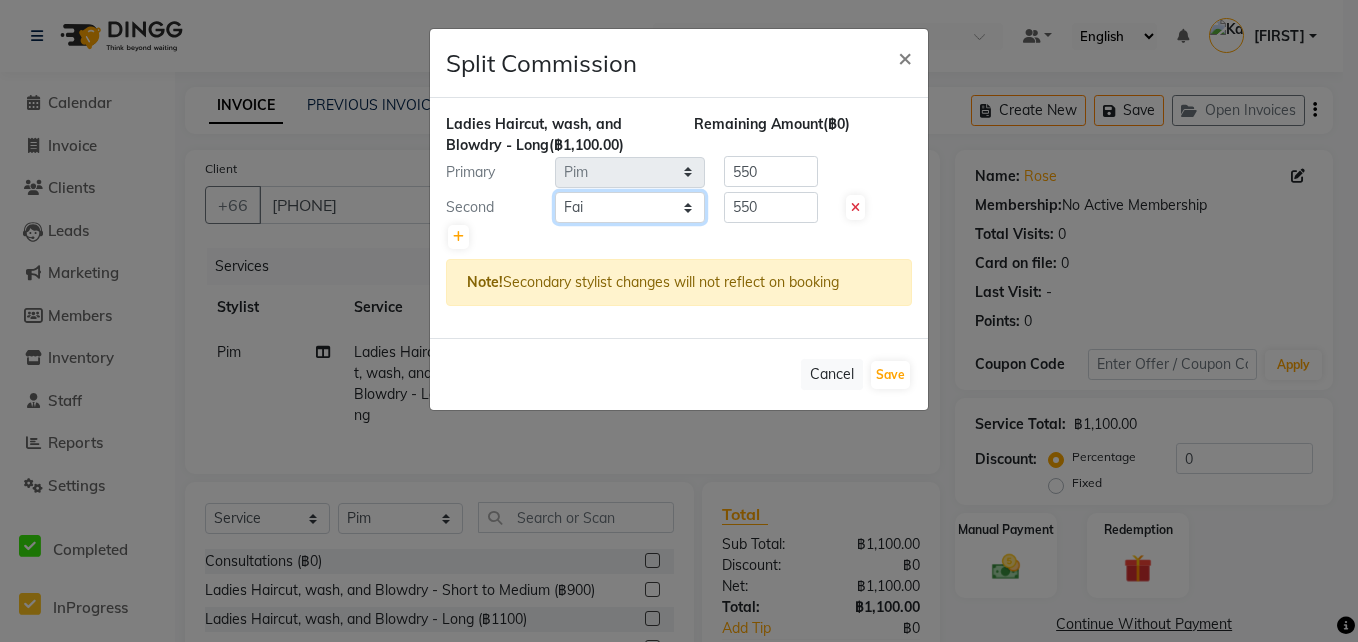 click on "Any [FIRST] [FIRST] [FIRST] [FIRST] [FIRST] [FIRST] [FIRST]" 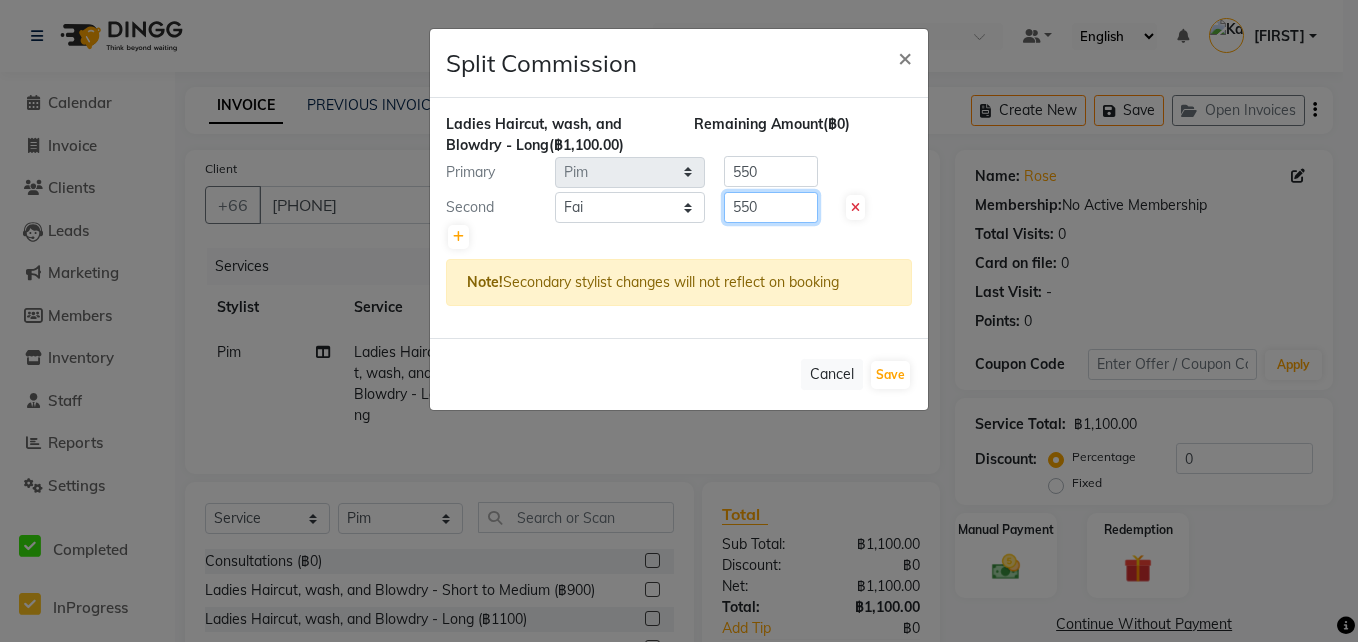 click on "550" 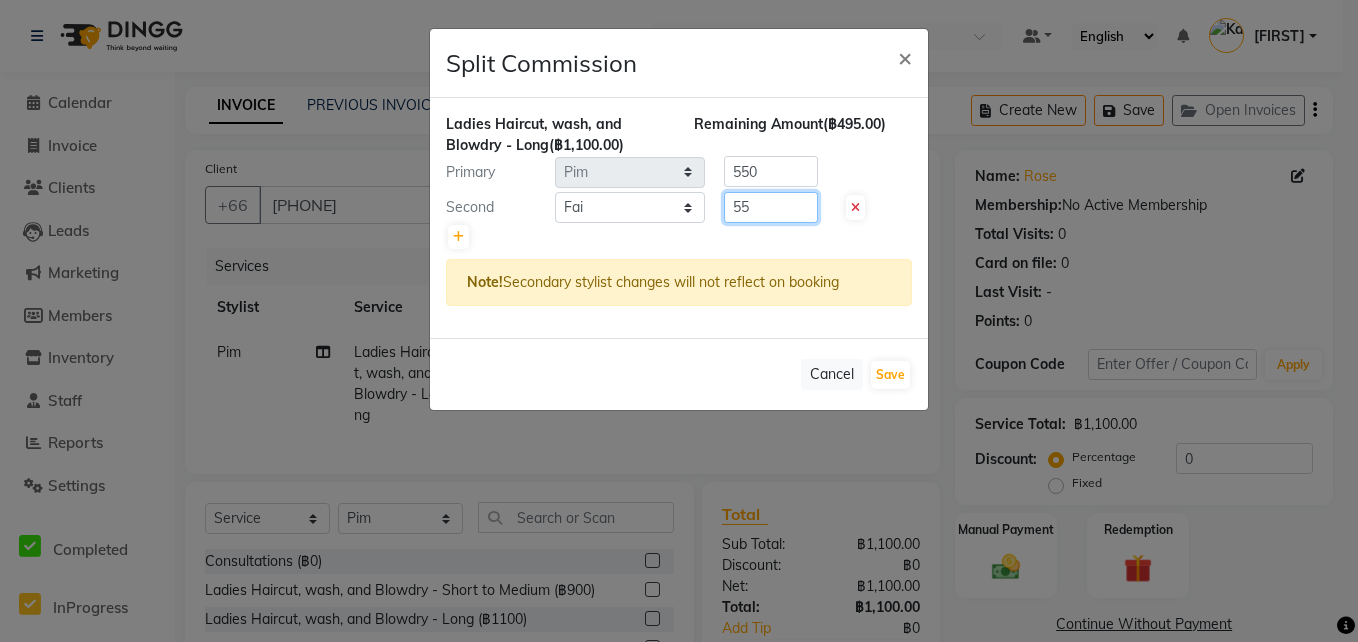 type on "5" 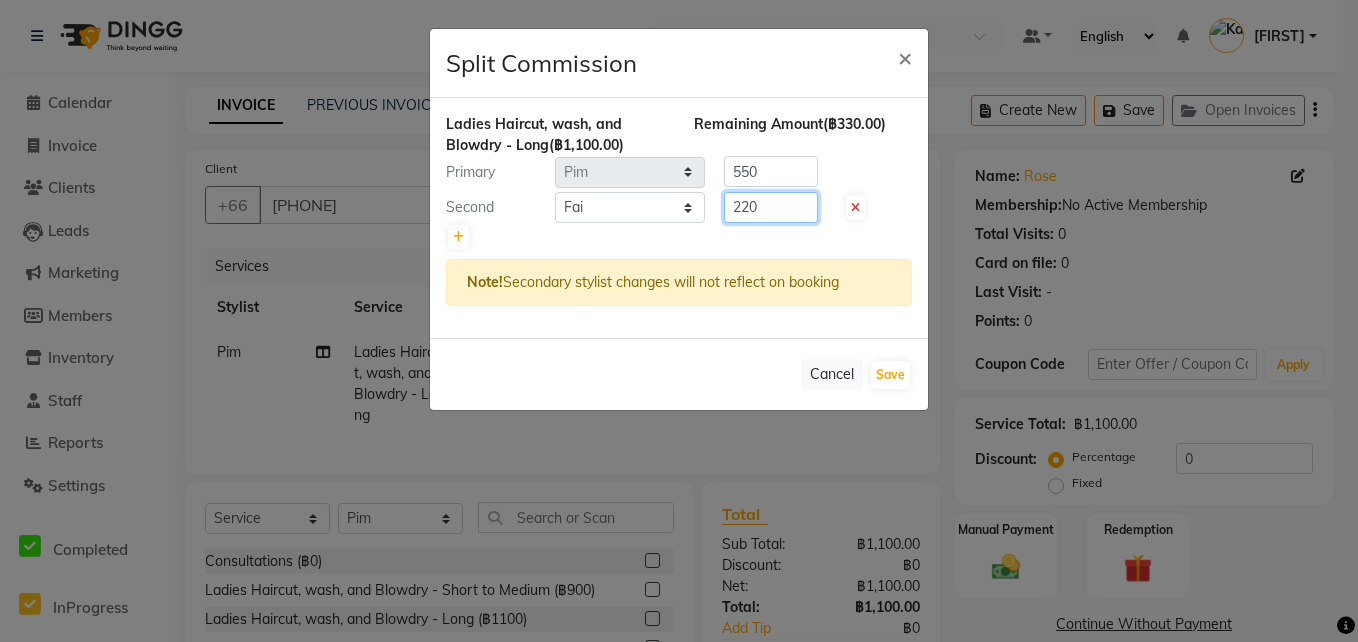 type on "220" 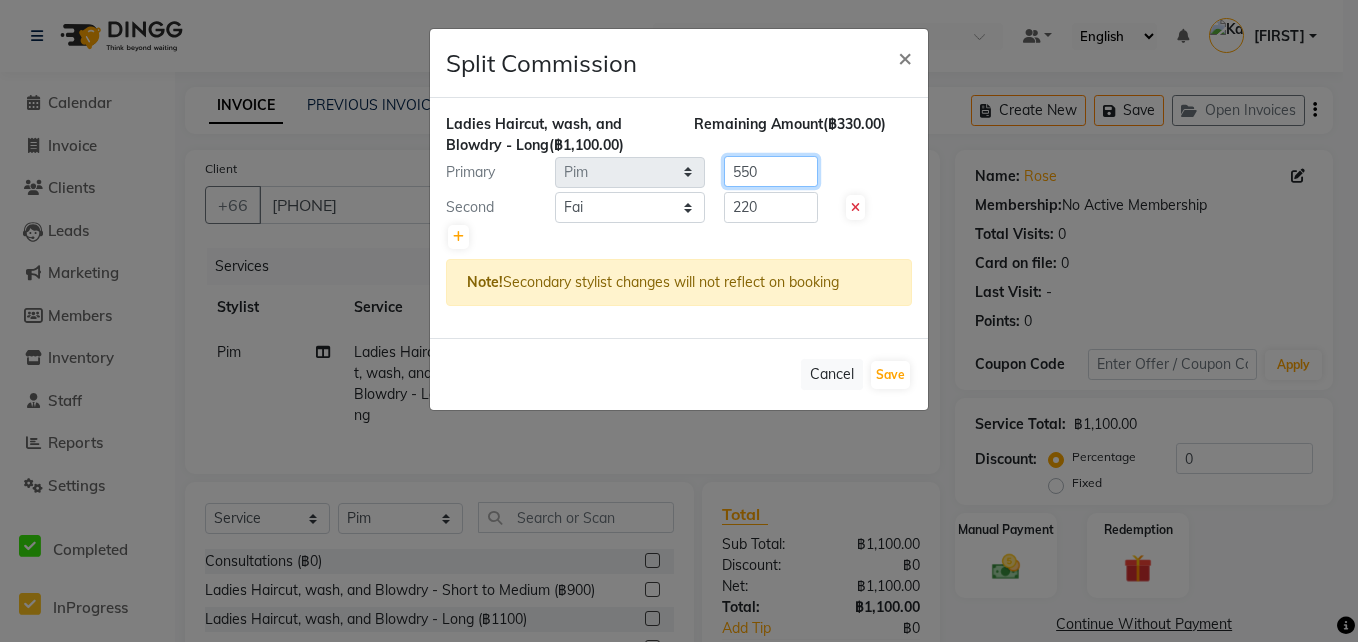 click on "550" 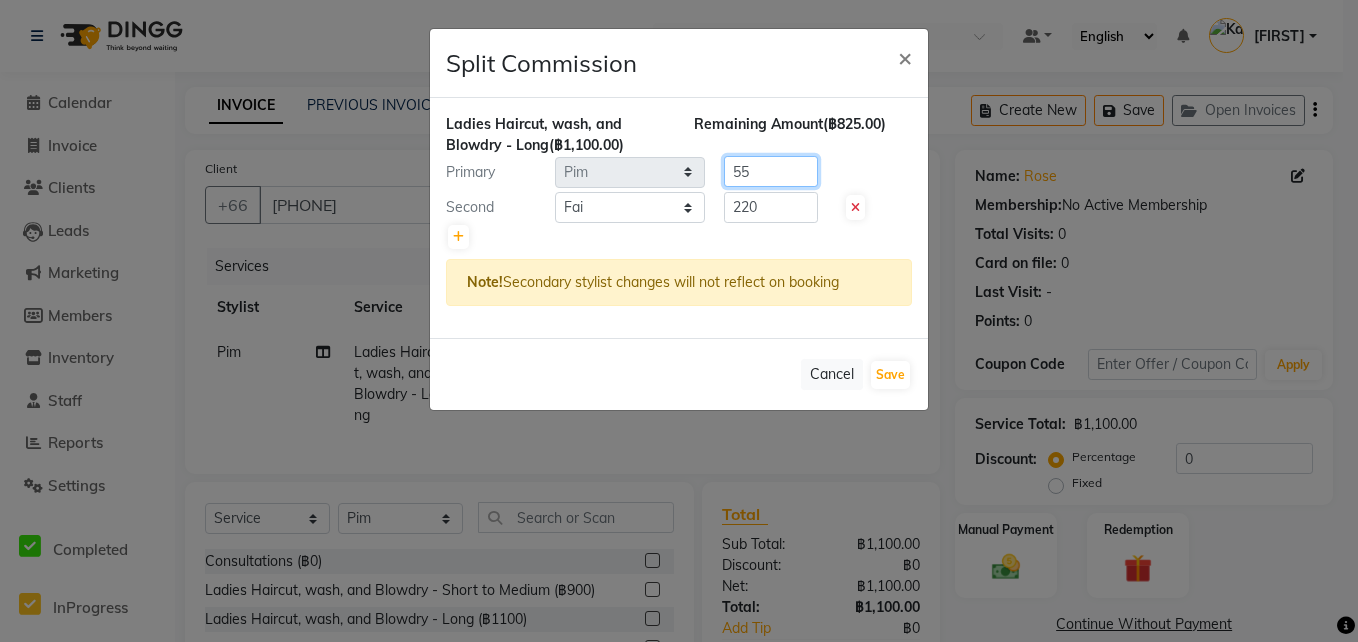 type on "5" 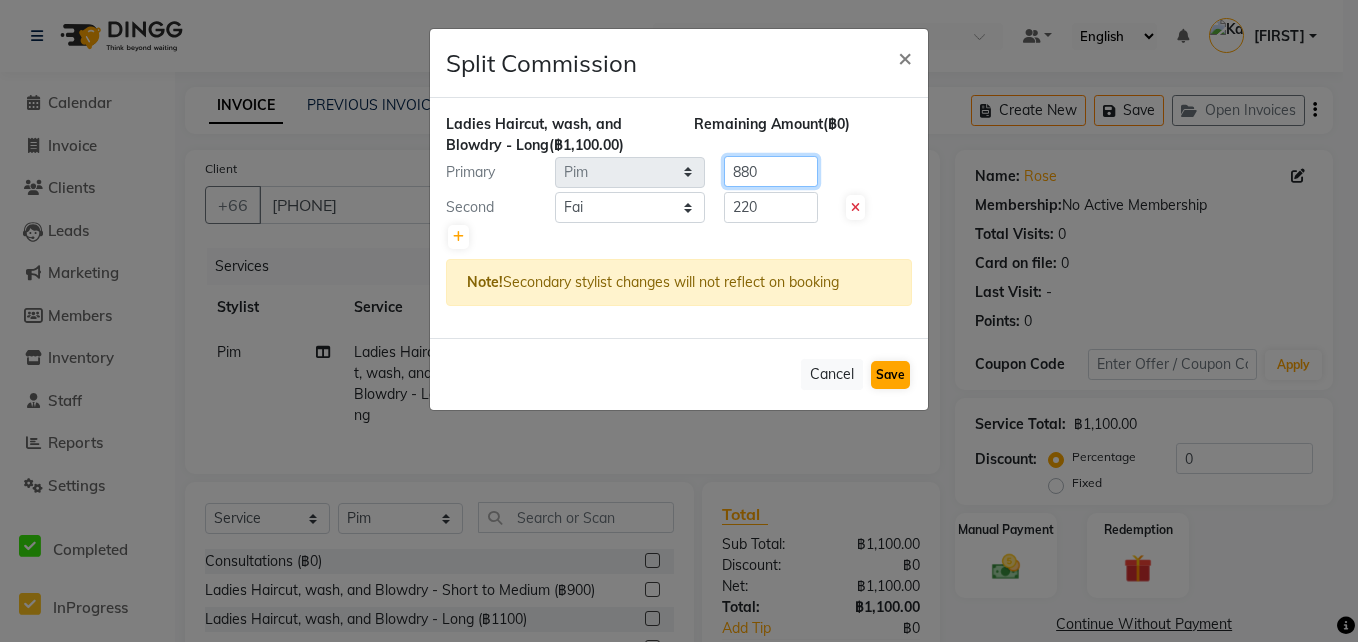 type on "880" 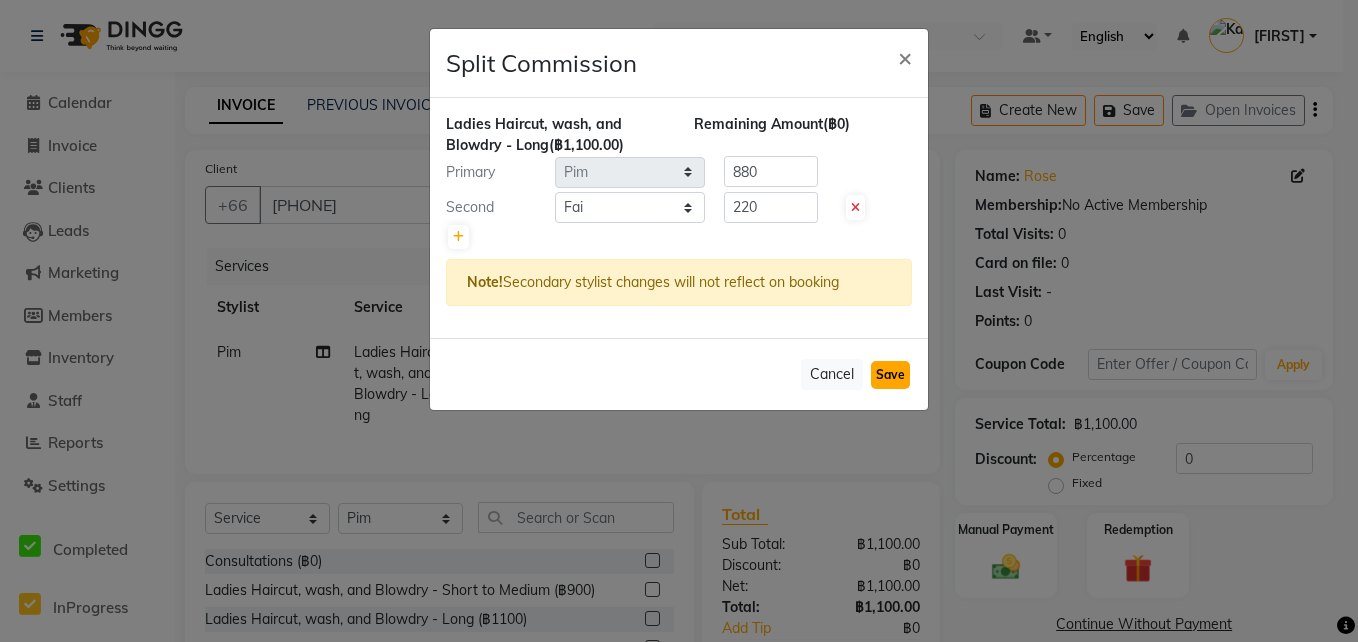 click on "Save" 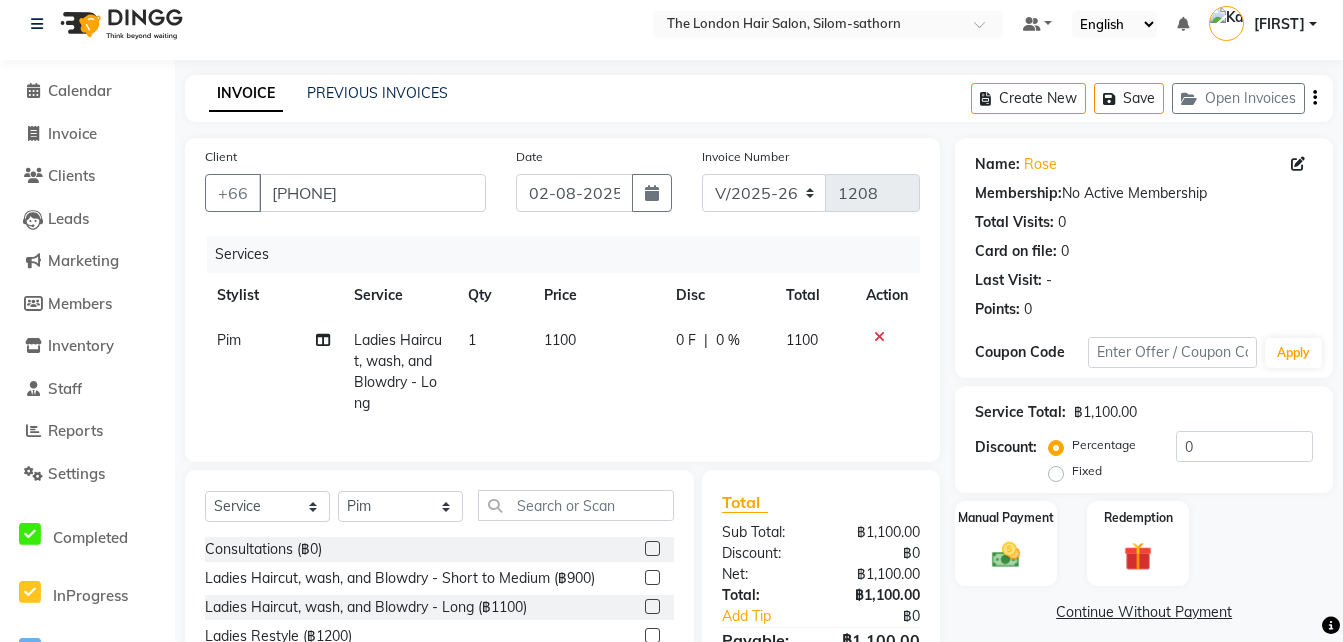 scroll, scrollTop: 148, scrollLeft: 0, axis: vertical 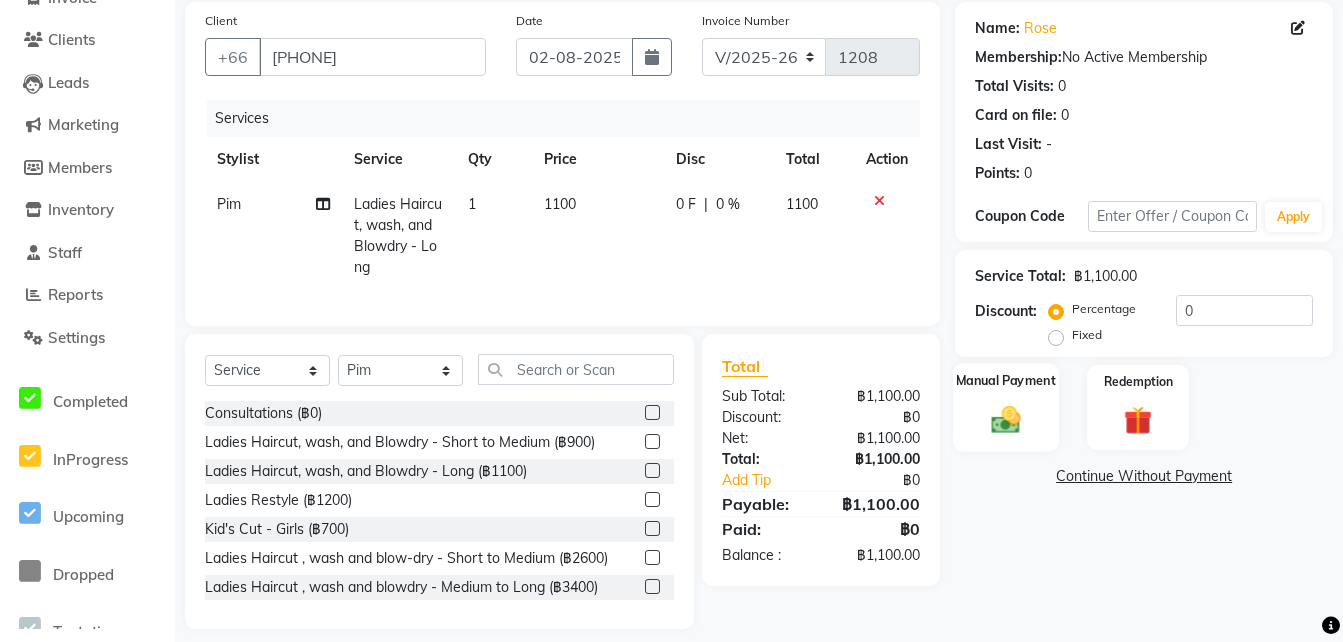 click 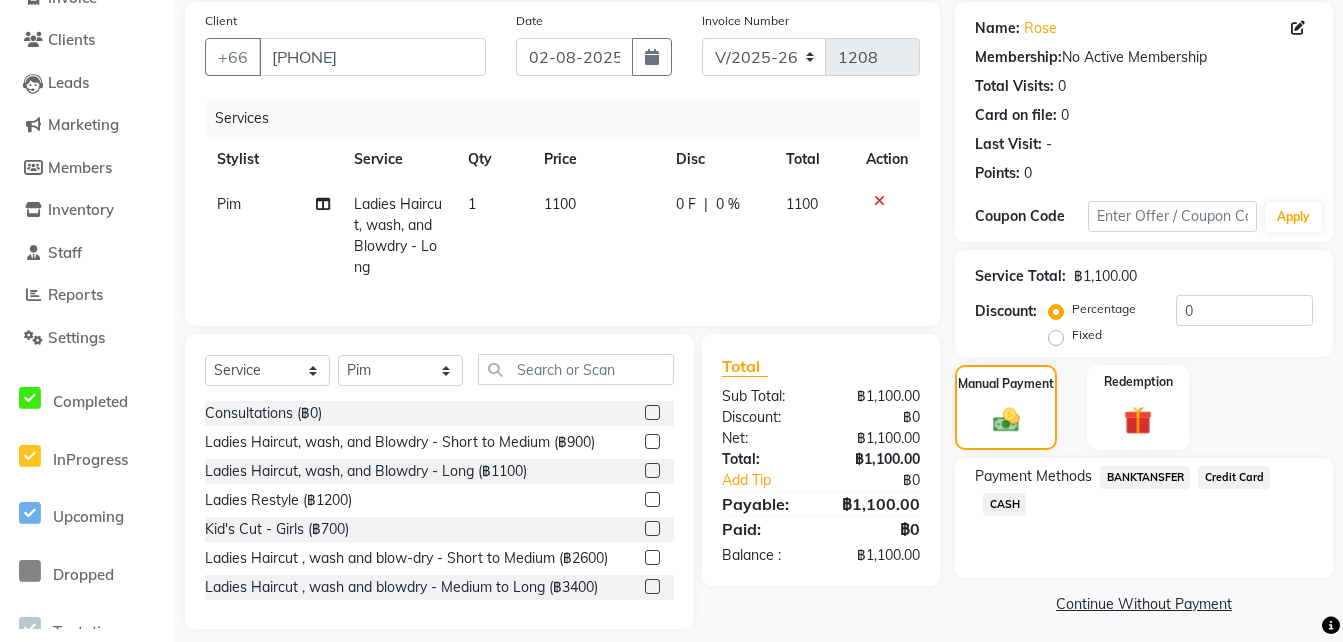 click on "CASH" 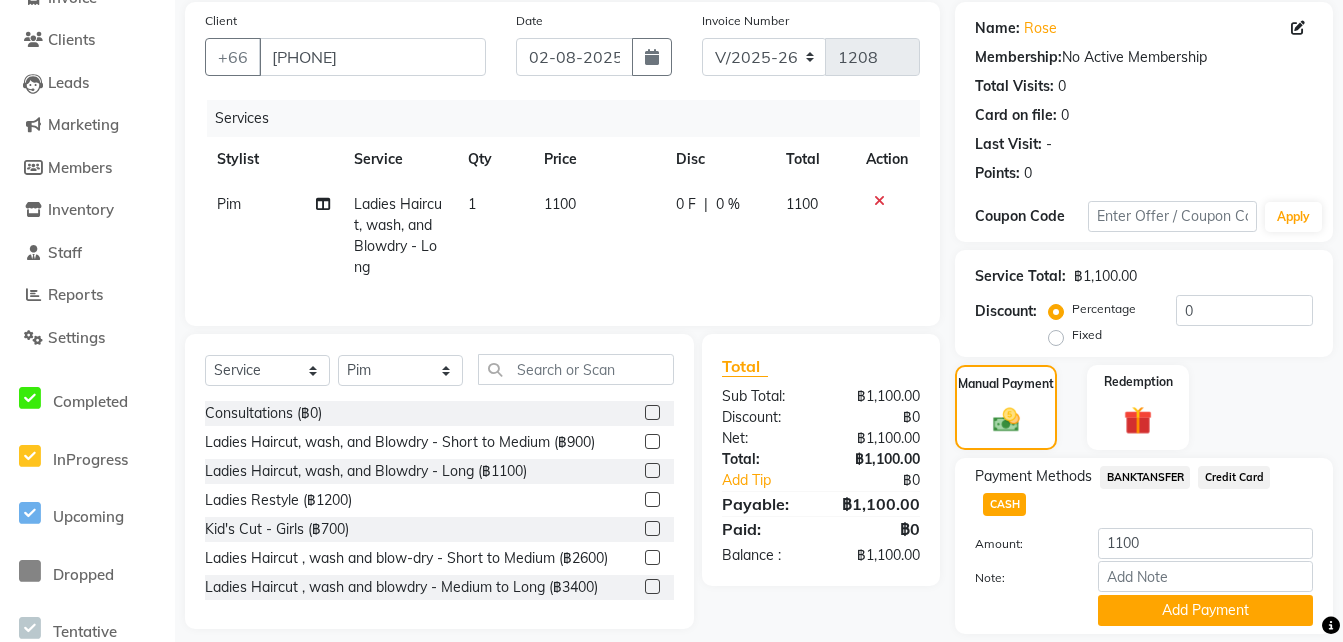 scroll, scrollTop: 208, scrollLeft: 0, axis: vertical 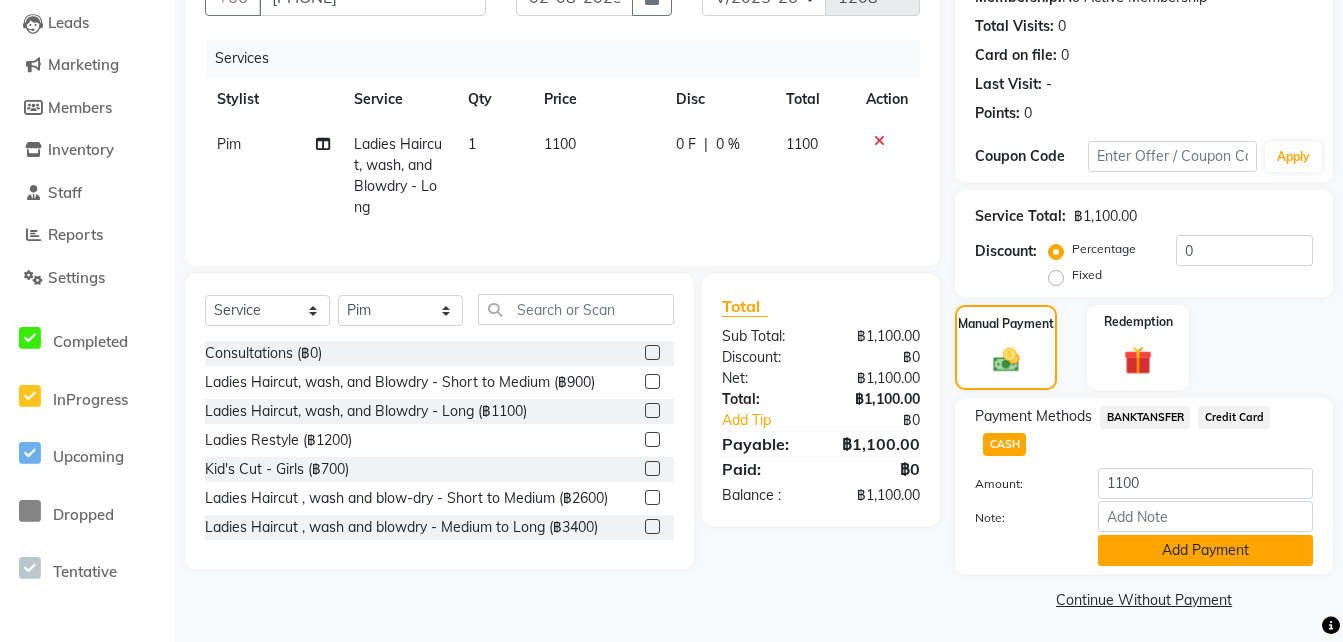 click on "Add Payment" 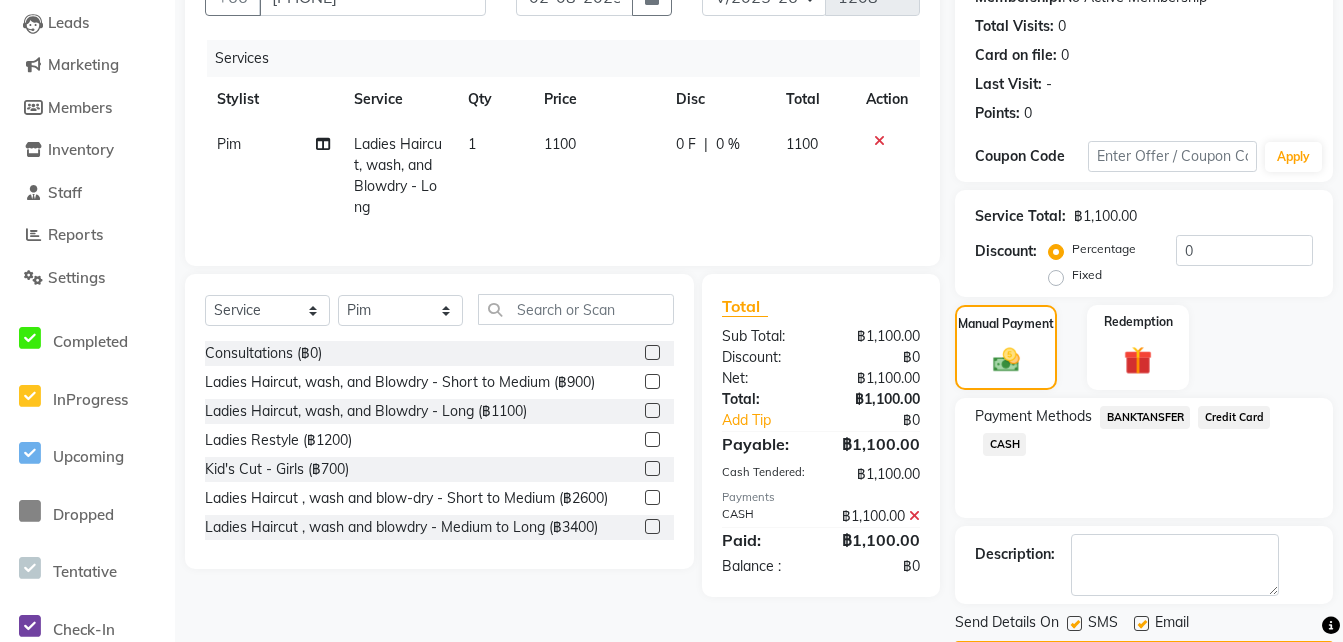 scroll, scrollTop: 254, scrollLeft: 0, axis: vertical 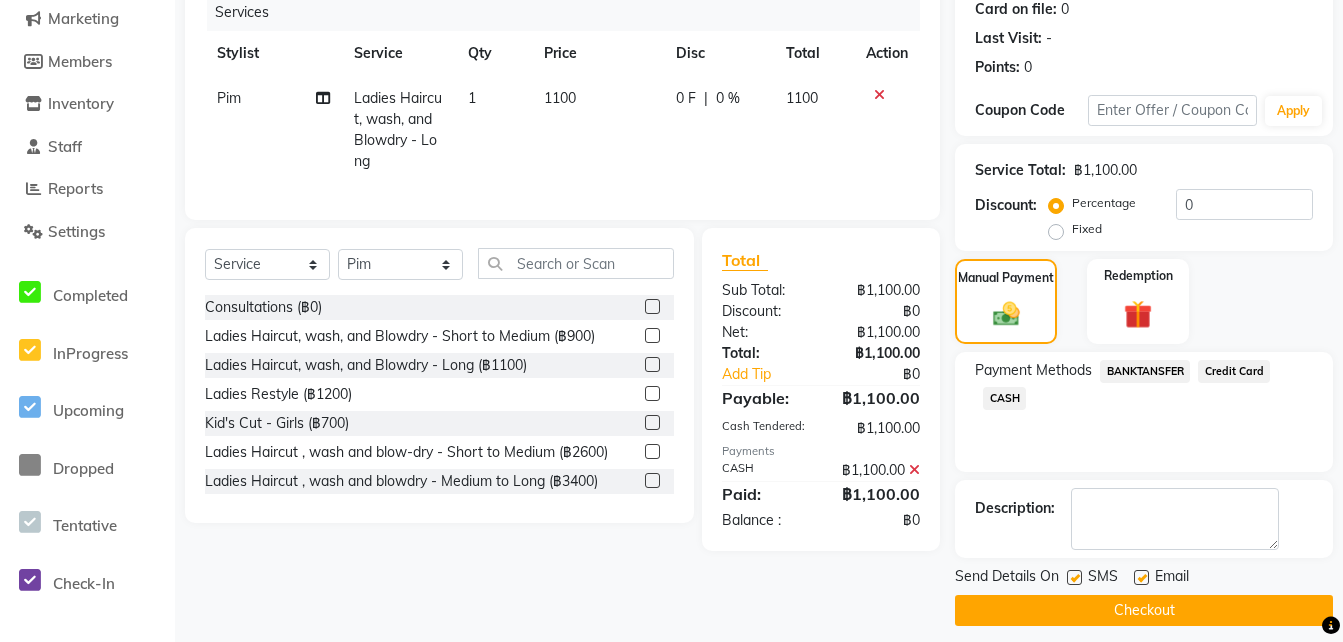 click on "Checkout" 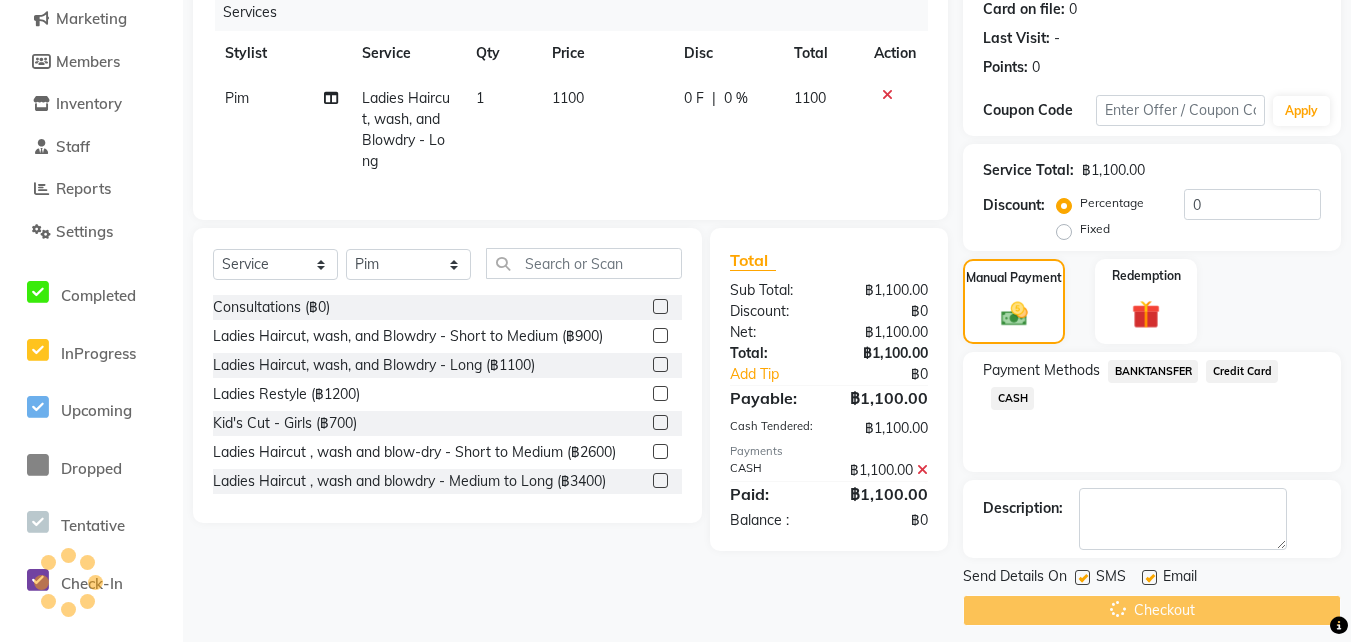 scroll, scrollTop: 0, scrollLeft: 0, axis: both 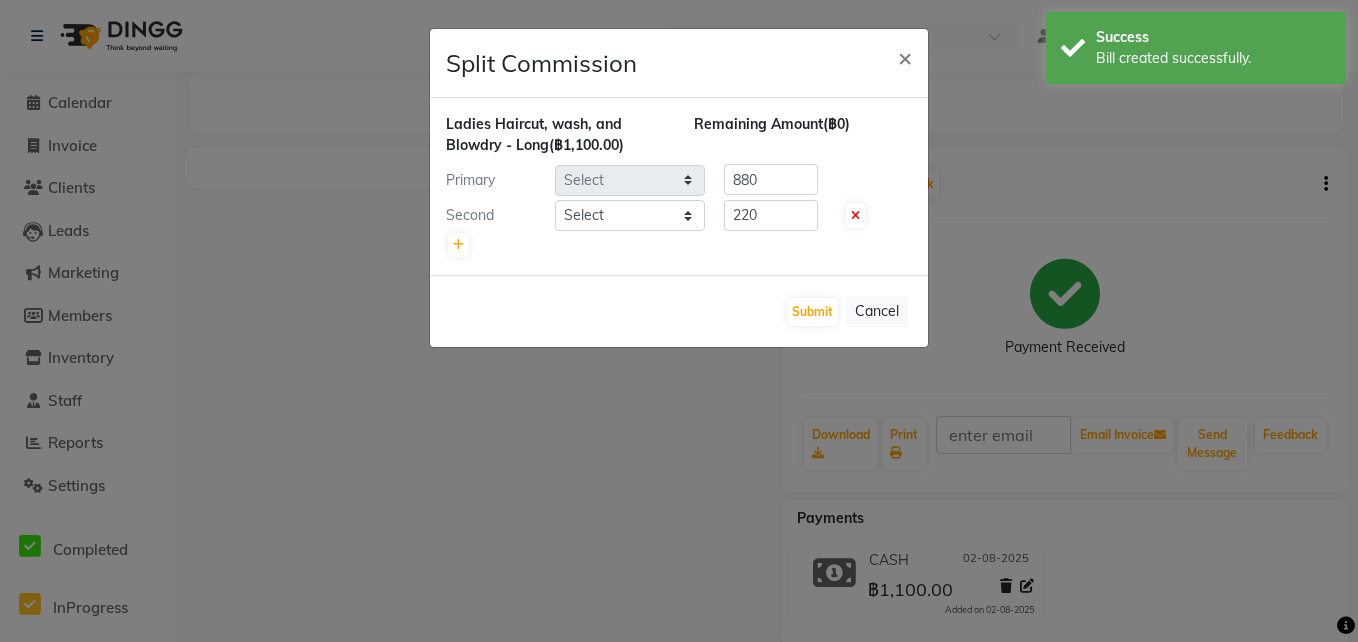select on "65351" 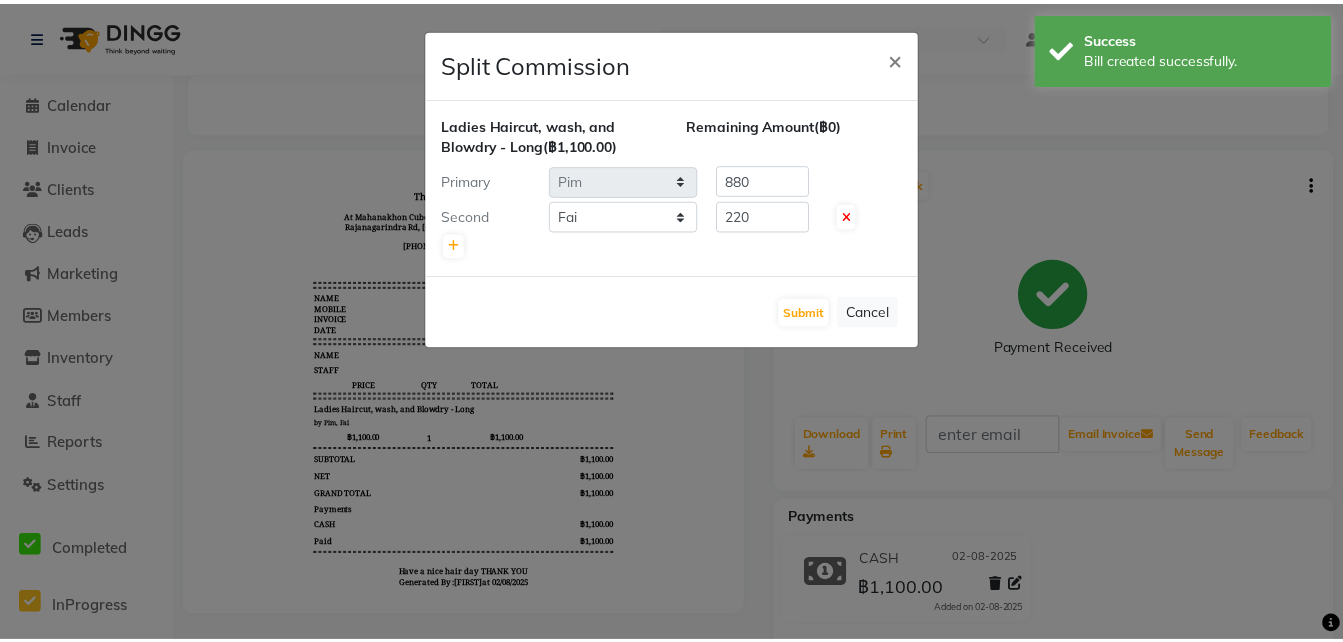 scroll, scrollTop: 0, scrollLeft: 0, axis: both 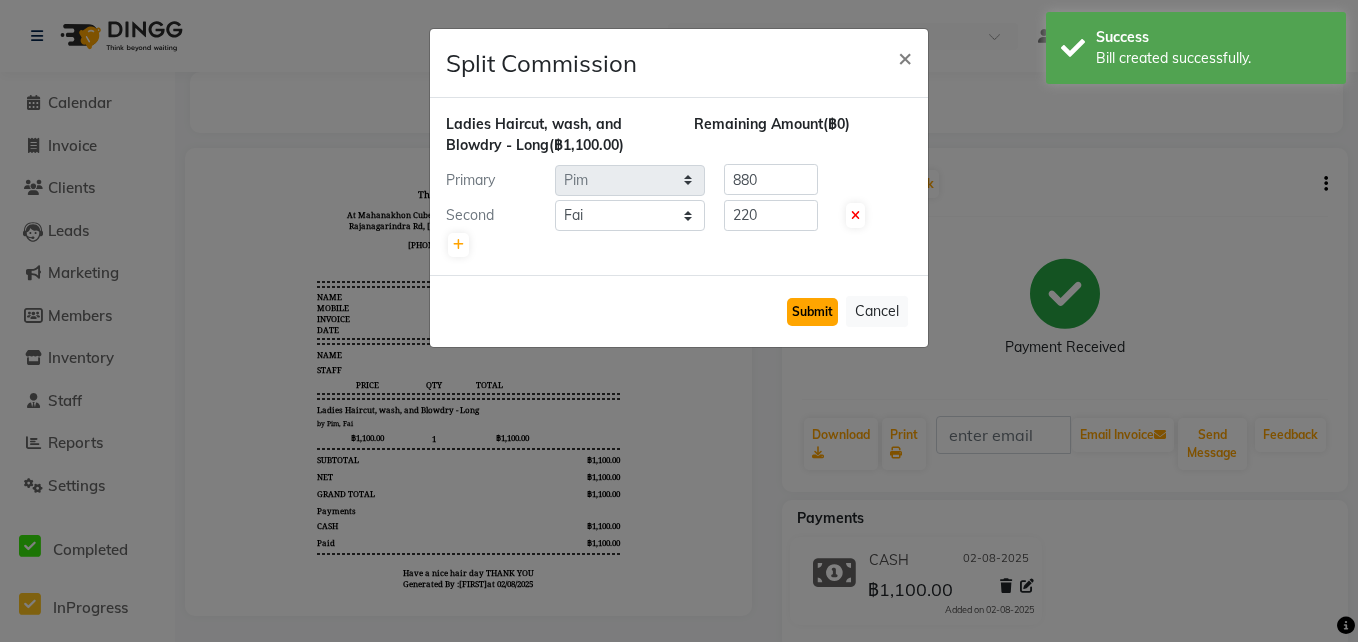 click on "Submit" 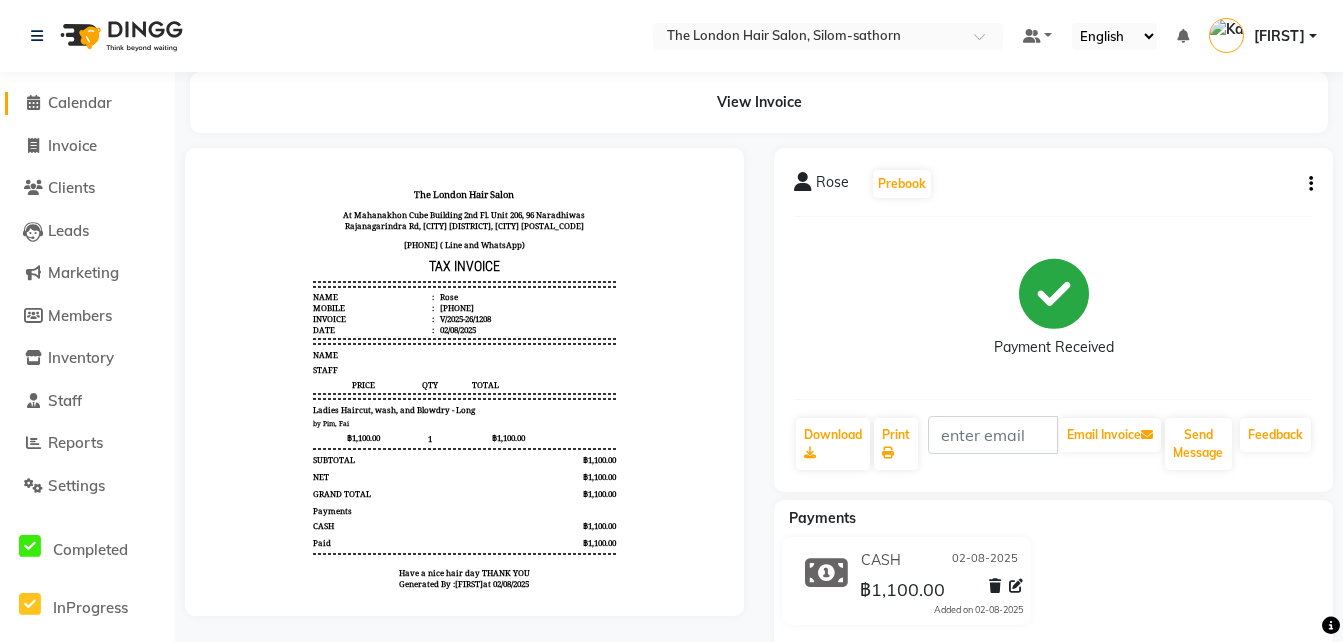 click on "Calendar" 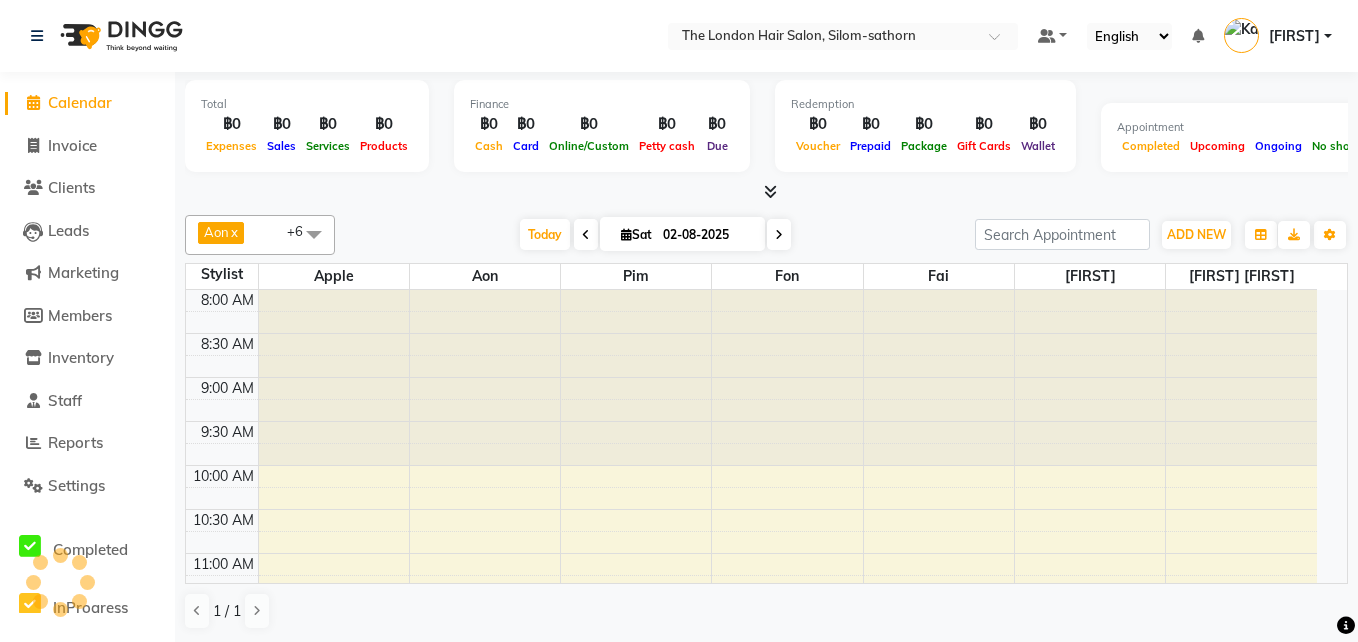 scroll, scrollTop: 0, scrollLeft: 0, axis: both 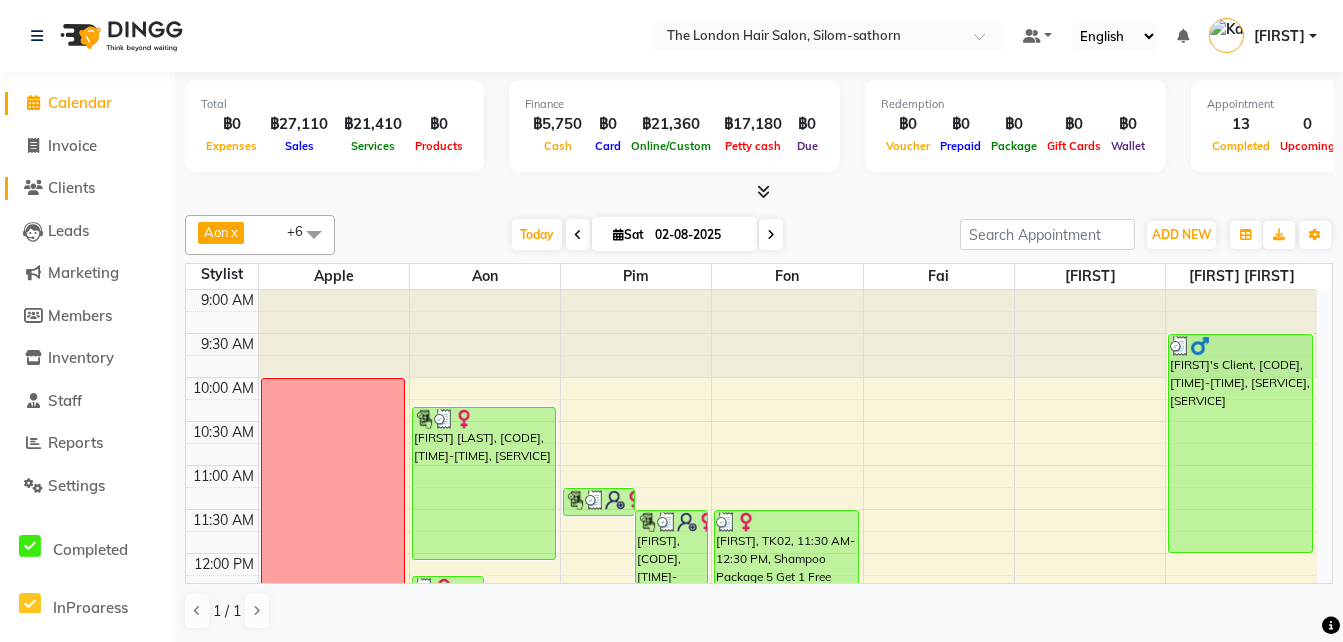 click on "Clients" 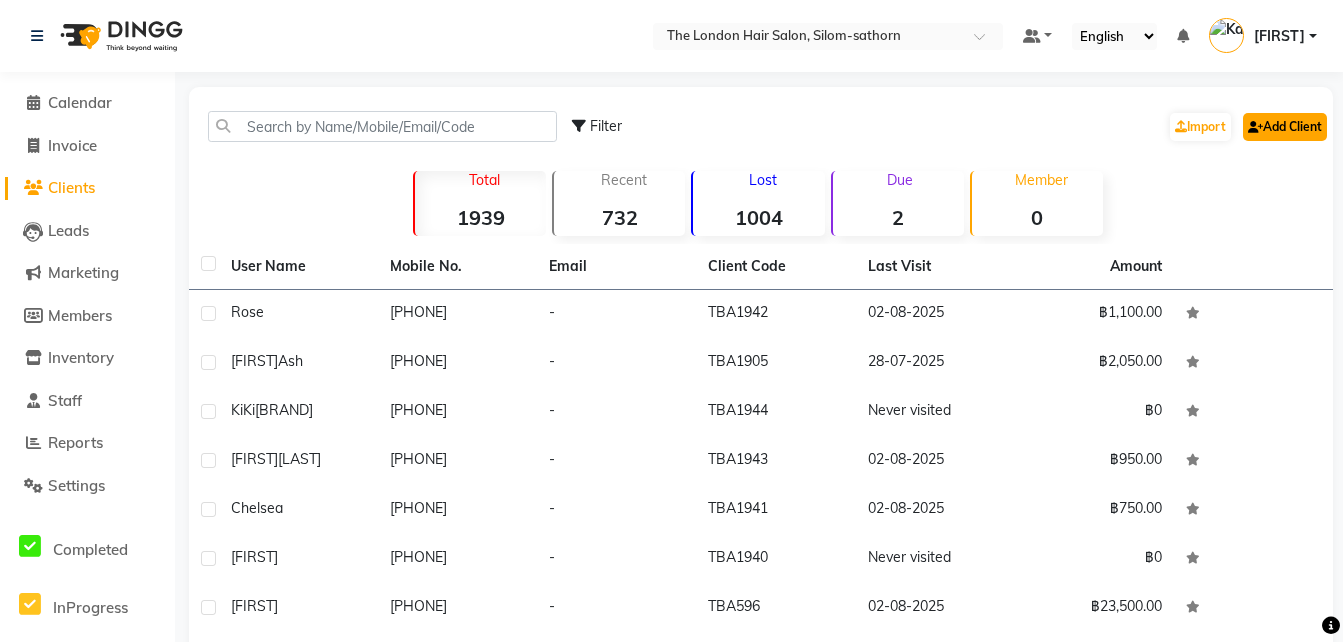 click on "Add Client" 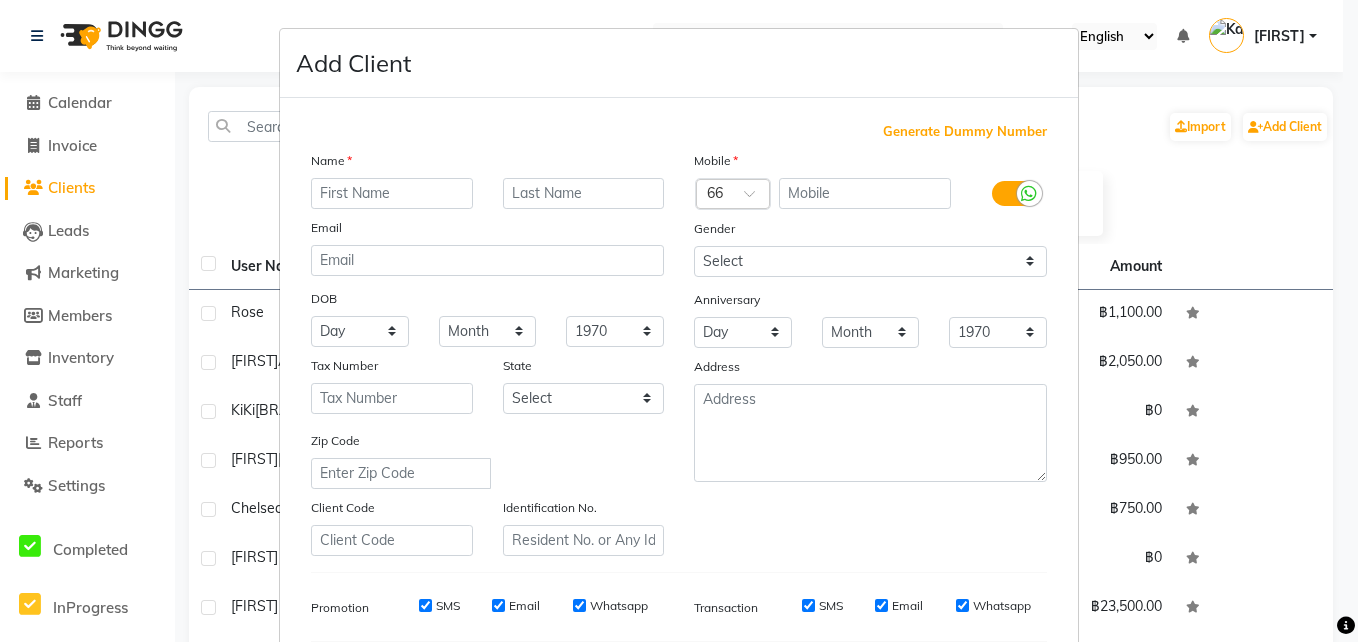 click at bounding box center [392, 193] 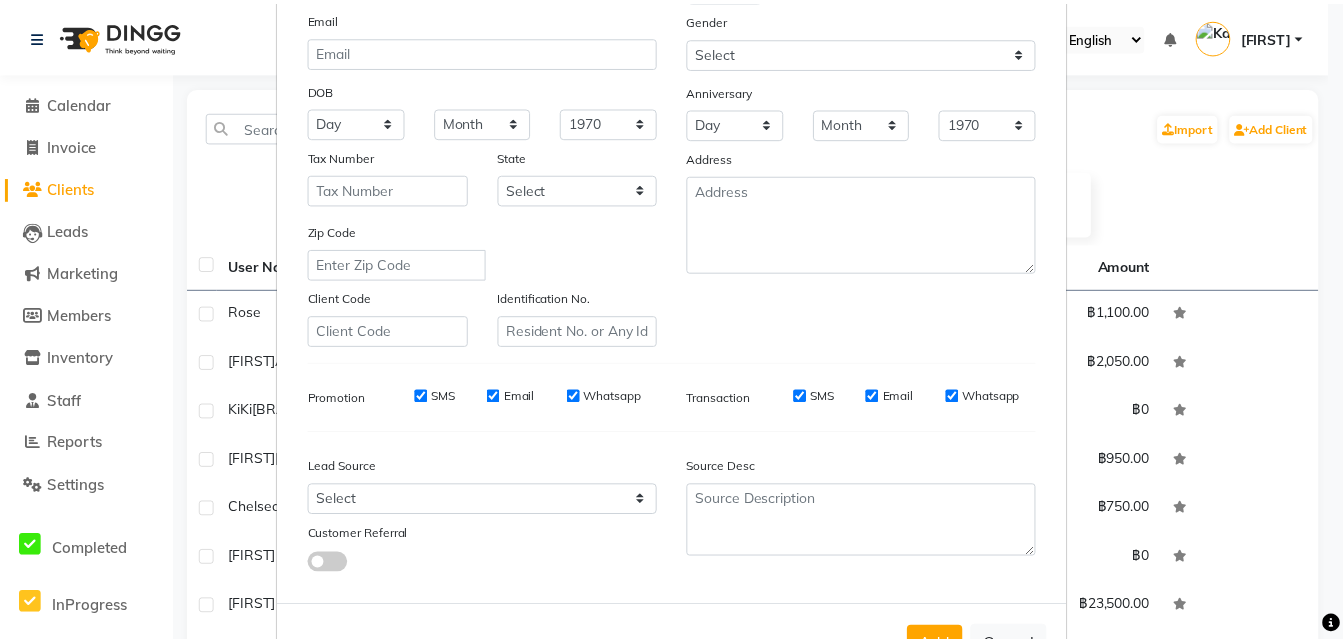 scroll, scrollTop: 281, scrollLeft: 0, axis: vertical 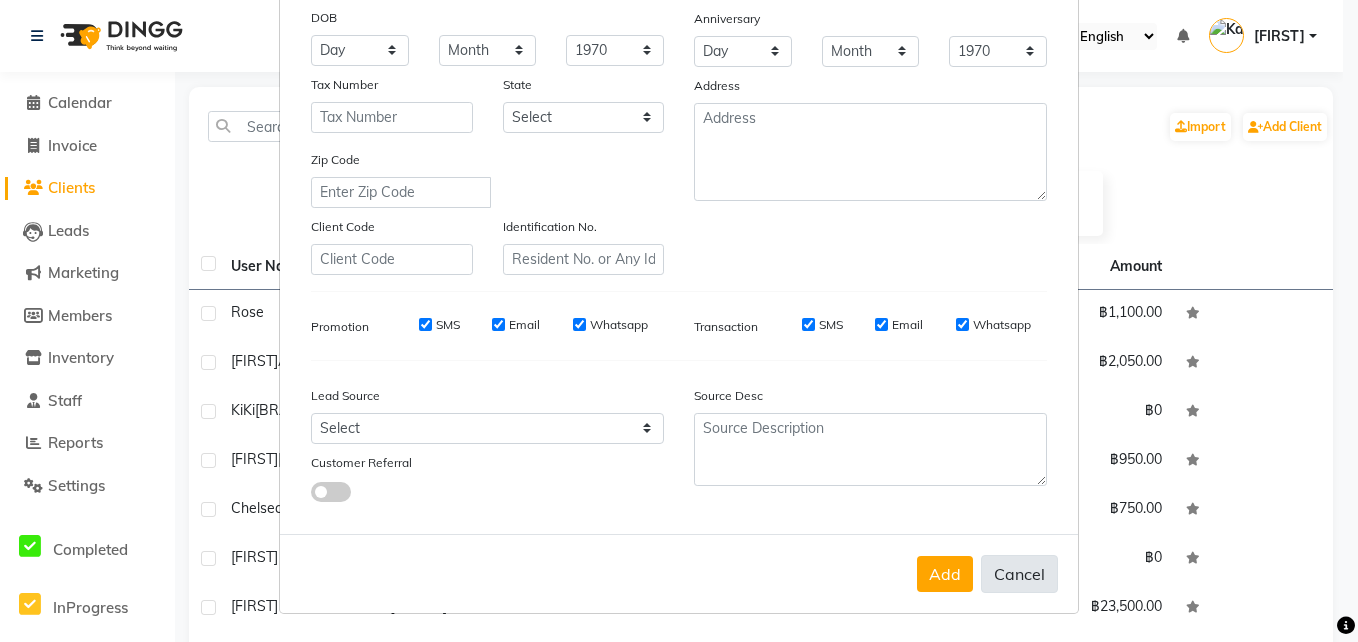 click on "Cancel" at bounding box center (1019, 574) 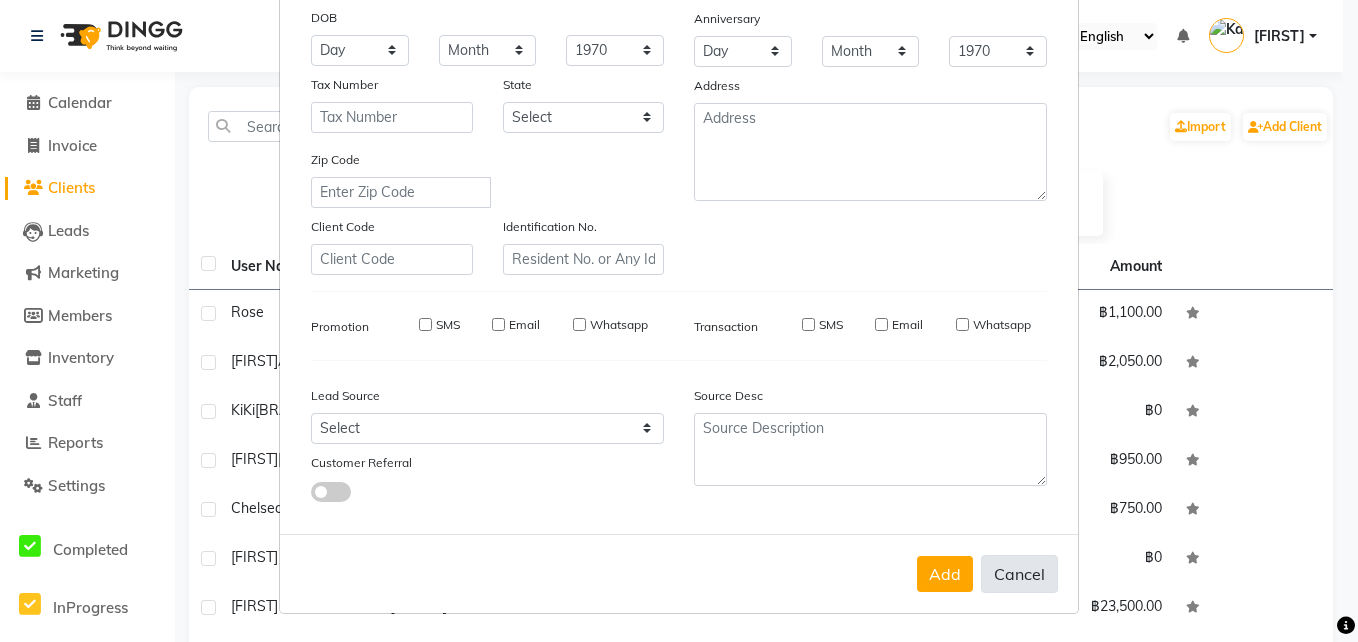 select 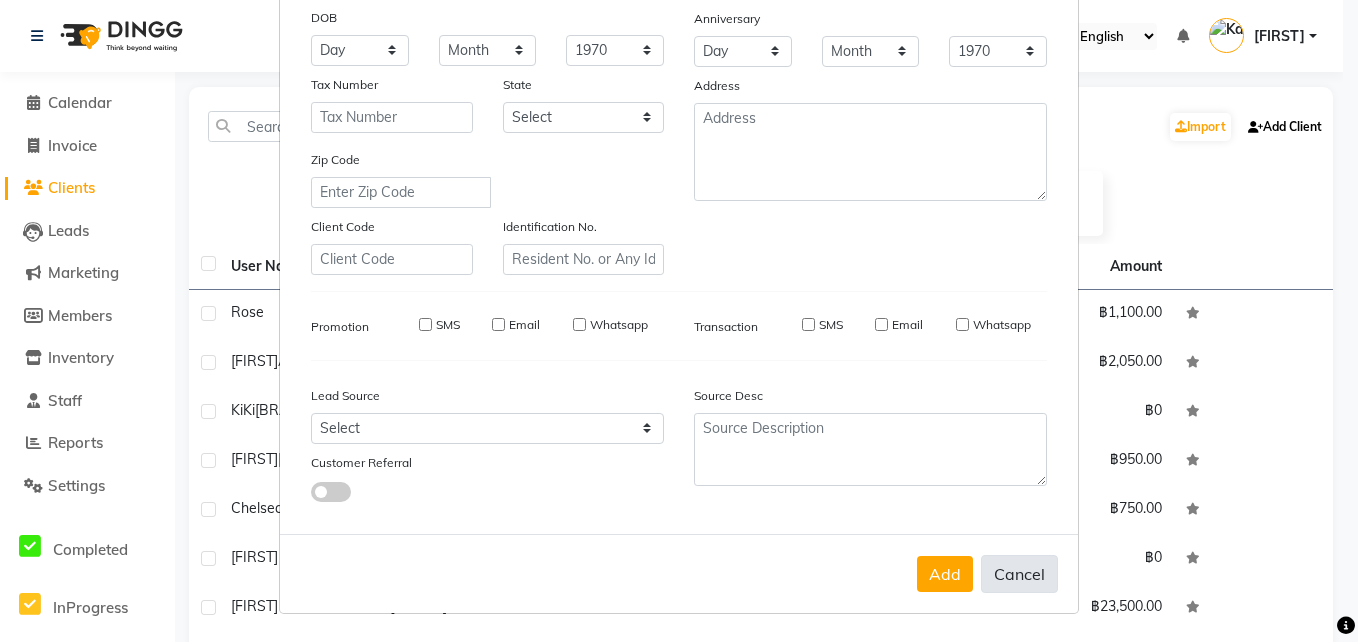 select 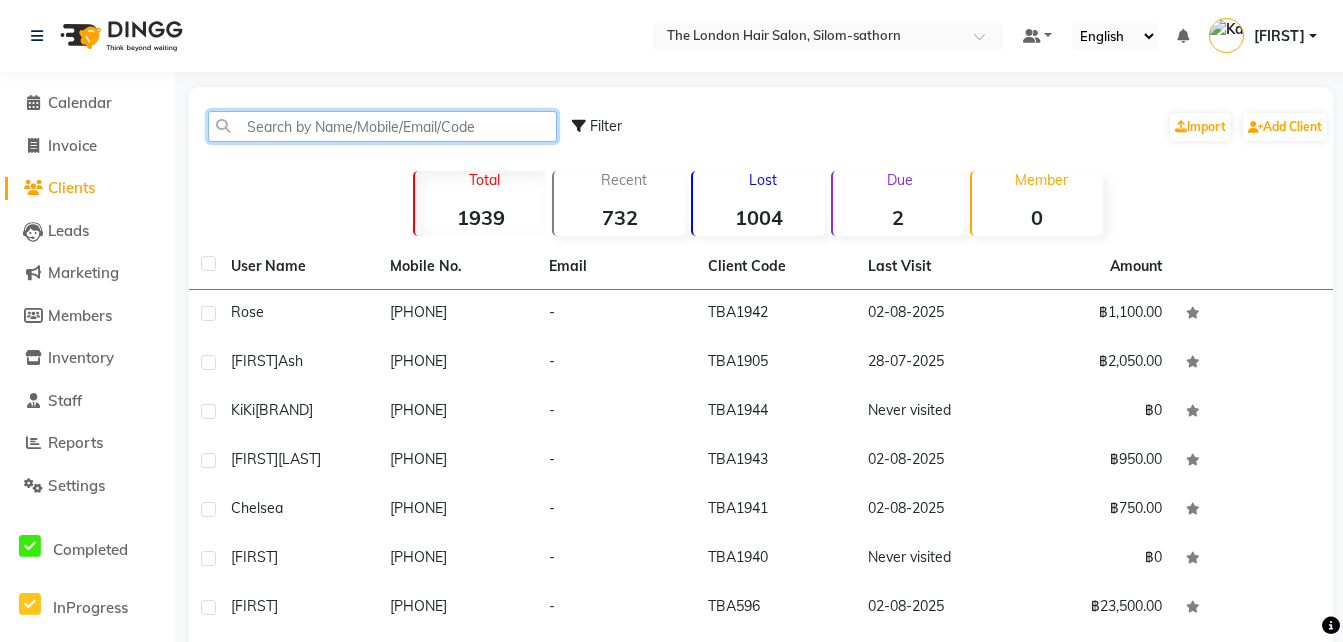 click 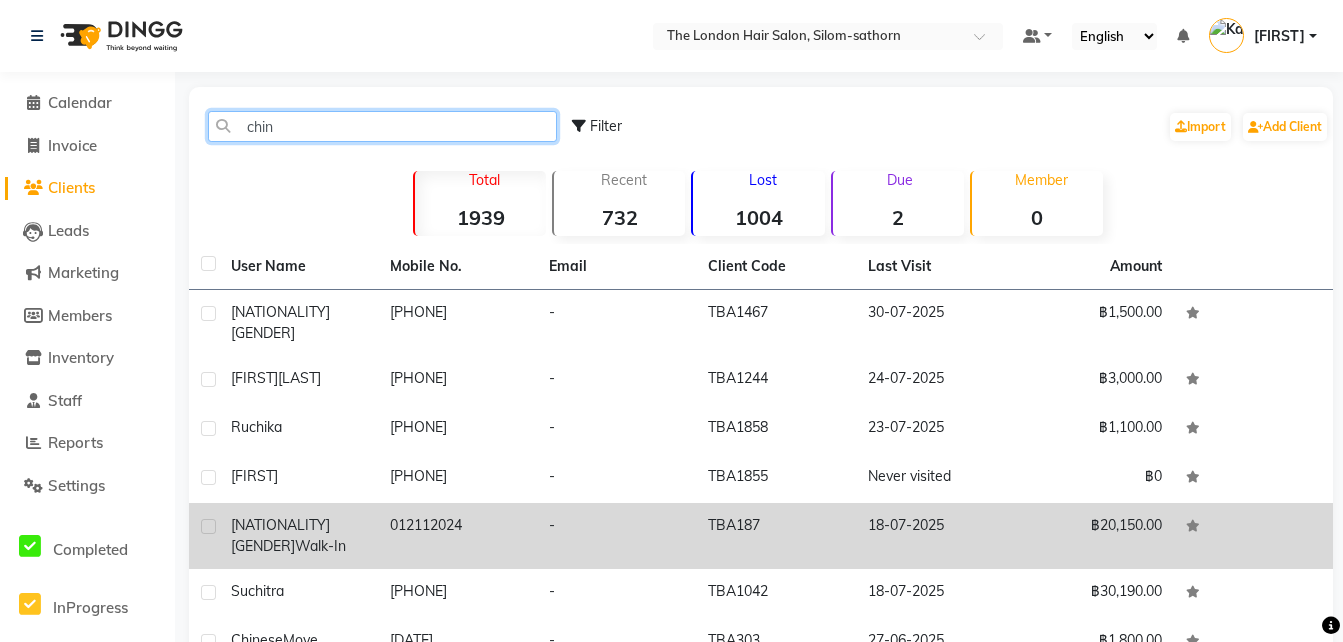 type on "chin" 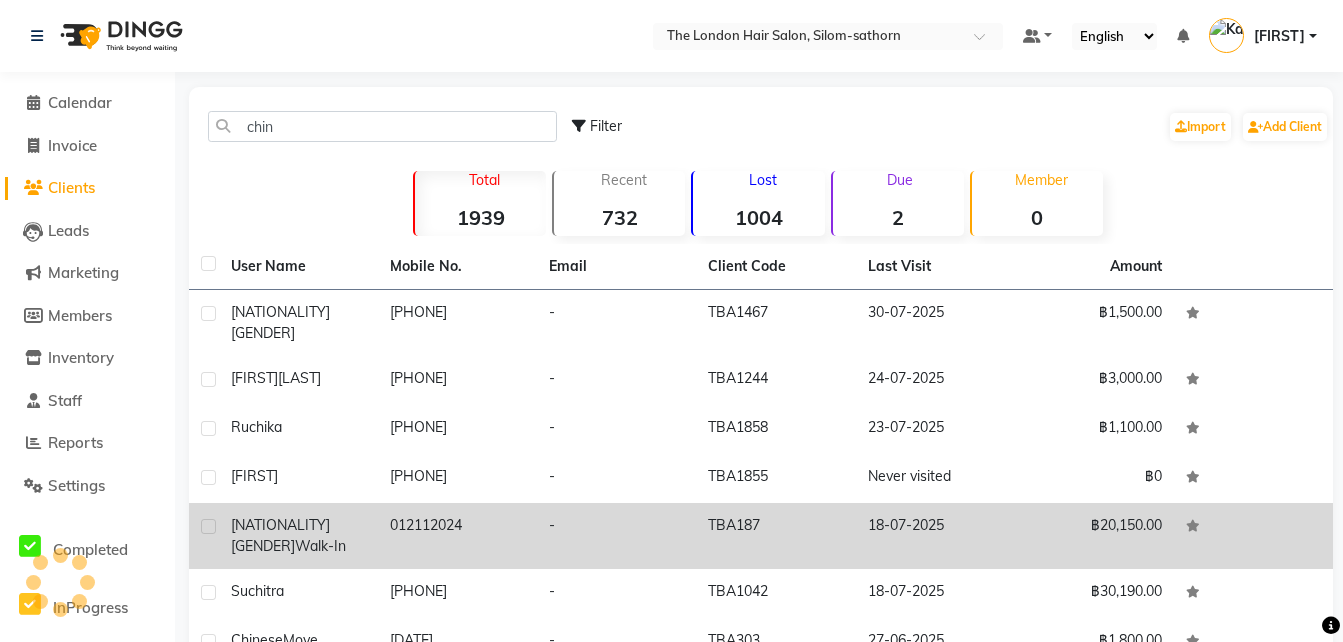 click on "[NATIONALITY] [GENDER]" 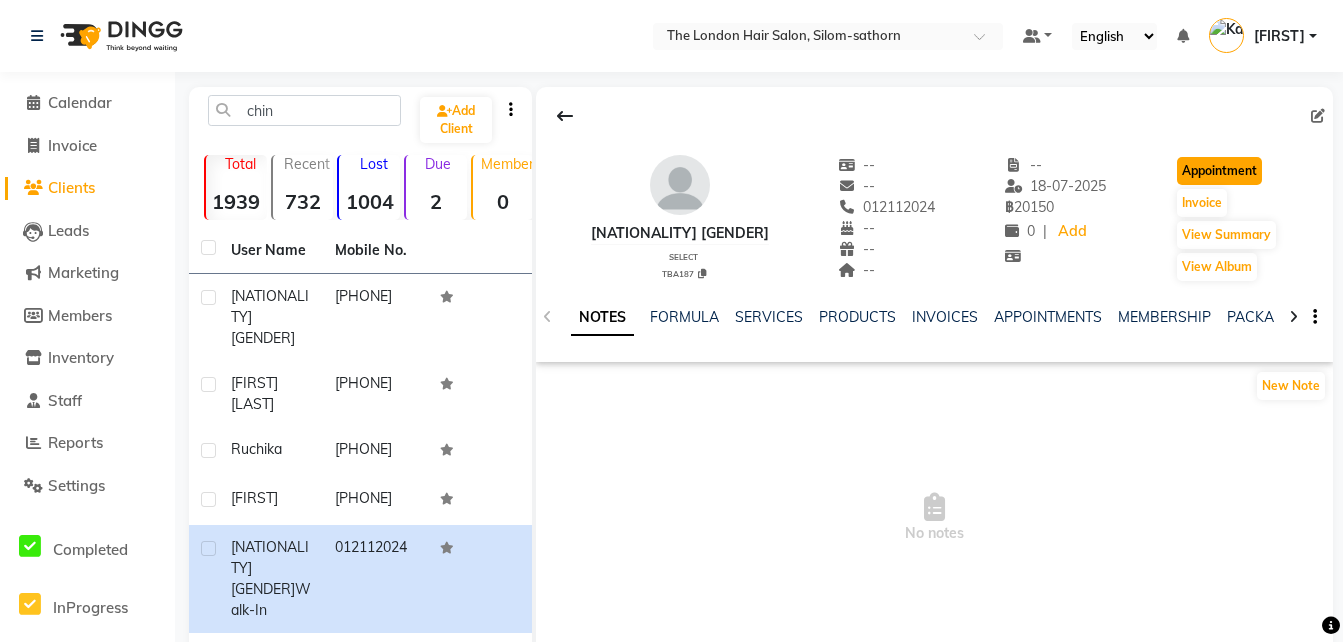 click on "Appointment" 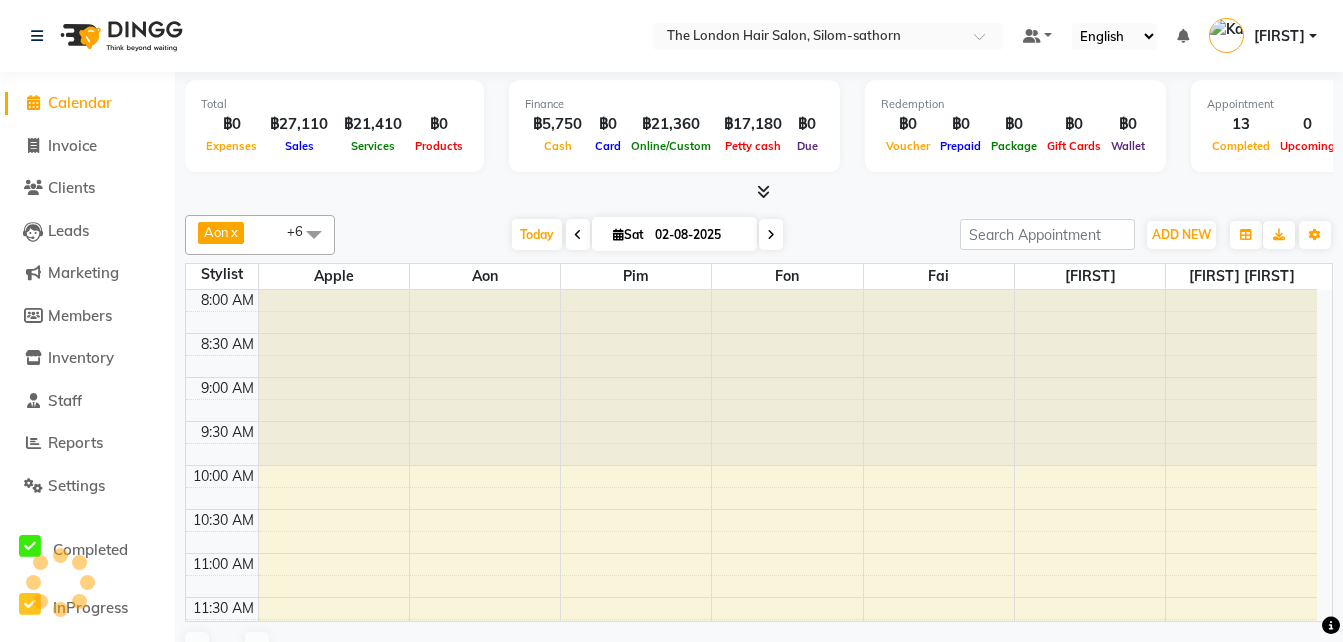 scroll, scrollTop: 0, scrollLeft: 0, axis: both 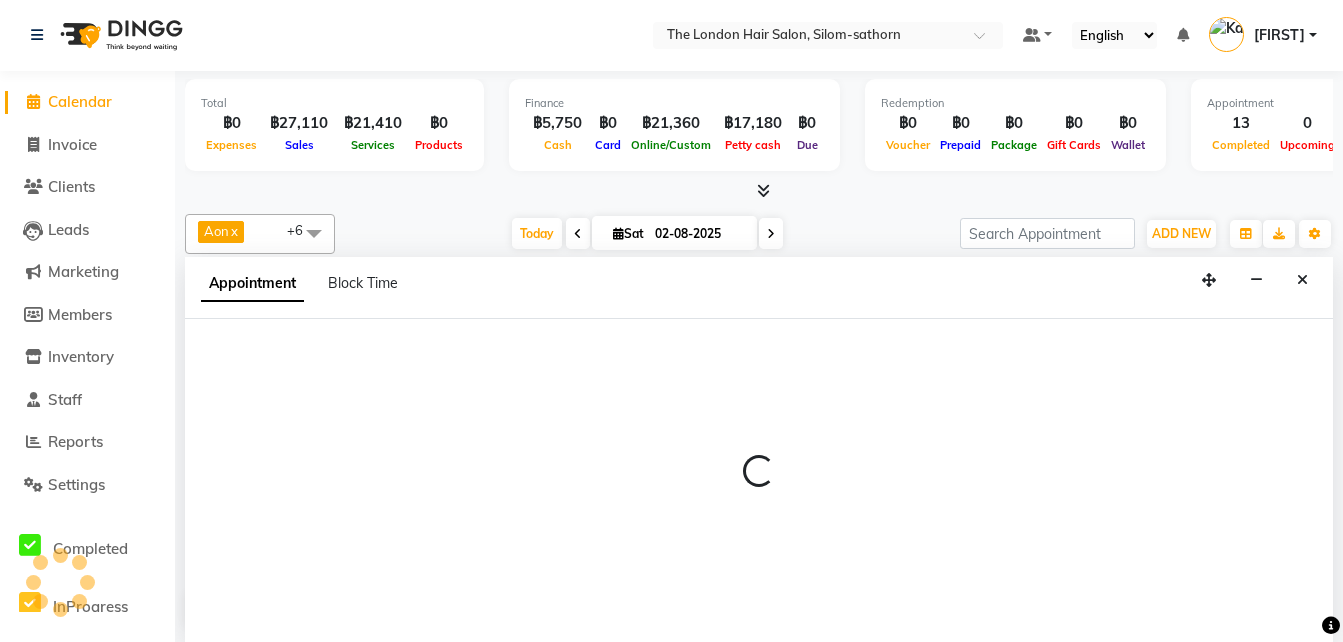 select on "tentative" 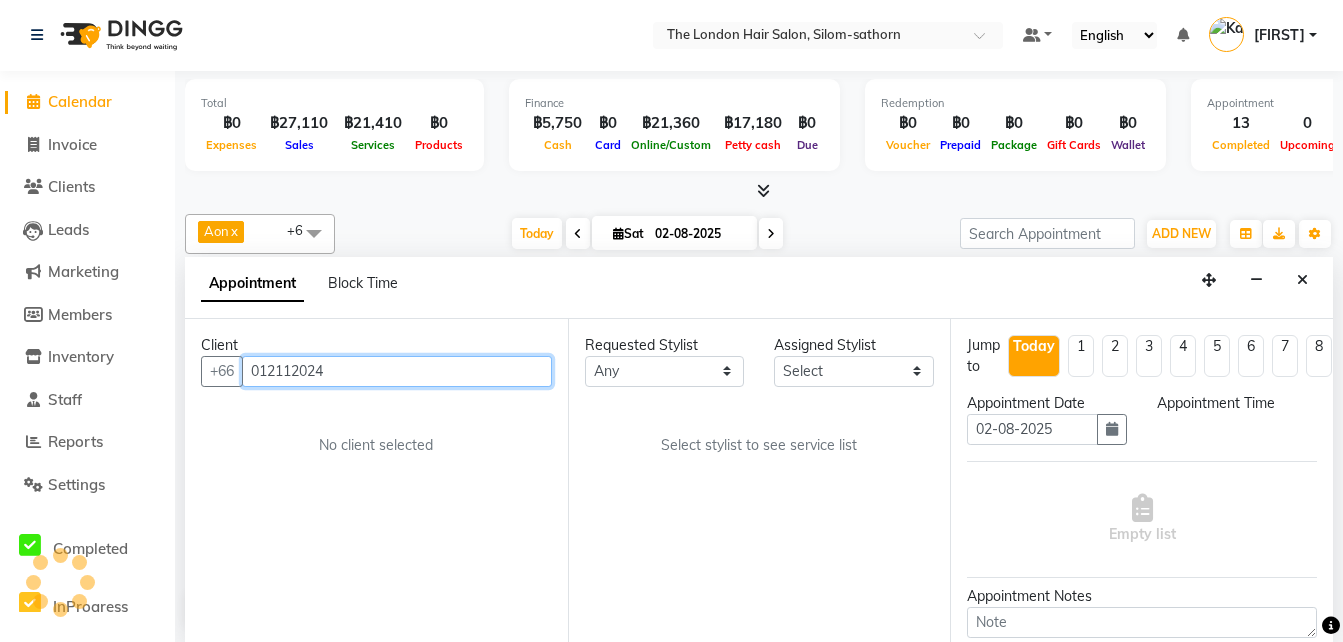 select on "600" 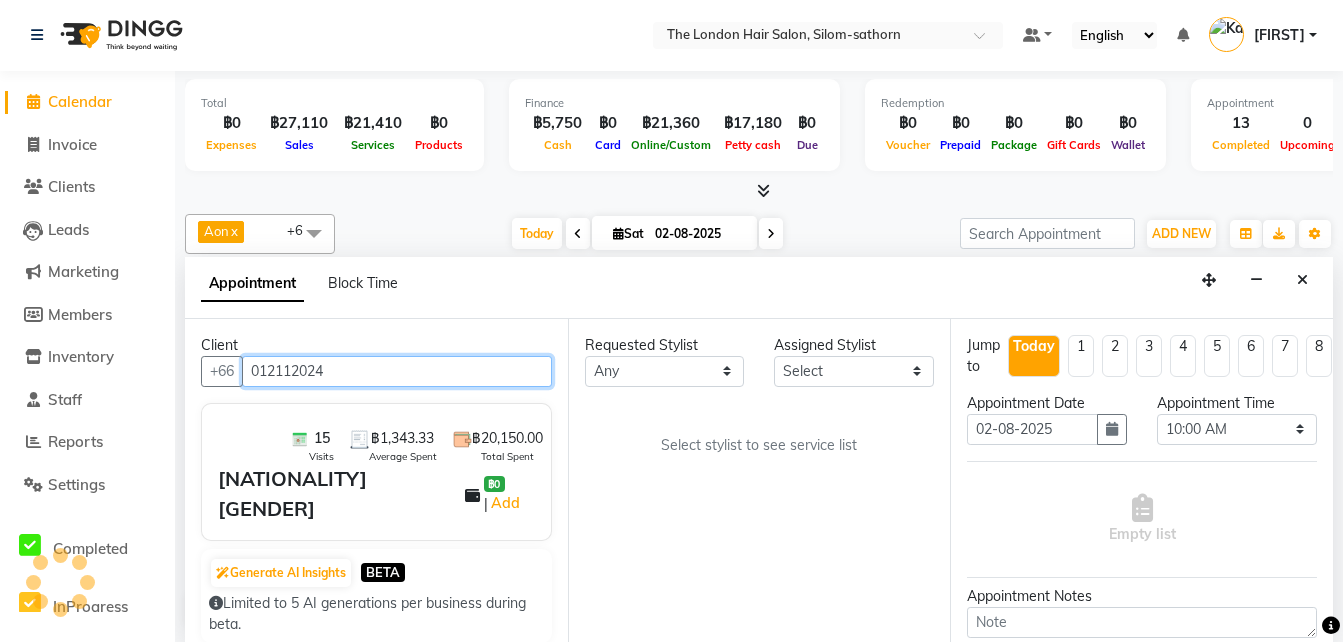 scroll, scrollTop: 762, scrollLeft: 0, axis: vertical 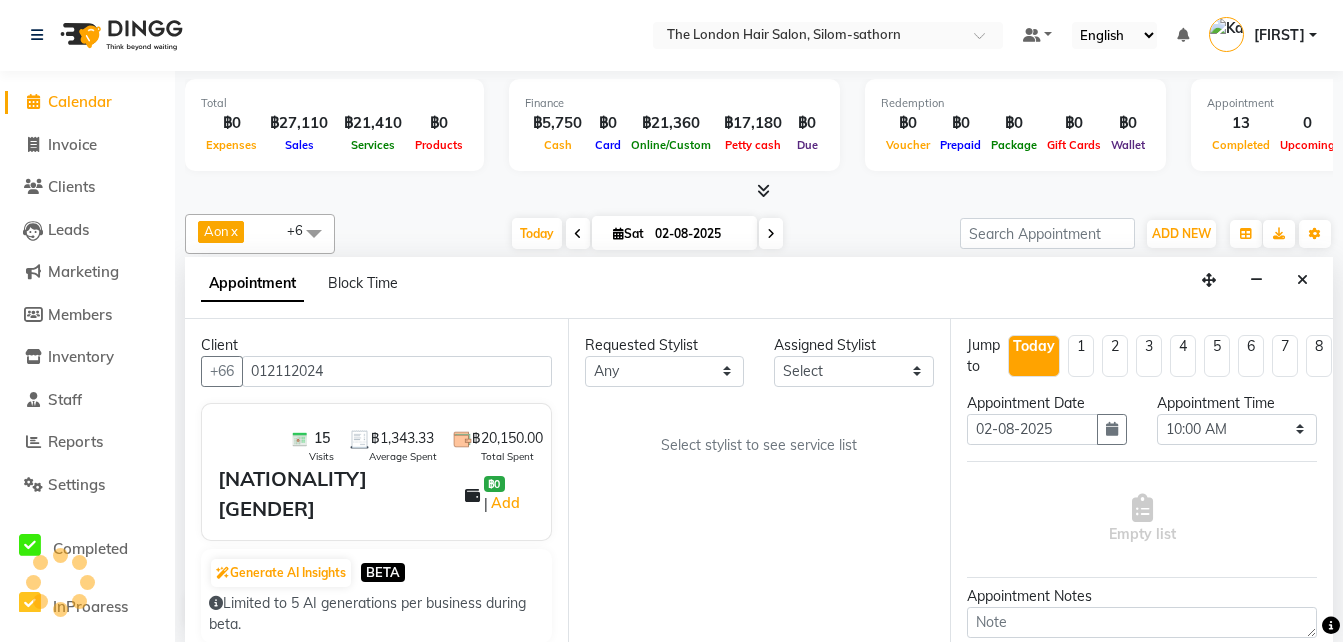 click on "Requested Stylist" at bounding box center (665, 345) 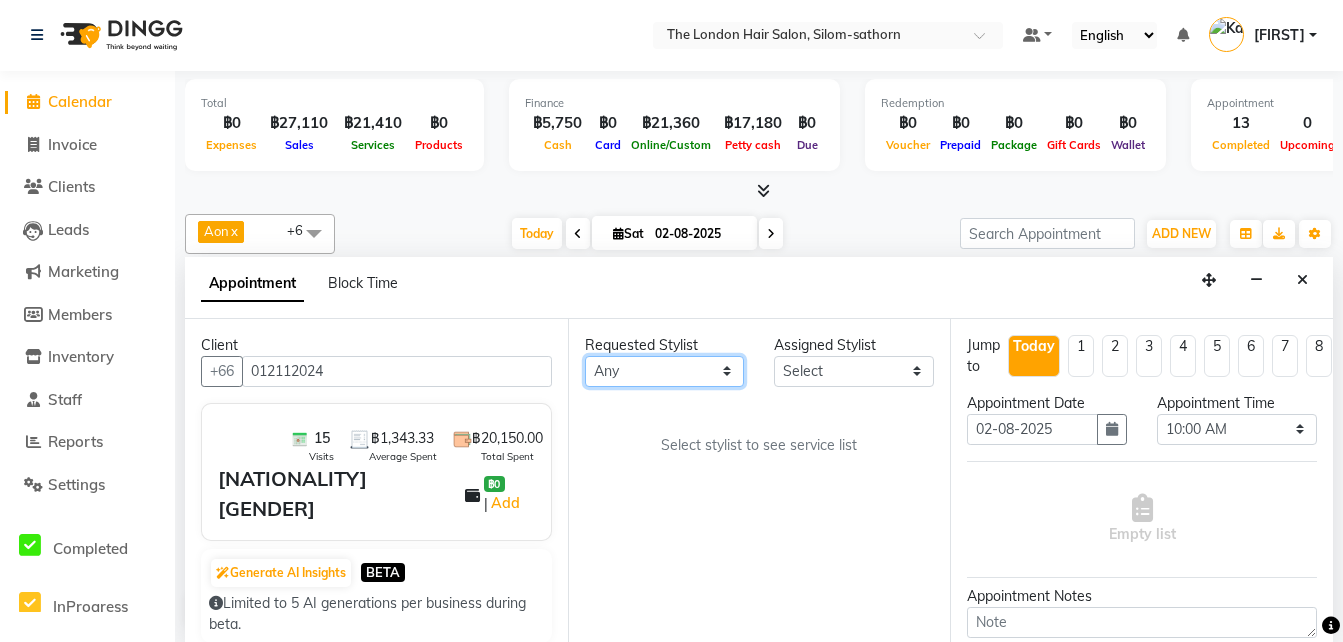 click on "Any [FIRST] [FIRST] [FIRST] [FIRST] [FIRST] [FIRST] [FIRST]" at bounding box center [665, 371] 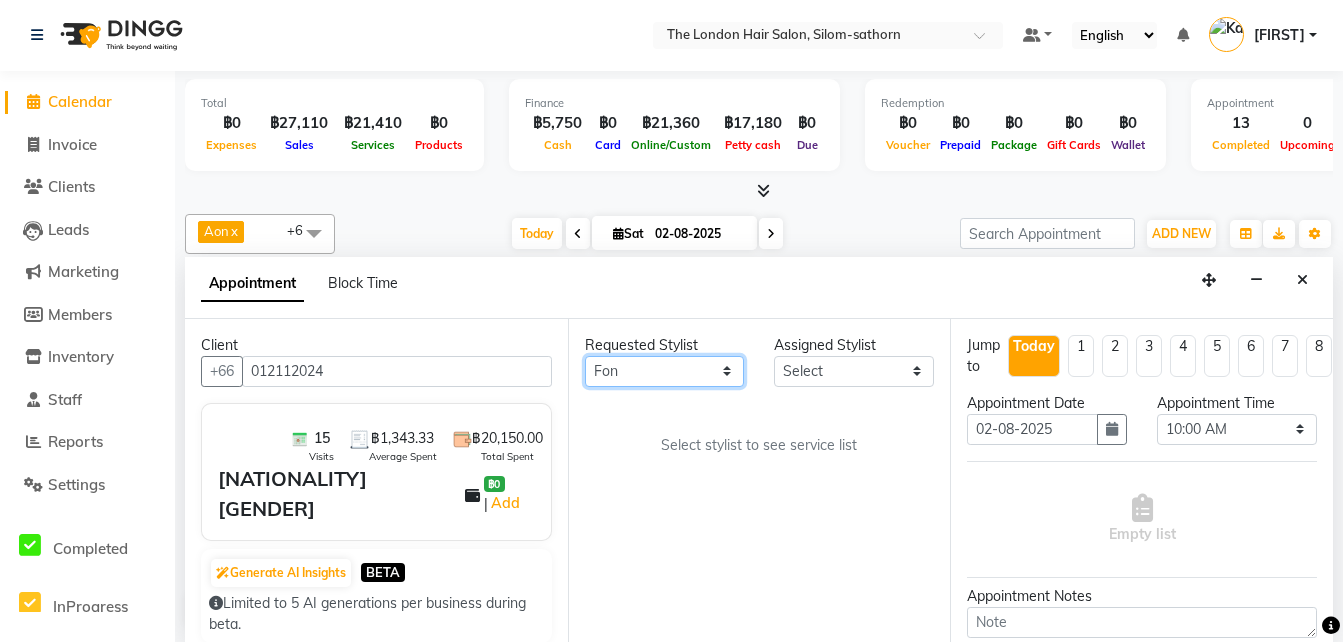 click on "Any [FIRST] [FIRST] [FIRST] [FIRST] [FIRST] [FIRST] [FIRST]" at bounding box center (665, 371) 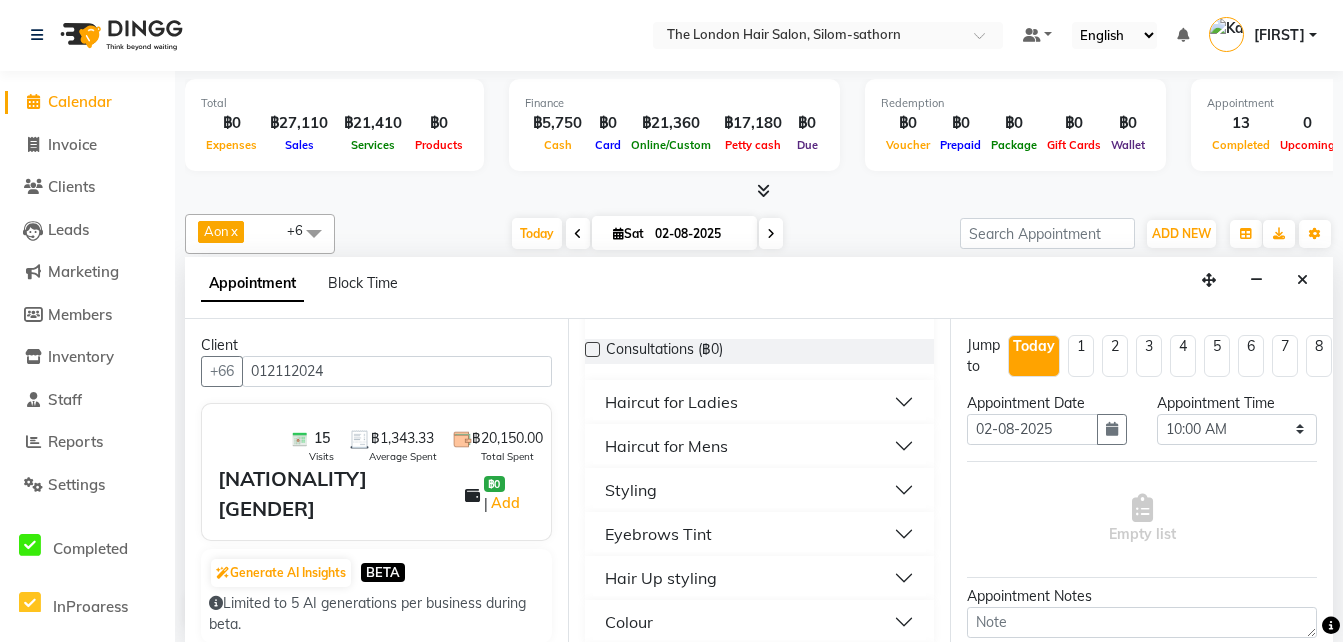 scroll, scrollTop: 173, scrollLeft: 0, axis: vertical 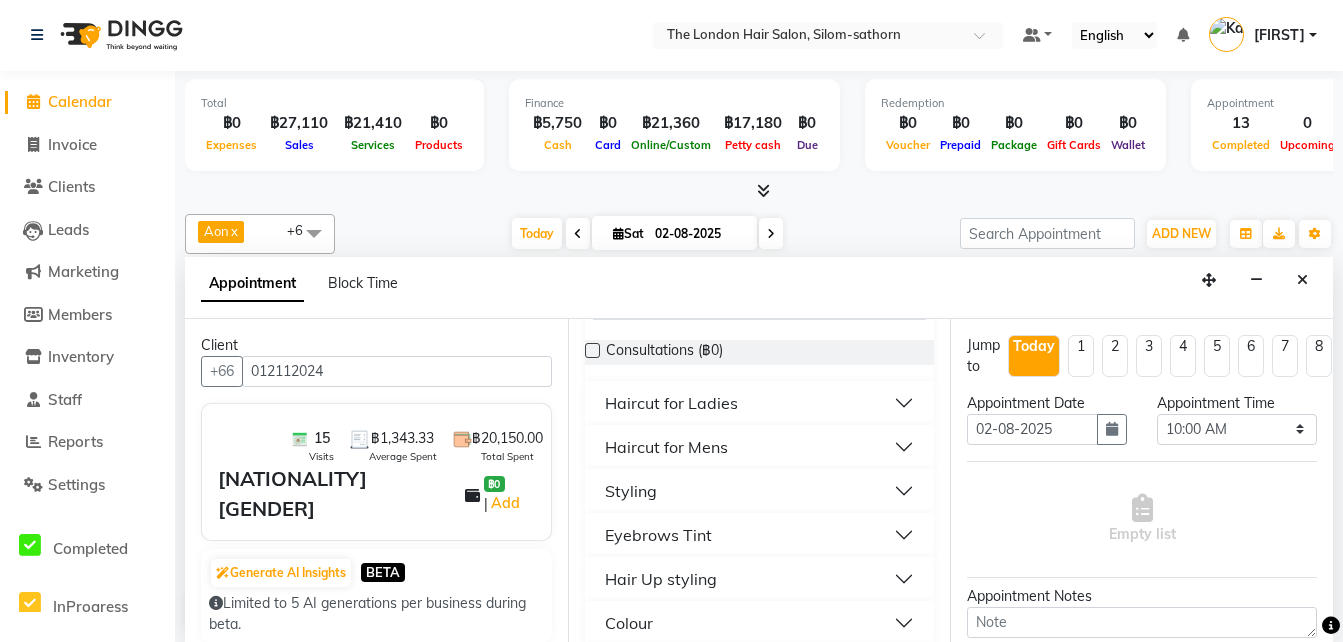 click on "Styling" at bounding box center (631, 491) 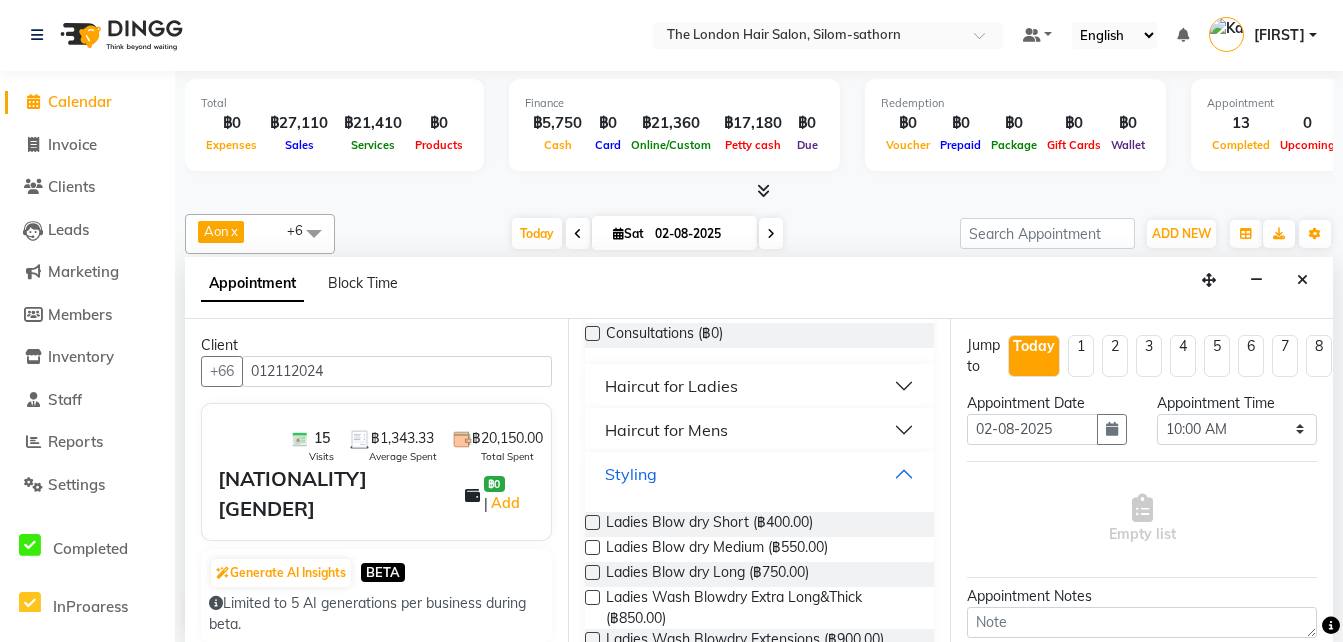 scroll, scrollTop: 191, scrollLeft: 0, axis: vertical 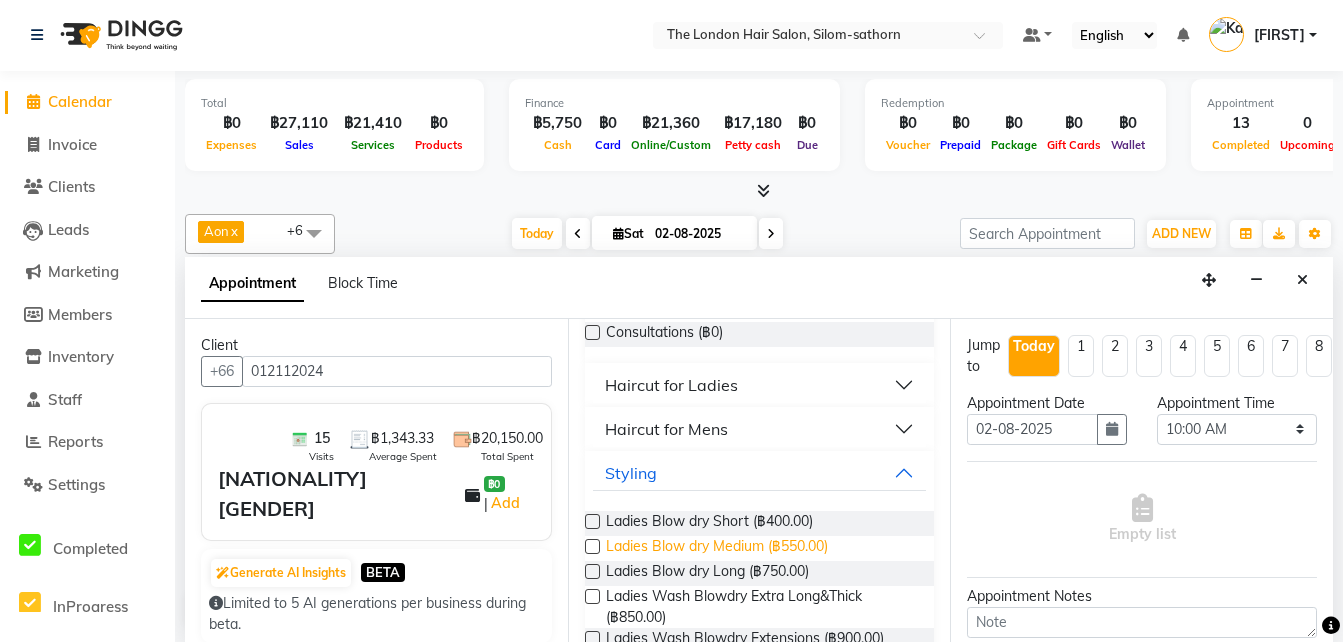 click on "Ladies Blow dry Medium (฿550.00)" at bounding box center [717, 548] 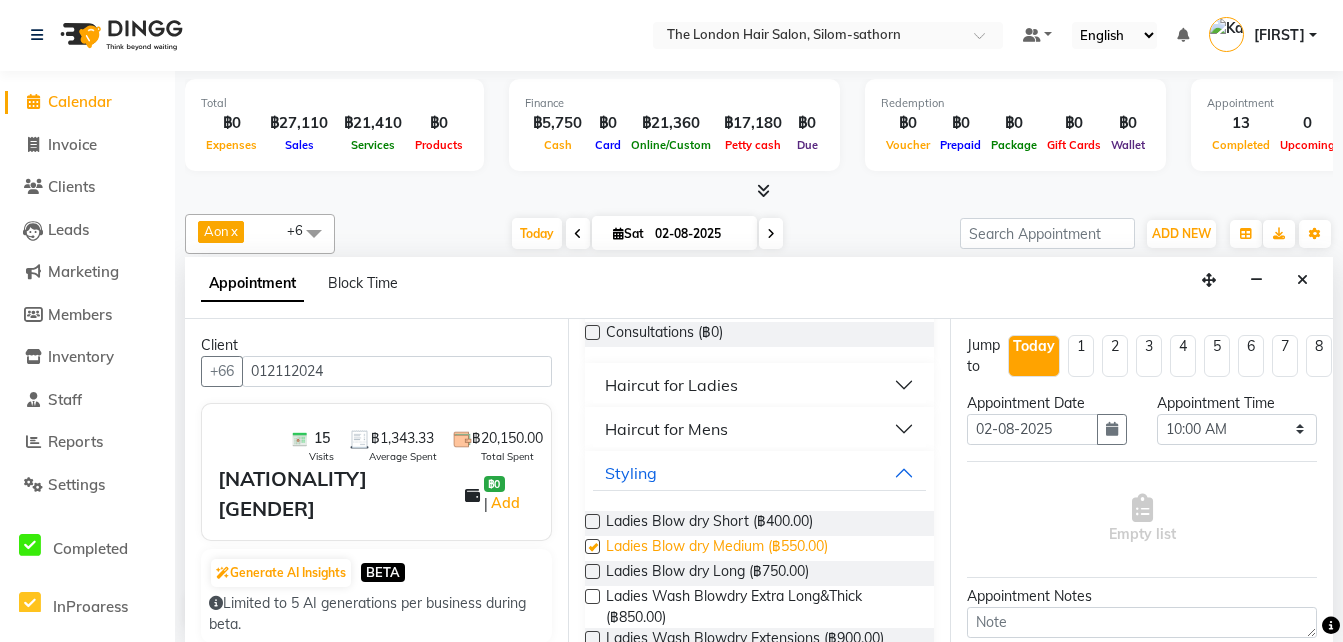 checkbox on "false" 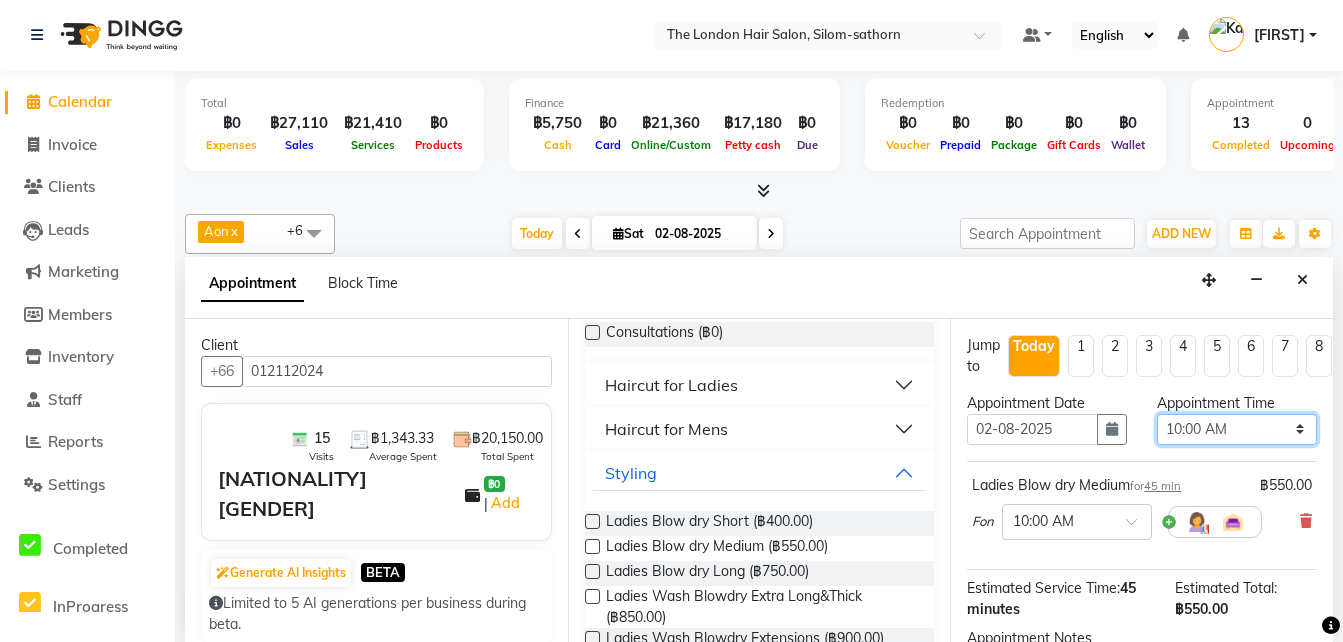 click on "Select 10:00 AM 10:05 AM 10:10 AM 10:15 AM 10:20 AM 10:25 AM 10:30 AM 10:35 AM 10:40 AM 10:45 AM 10:50 AM 10:55 AM 11:00 AM 11:05 AM 11:10 AM 11:15 AM 11:20 AM 11:25 AM 11:30 AM 11:35 AM 11:40 AM 11:45 AM 11:50 AM 11:55 AM 12:00 PM 12:05 PM 12:10 PM 12:15 PM 12:20 PM 12:25 PM 12:30 PM 12:35 PM 12:40 PM 12:45 PM 12:50 PM 12:55 PM 01:00 PM 01:05 PM 01:10 PM 01:15 PM 01:20 PM 01:25 PM 01:30 PM 01:35 PM 01:40 PM 01:45 PM 01:50 PM 01:55 PM 02:00 PM 02:05 PM 02:10 PM 02:15 PM 02:20 PM 02:25 PM 02:30 PM 02:35 PM 02:40 PM 02:45 PM 02:50 PM 02:55 PM 03:00 PM 03:05 PM 03:10 PM 03:15 PM 03:20 PM 03:25 PM 03:30 PM 03:35 PM 03:40 PM 03:45 PM 03:50 PM 03:55 PM 04:00 PM 04:05 PM 04:10 PM 04:15 PM 04:20 PM 04:25 PM 04:30 PM 04:35 PM 04:40 PM 04:45 PM 04:50 PM 04:55 PM 05:00 PM 05:05 PM 05:10 PM 05:15 PM 05:20 PM 05:25 PM 05:30 PM 05:35 PM 05:40 PM 05:45 PM 05:50 PM 05:55 PM 06:00 PM 06:05 PM 06:10 PM 06:15 PM 06:20 PM 06:25 PM 06:30 PM 06:35 PM 06:40 PM 06:45 PM 06:50 PM 06:55 PM 07:00 PM 07:05 PM 07:10 PM 07:15 PM 07:20 PM" at bounding box center [1237, 429] 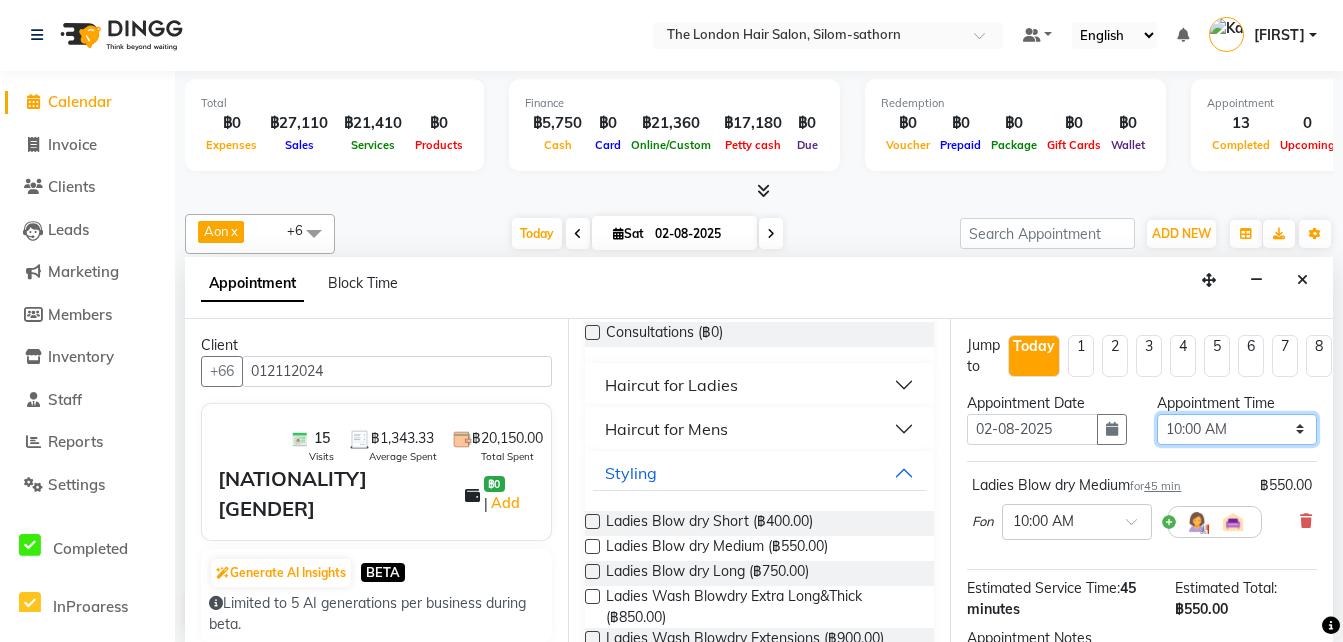 select on "1200" 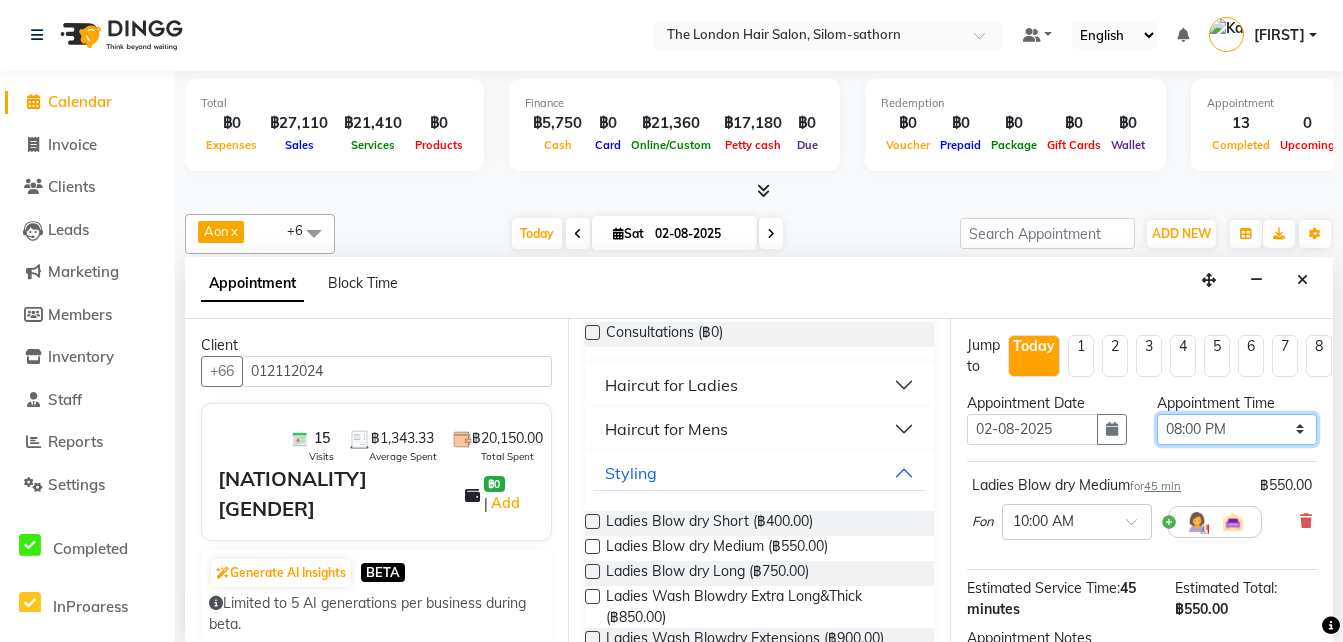 click on "Select 10:00 AM 10:05 AM 10:10 AM 10:15 AM 10:20 AM 10:25 AM 10:30 AM 10:35 AM 10:40 AM 10:45 AM 10:50 AM 10:55 AM 11:00 AM 11:05 AM 11:10 AM 11:15 AM 11:20 AM 11:25 AM 11:30 AM 11:35 AM 11:40 AM 11:45 AM 11:50 AM 11:55 AM 12:00 PM 12:05 PM 12:10 PM 12:15 PM 12:20 PM 12:25 PM 12:30 PM 12:35 PM 12:40 PM 12:45 PM 12:50 PM 12:55 PM 01:00 PM 01:05 PM 01:10 PM 01:15 PM 01:20 PM 01:25 PM 01:30 PM 01:35 PM 01:40 PM 01:45 PM 01:50 PM 01:55 PM 02:00 PM 02:05 PM 02:10 PM 02:15 PM 02:20 PM 02:25 PM 02:30 PM 02:35 PM 02:40 PM 02:45 PM 02:50 PM 02:55 PM 03:00 PM 03:05 PM 03:10 PM 03:15 PM 03:20 PM 03:25 PM 03:30 PM 03:35 PM 03:40 PM 03:45 PM 03:50 PM 03:55 PM 04:00 PM 04:05 PM 04:10 PM 04:15 PM 04:20 PM 04:25 PM 04:30 PM 04:35 PM 04:40 PM 04:45 PM 04:50 PM 04:55 PM 05:00 PM 05:05 PM 05:10 PM 05:15 PM 05:20 PM 05:25 PM 05:30 PM 05:35 PM 05:40 PM 05:45 PM 05:50 PM 05:55 PM 06:00 PM 06:05 PM 06:10 PM 06:15 PM 06:20 PM 06:25 PM 06:30 PM 06:35 PM 06:40 PM 06:45 PM 06:50 PM 06:55 PM 07:00 PM 07:05 PM 07:10 PM 07:15 PM 07:20 PM" at bounding box center (1237, 429) 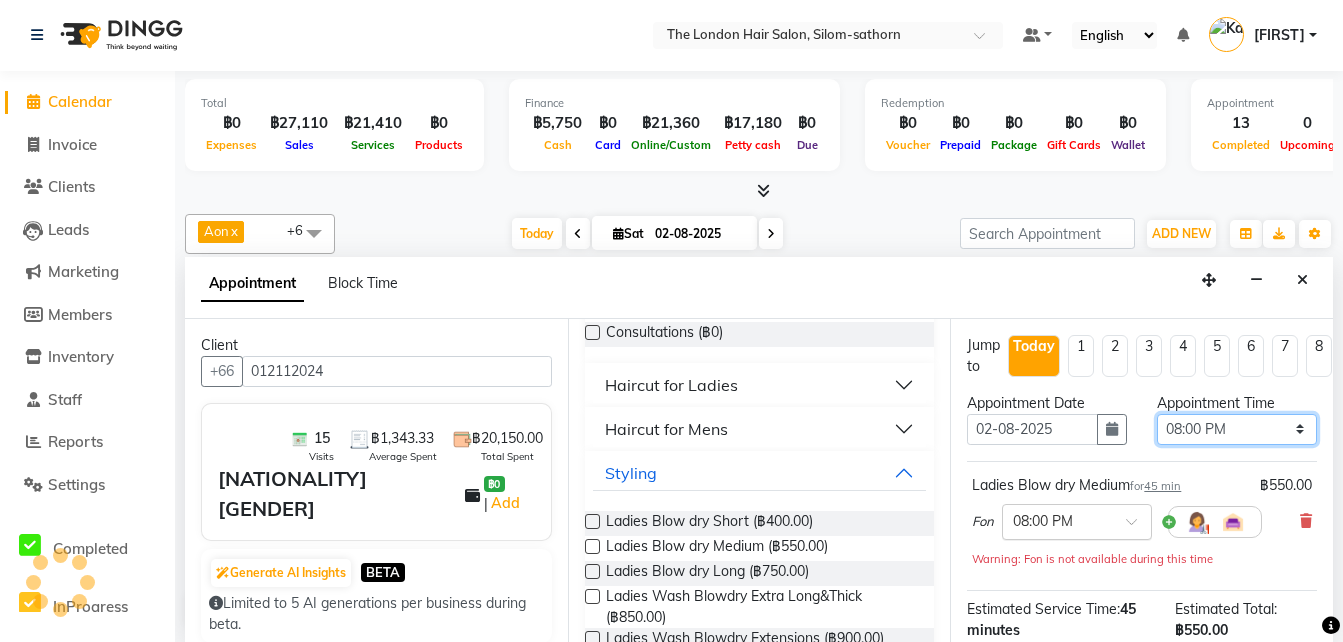 scroll, scrollTop: 277, scrollLeft: 5, axis: both 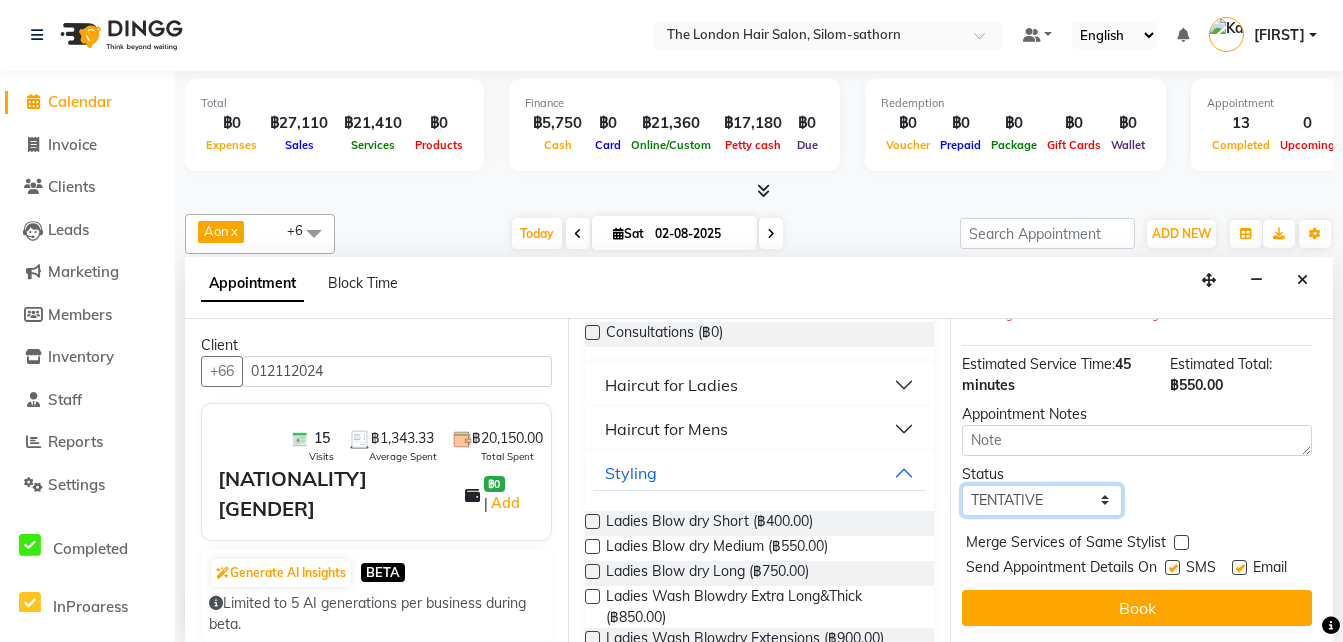 click on "Select TENTATIVE CONFIRM CHECK-IN UPCOMING" at bounding box center [1042, 500] 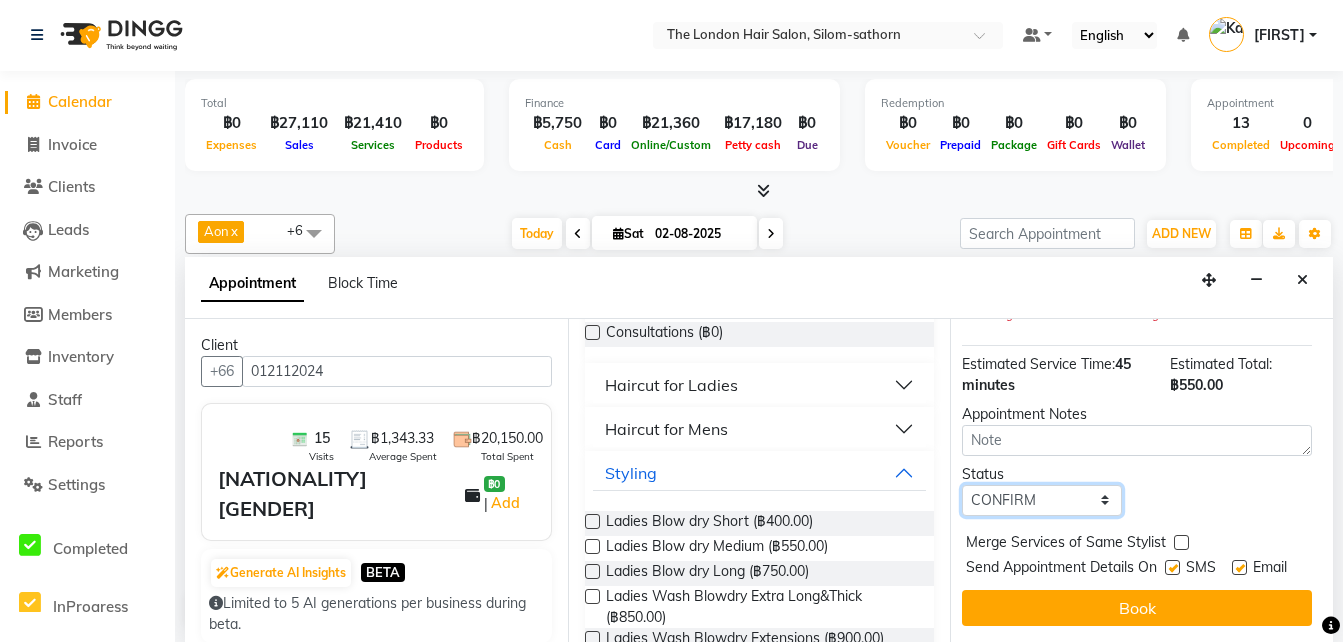 click on "Select TENTATIVE CONFIRM CHECK-IN UPCOMING" at bounding box center (1042, 500) 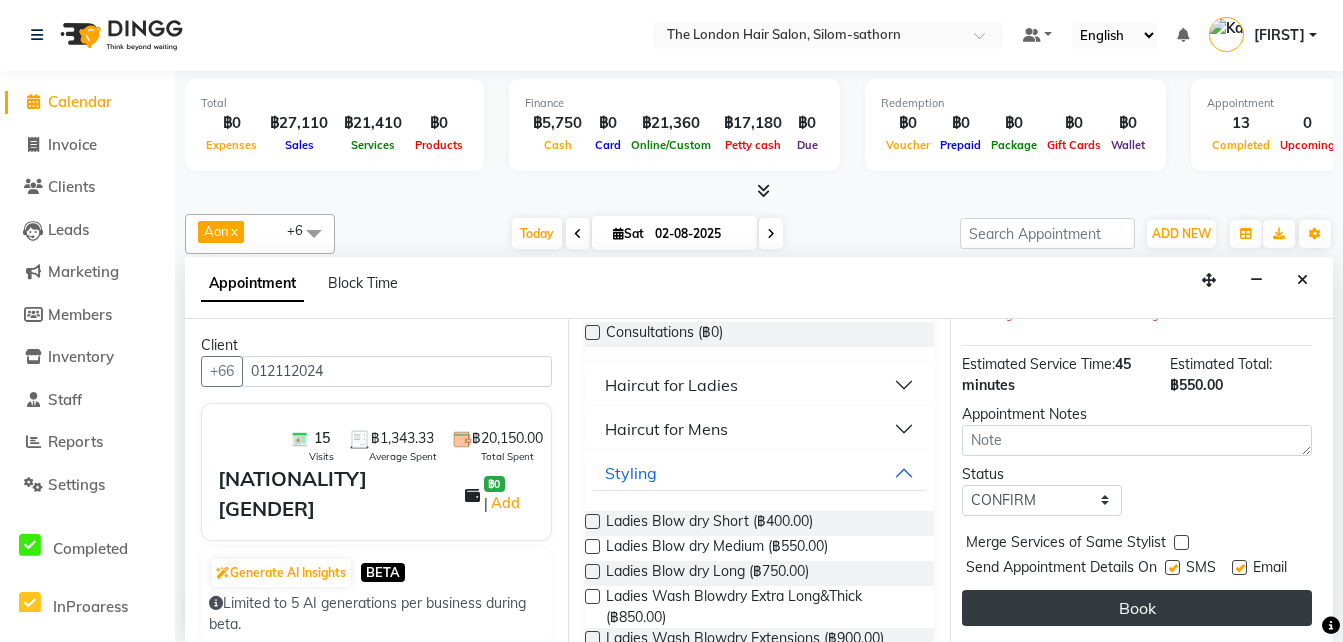 click on "Book" at bounding box center (1137, 608) 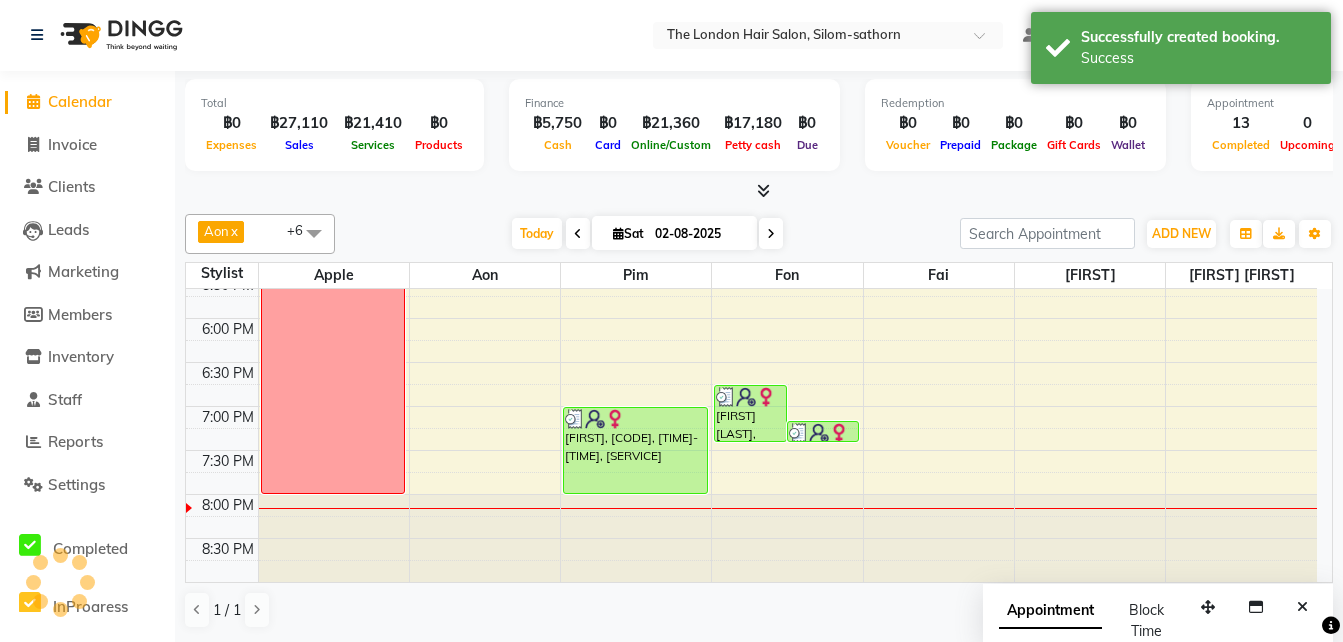 scroll, scrollTop: 0, scrollLeft: 0, axis: both 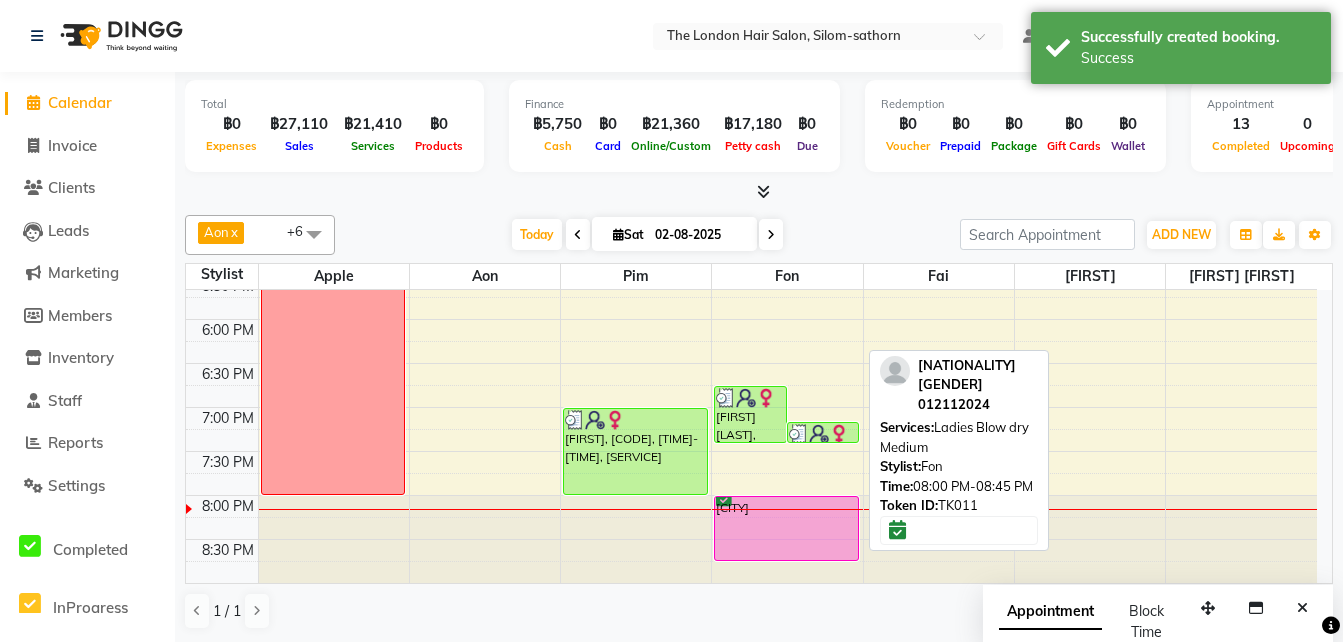 click on "[CITY]" at bounding box center (786, 528) 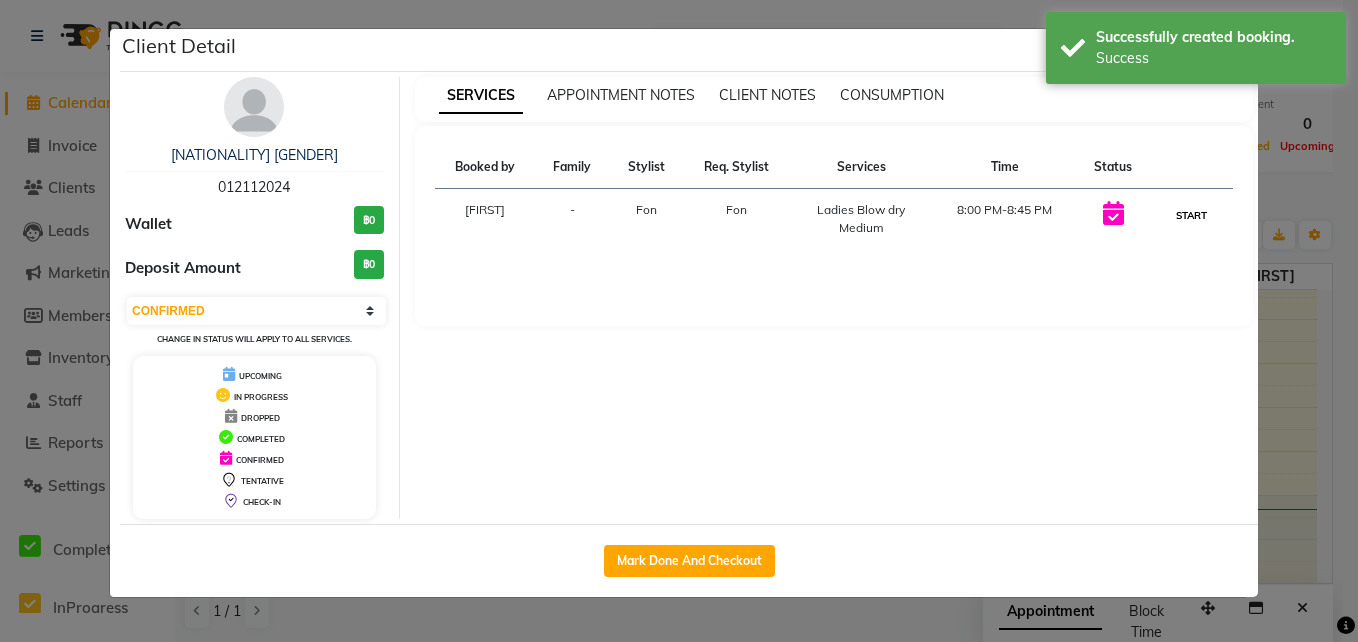 click on "START" at bounding box center (1191, 215) 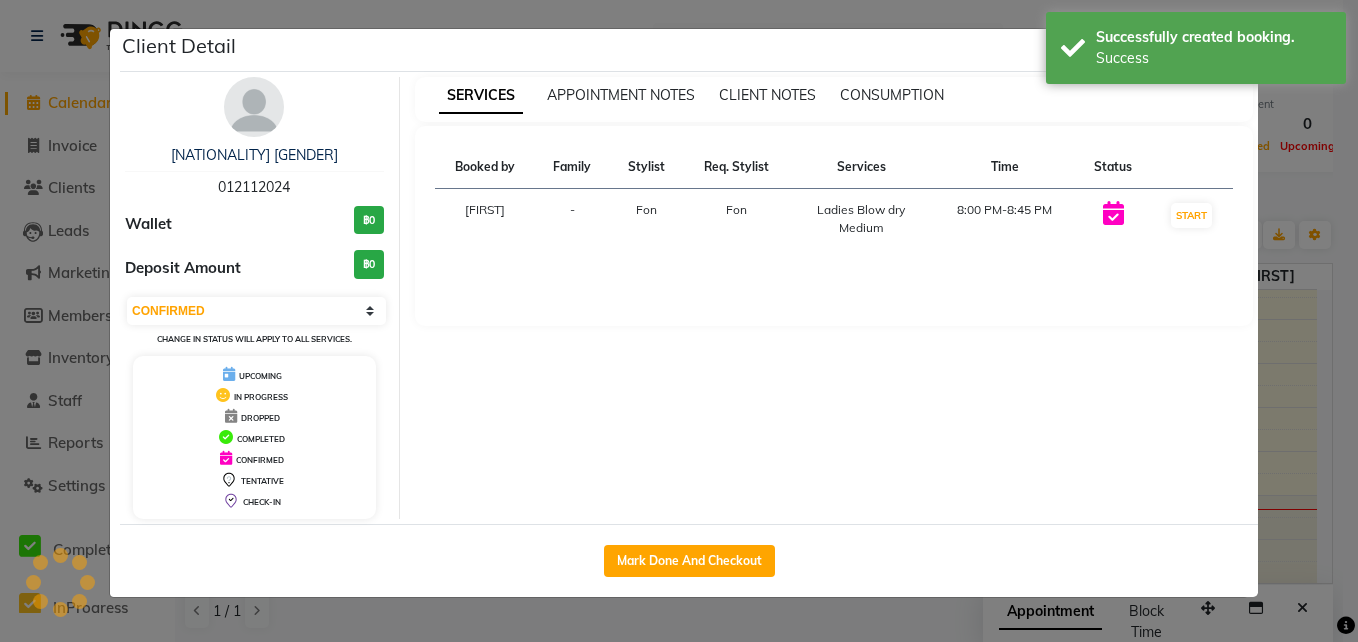 select on "1" 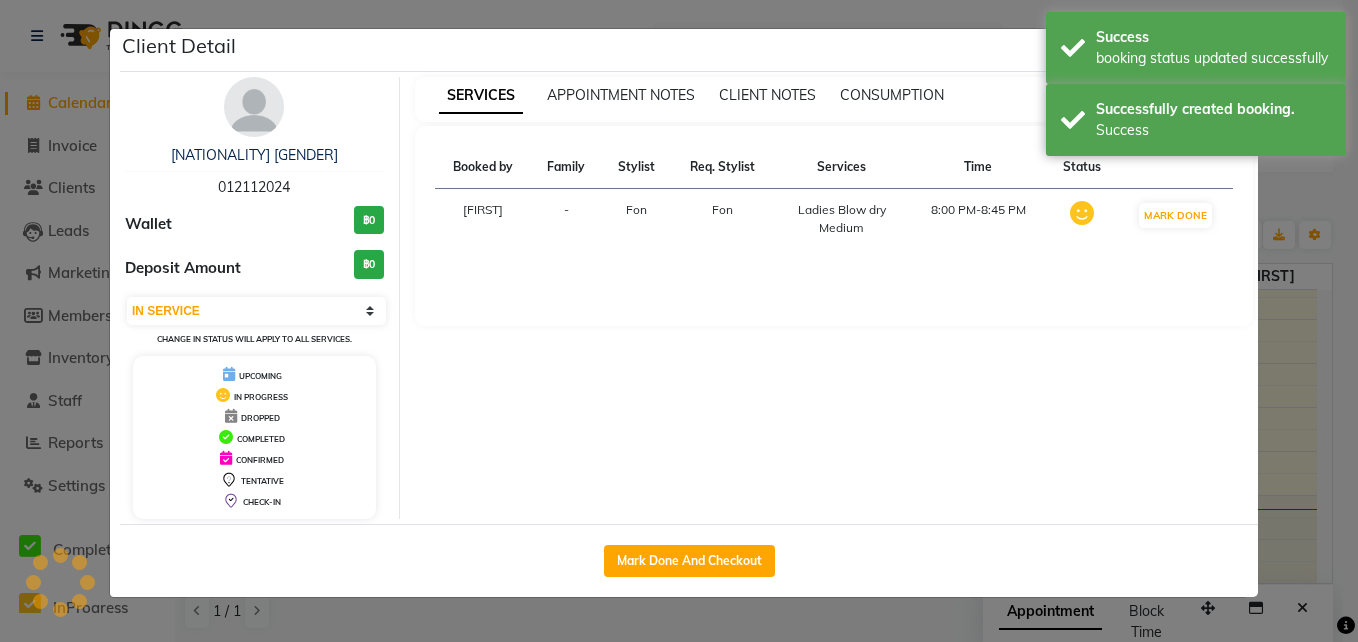 click on "Client Detail  [NATIONALITY] [GENDER] Walk-in    [DATE] Wallet ฿0 Deposit Amount  ฿0  Select IN SERVICE CONFIRMED TENTATIVE CHECK IN MARK DONE DROPPED UPCOMING Change in status will apply to all services. UPCOMING IN PROGRESS DROPPED COMPLETED CONFIRMED TENTATIVE CHECK-IN SERVICES APPOINTMENT NOTES CLIENT NOTES CONSUMPTION Booked by Family Stylist Req. Stylist Services Time Status  [FIRST]   - [FIRST] [FIRST]  [SERVICE]   [TIME]-[TIME]   MARK DONE   Mark Done And Checkout" 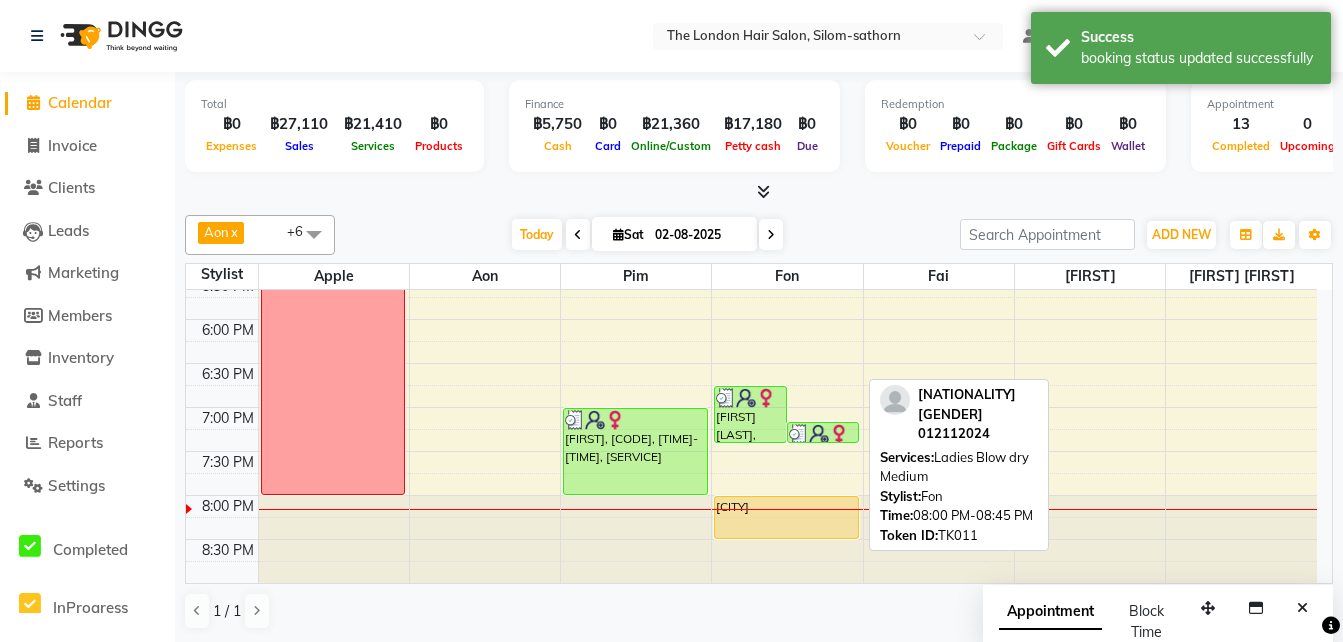 drag, startPoint x: 769, startPoint y: 560, endPoint x: 769, endPoint y: 523, distance: 37 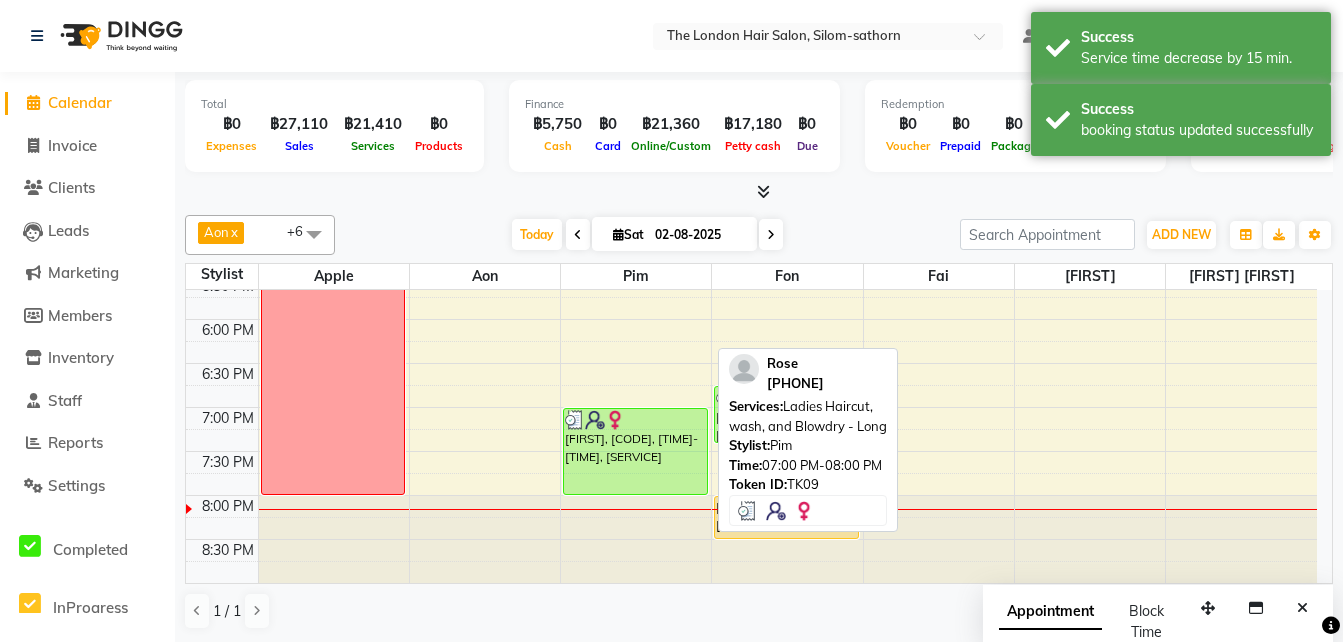 click on "[FIRST], [CODE], [TIME]-[TIME], [SERVICE]" at bounding box center (635, 451) 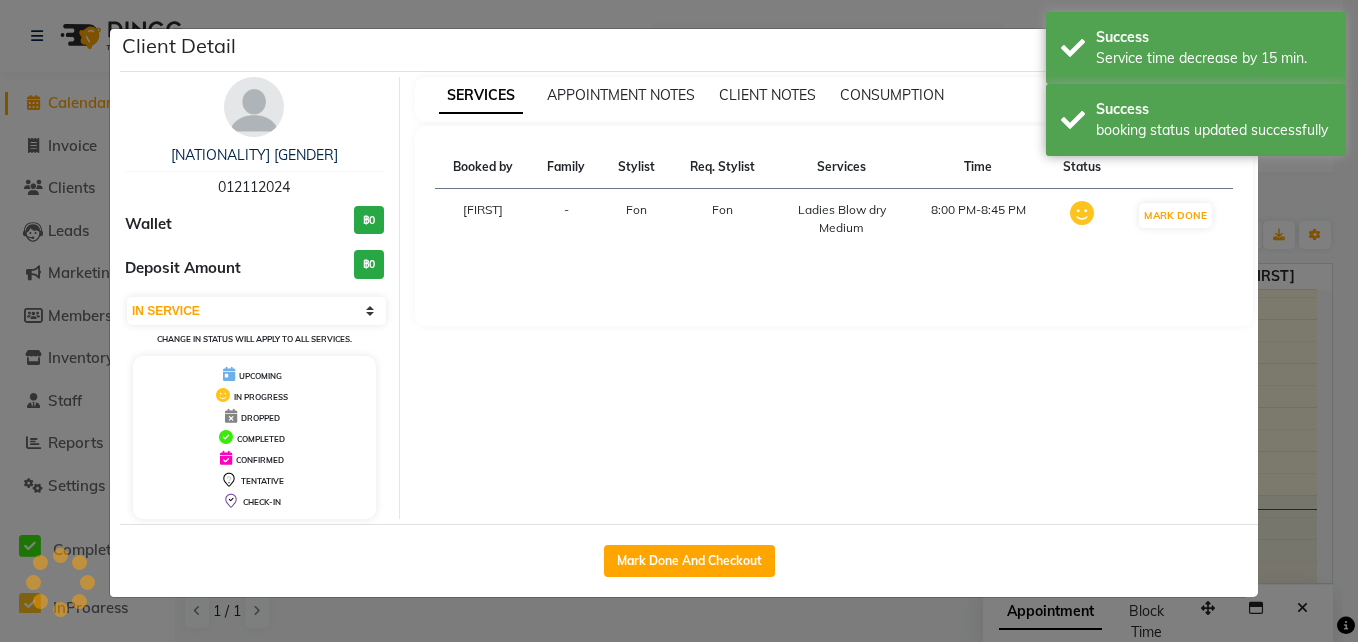 select on "3" 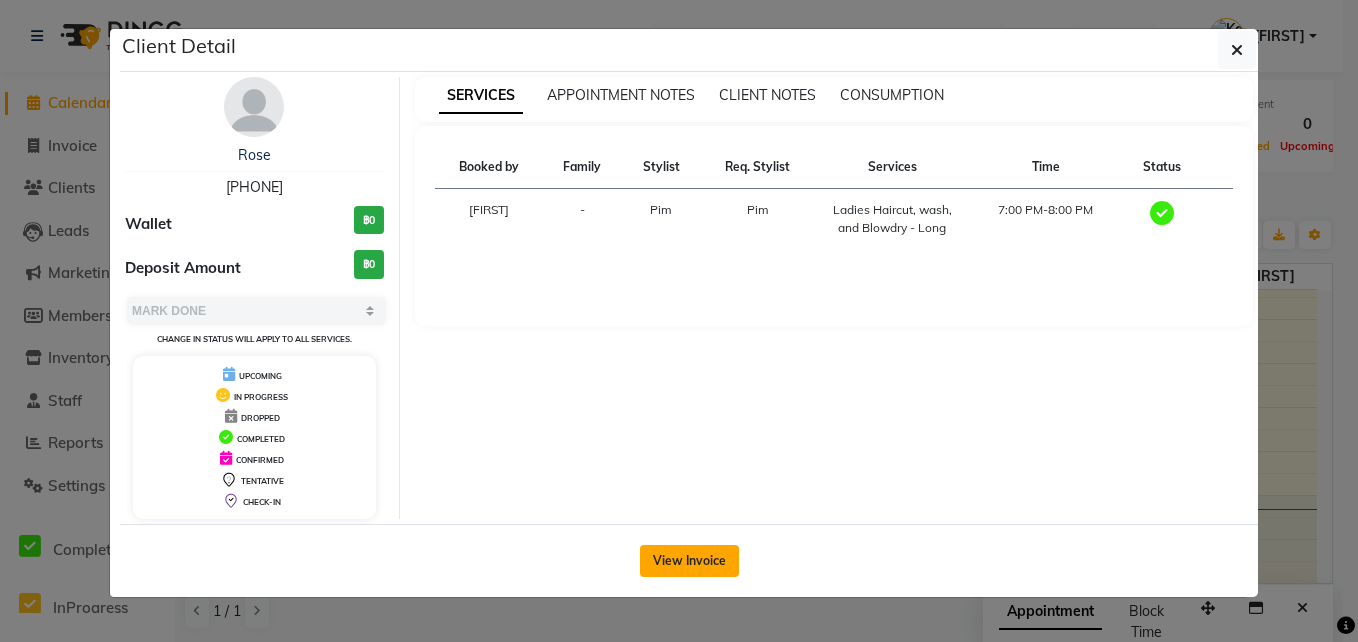 click on "View Invoice" 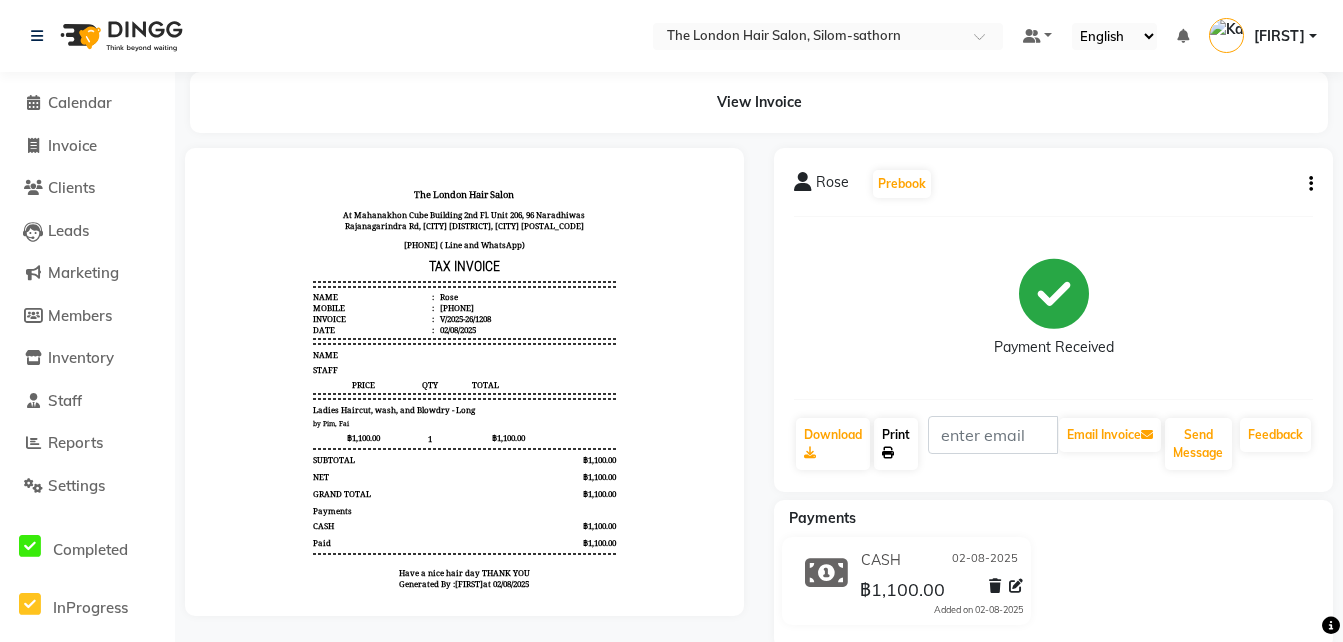 scroll, scrollTop: 0, scrollLeft: 0, axis: both 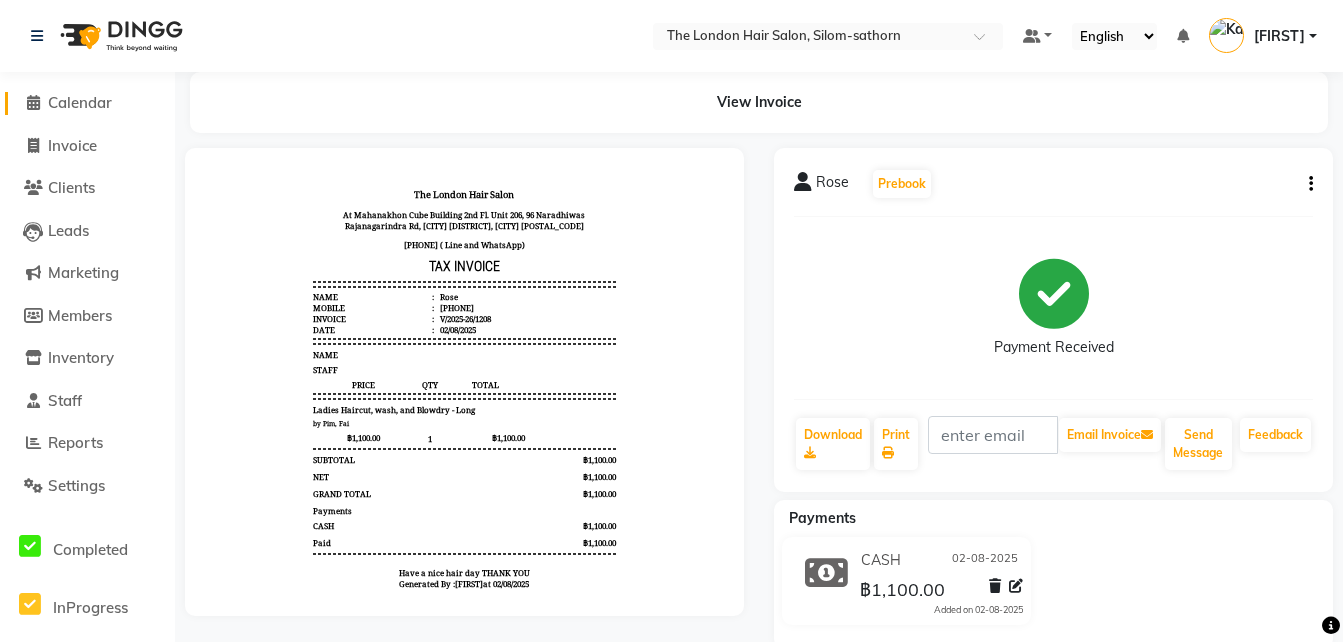 click on "Calendar" 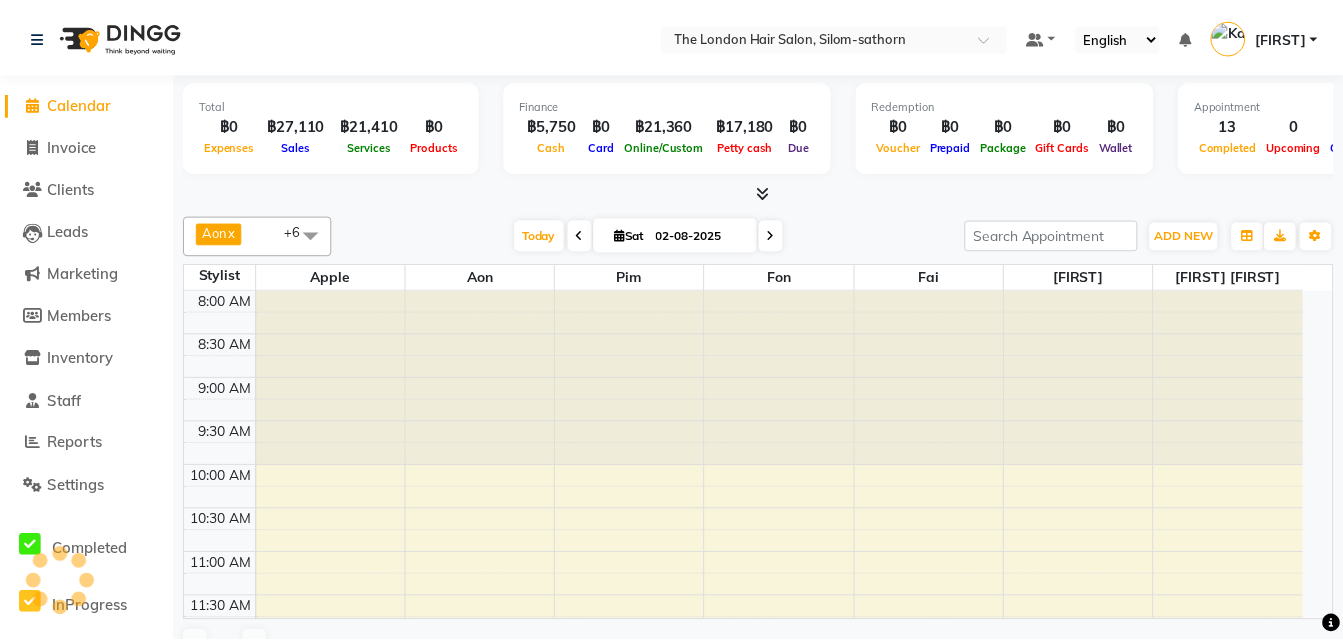 scroll, scrollTop: 0, scrollLeft: 0, axis: both 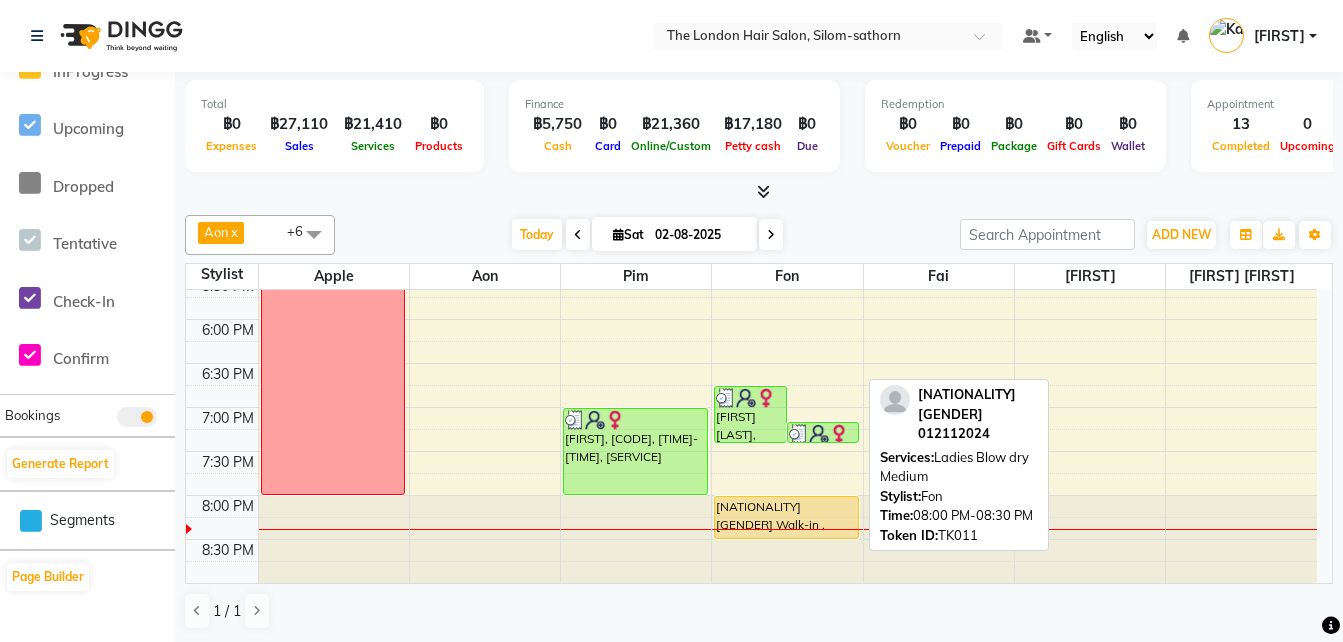 click on "[NATIONALITY] [GENDER] Walk-in , [CODE], [TIME]-[TIME], [SERVICE]" at bounding box center (786, 517) 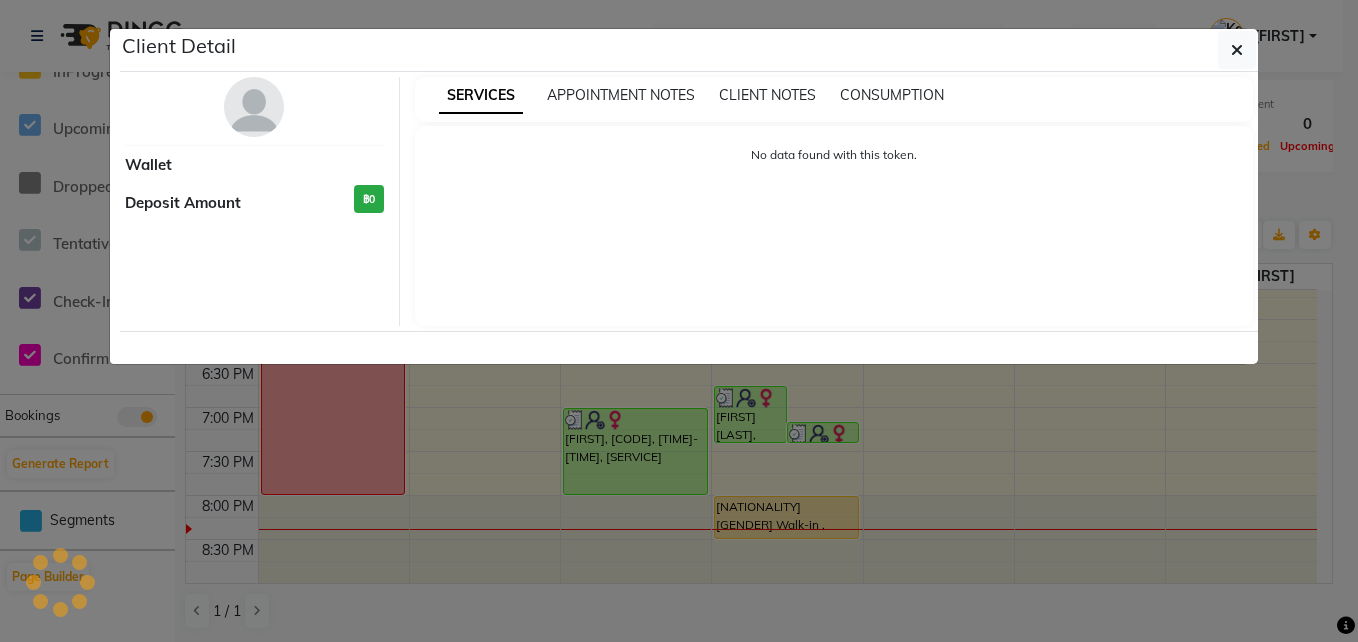 select on "1" 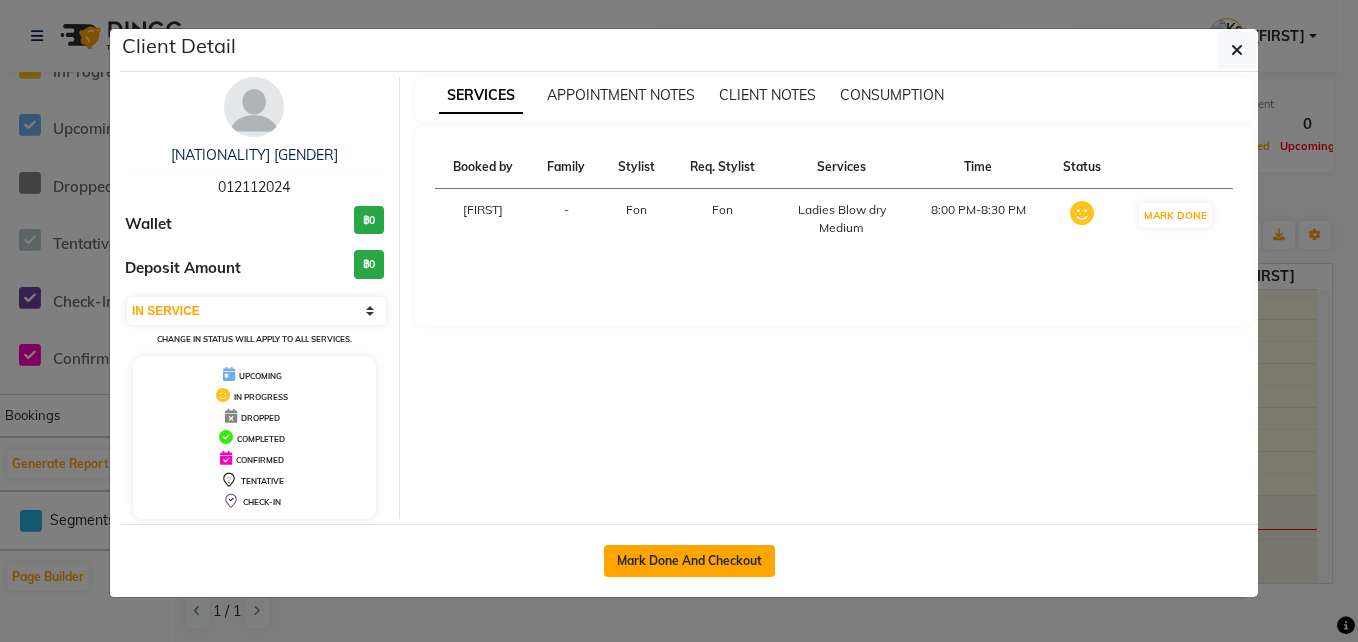 click on "Mark Done And Checkout" 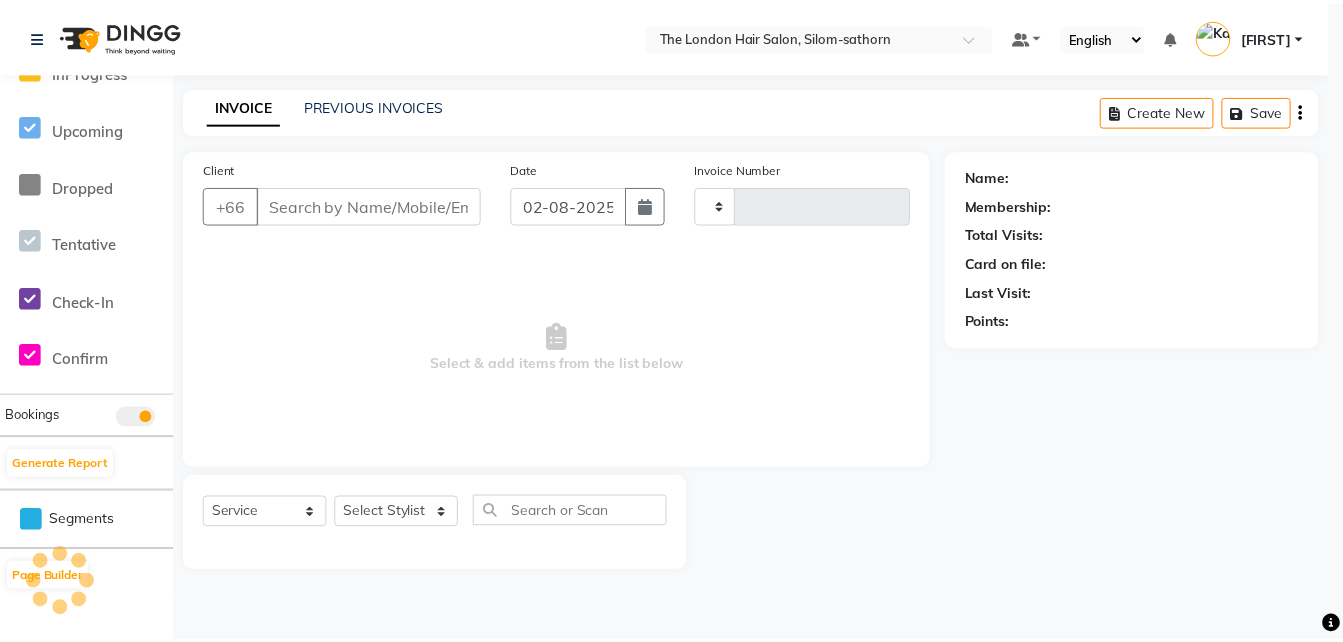 scroll, scrollTop: 0, scrollLeft: 0, axis: both 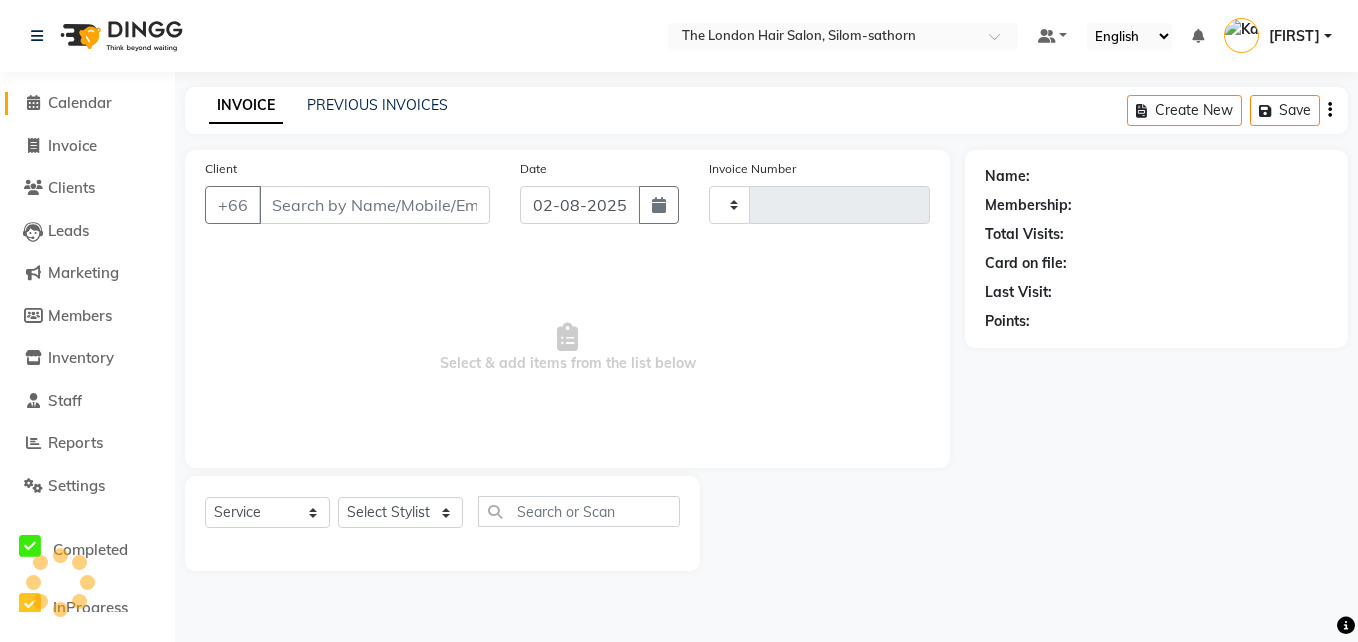type on "1209" 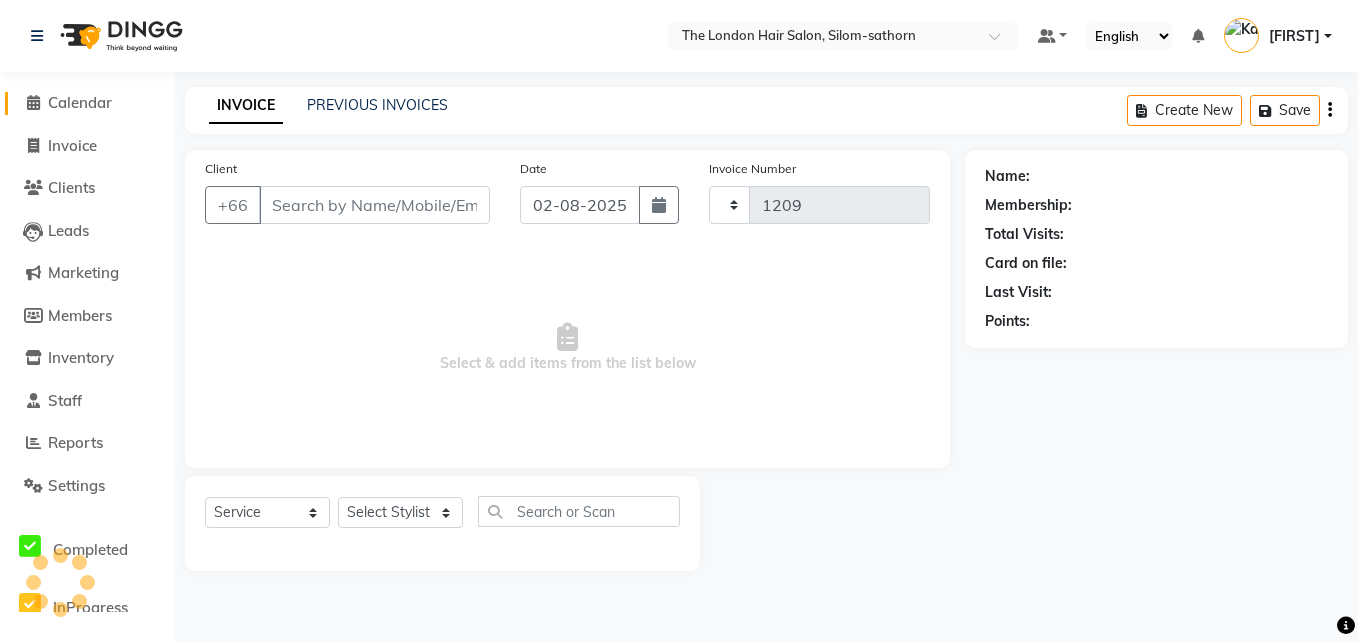 select on "6977" 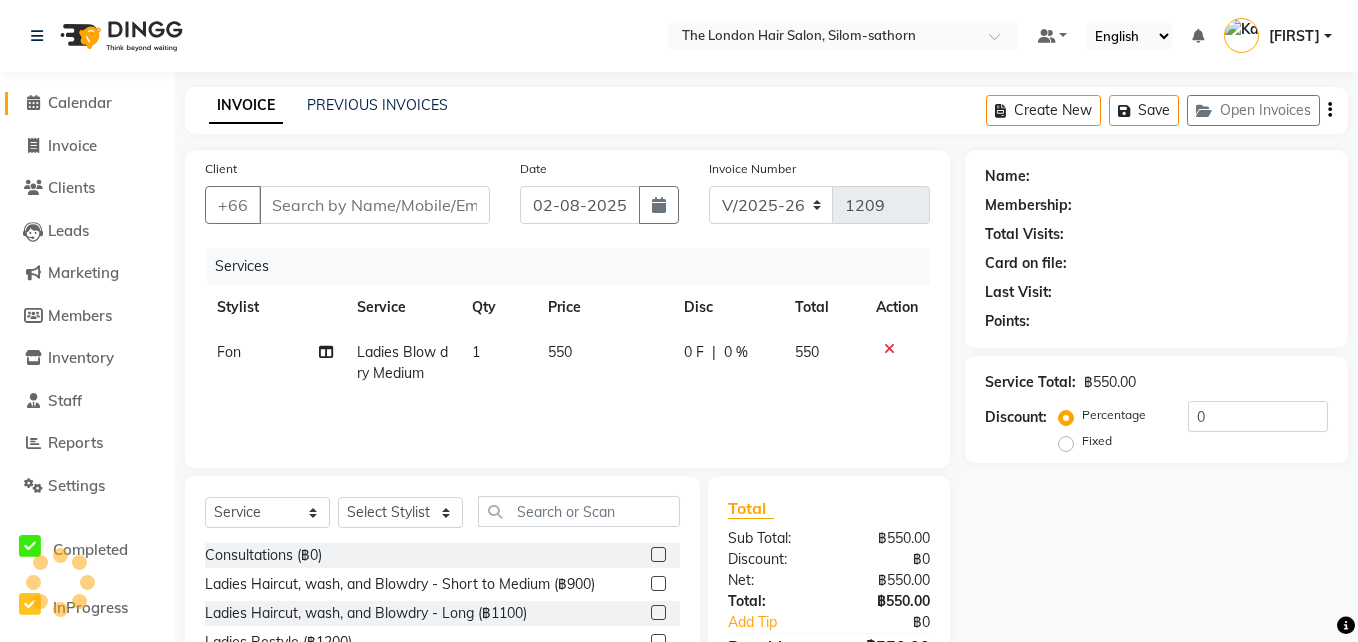 type on "012112024" 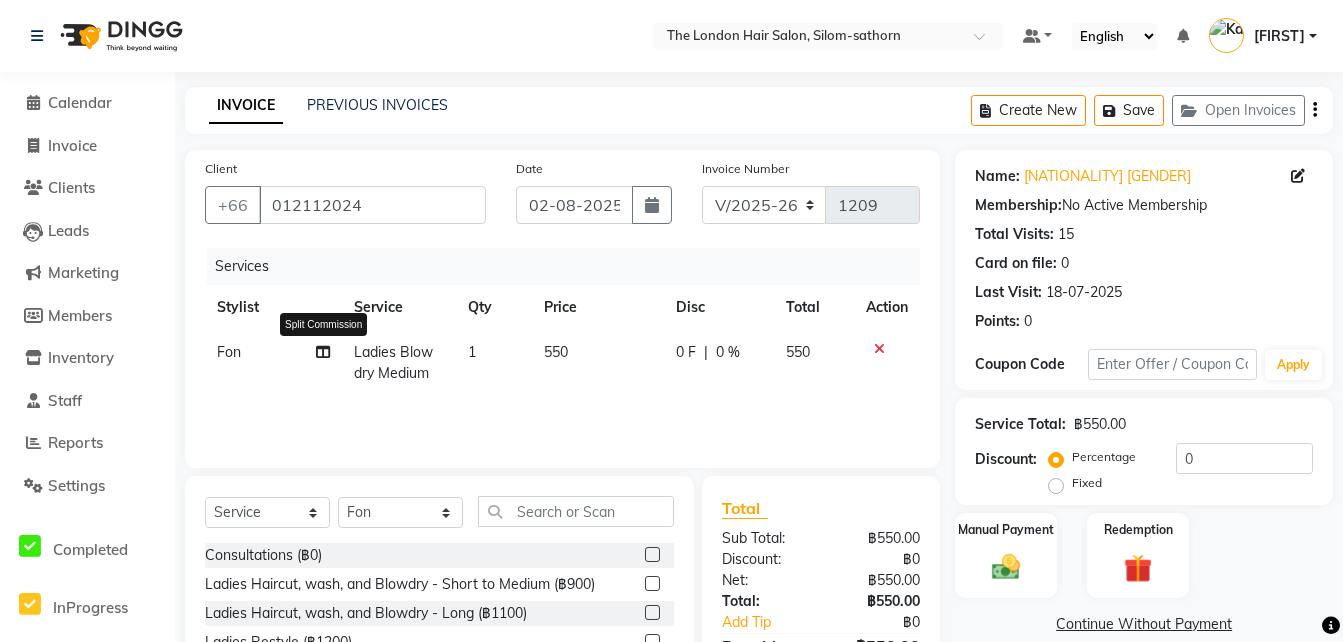 click 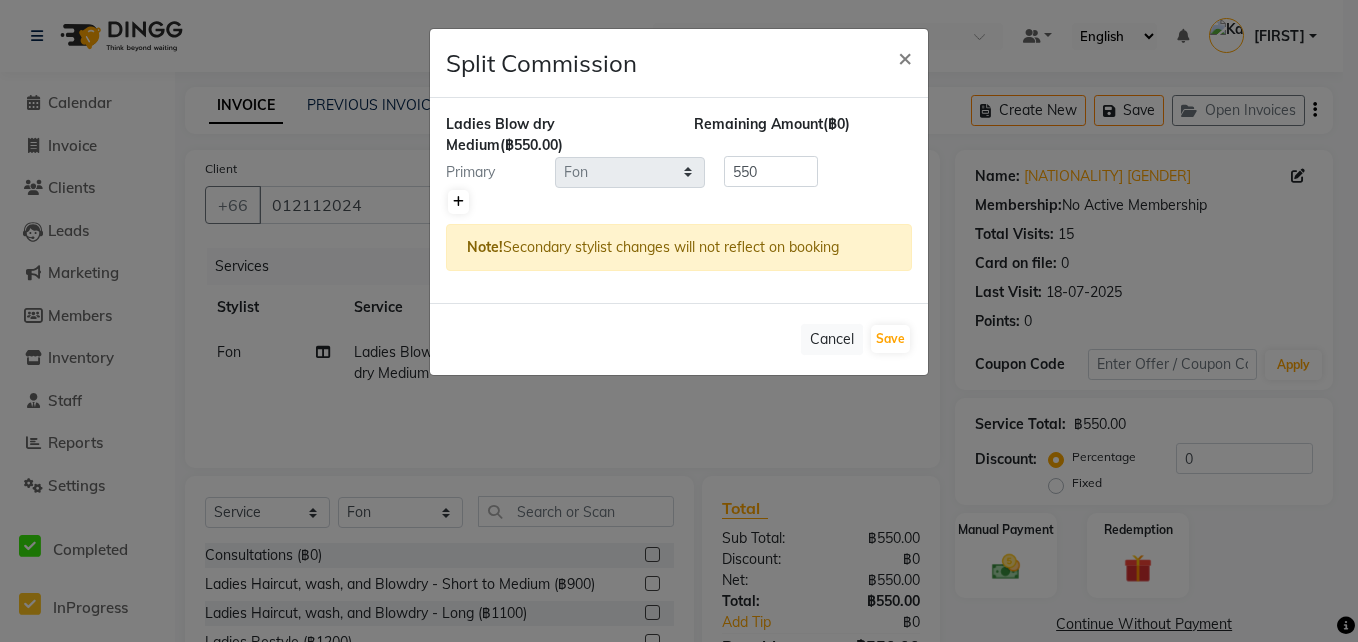 click 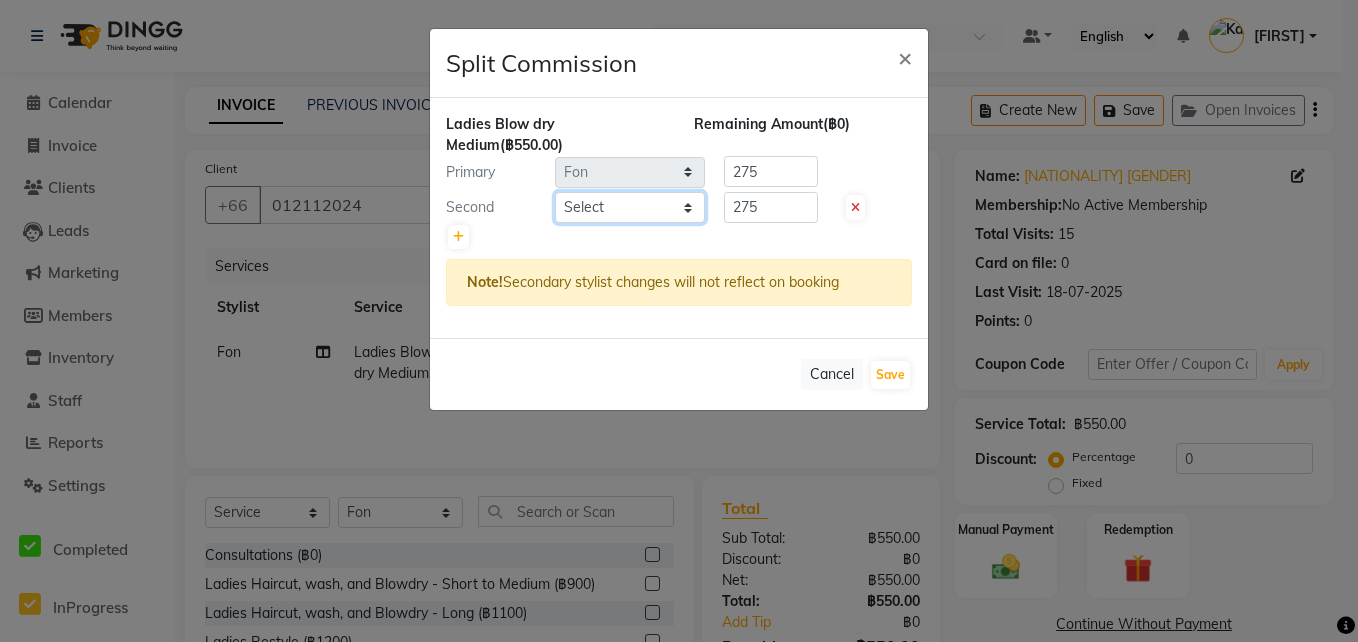 click on "Any [FIRST] [FIRST] [FIRST] [FIRST] [FIRST] [FIRST] [FIRST]" 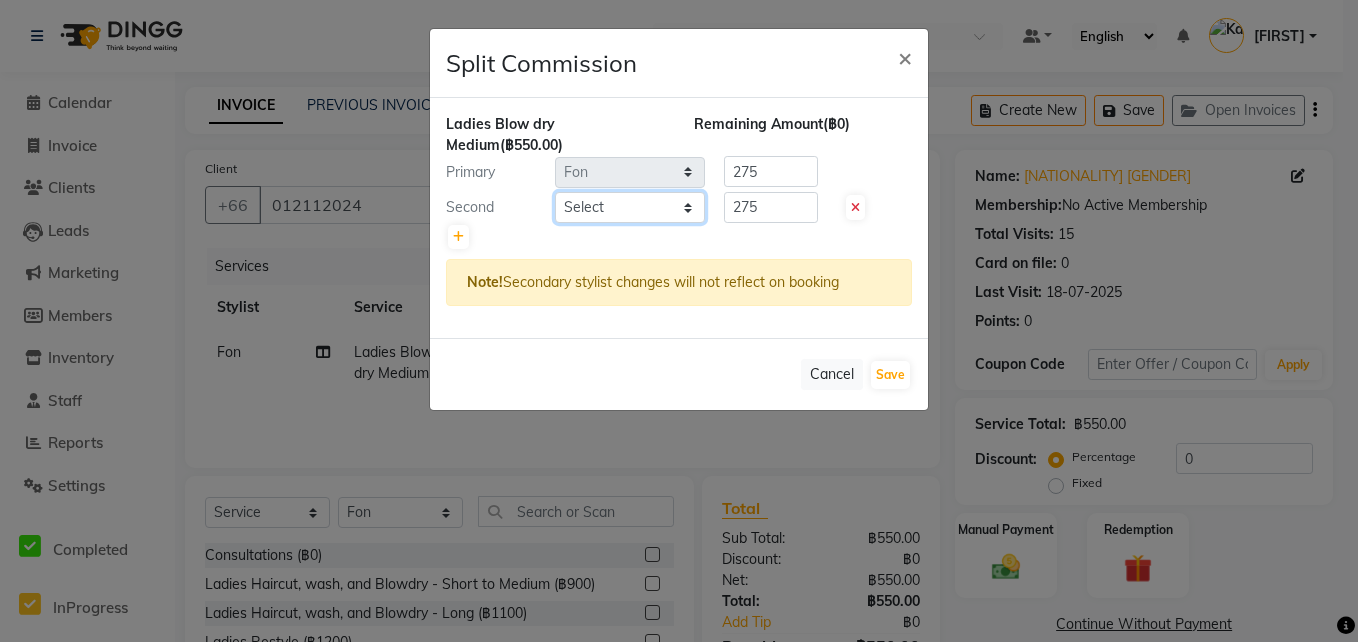 select on "83403" 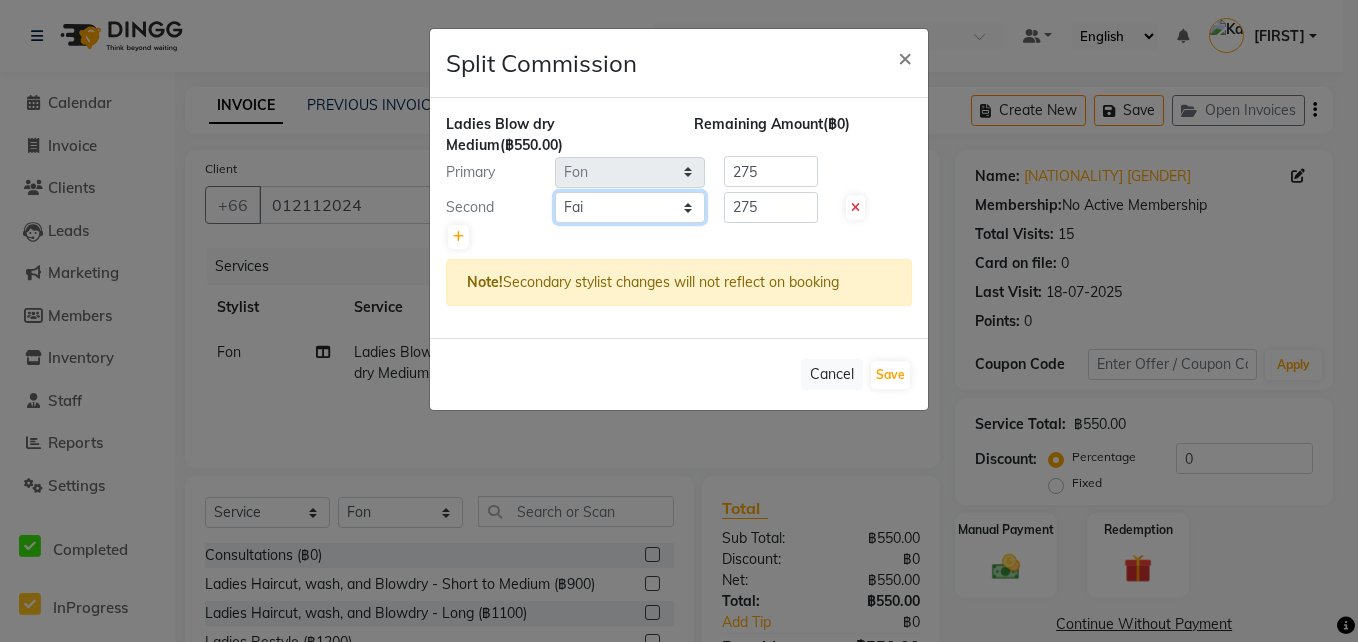click on "Any [FIRST] [FIRST] [FIRST] [FIRST] [FIRST] [FIRST] [FIRST]" 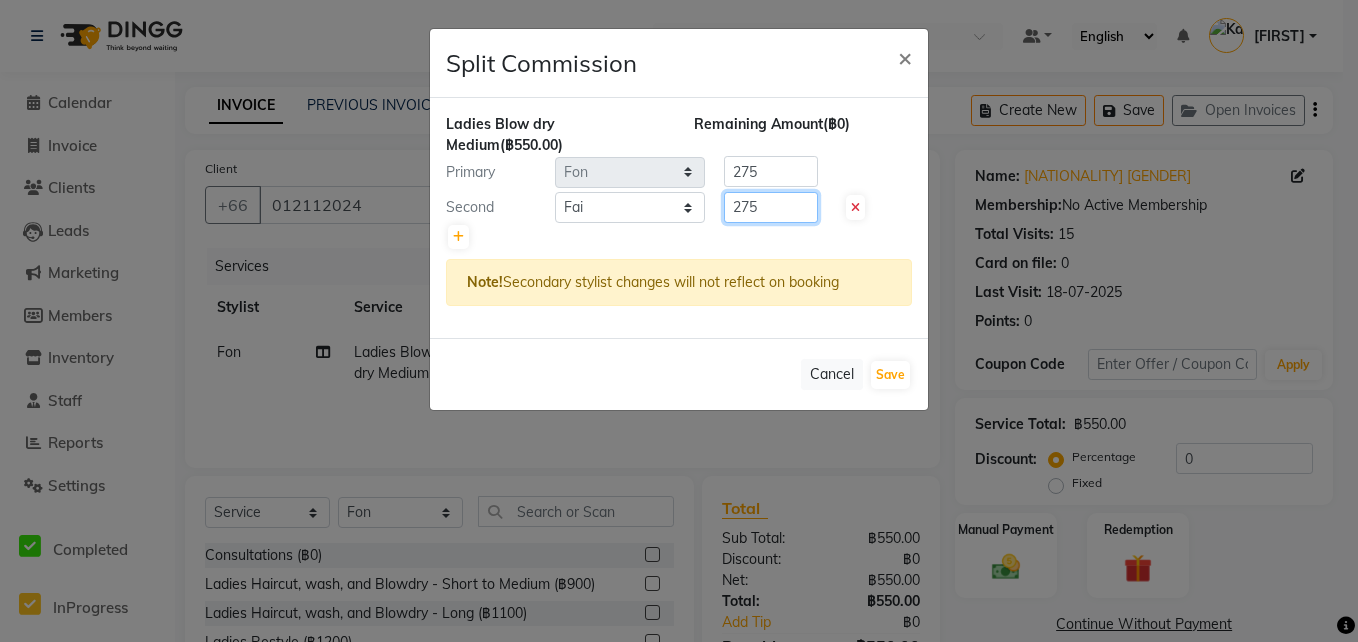 click on "275" 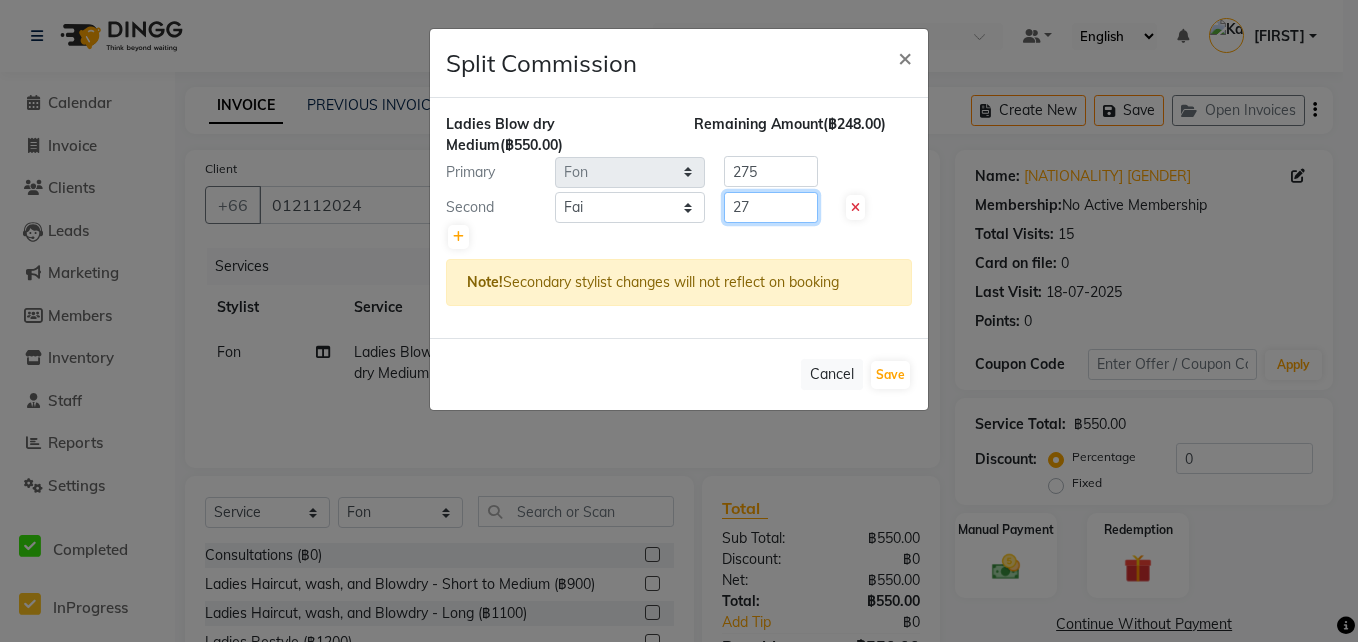type on "2" 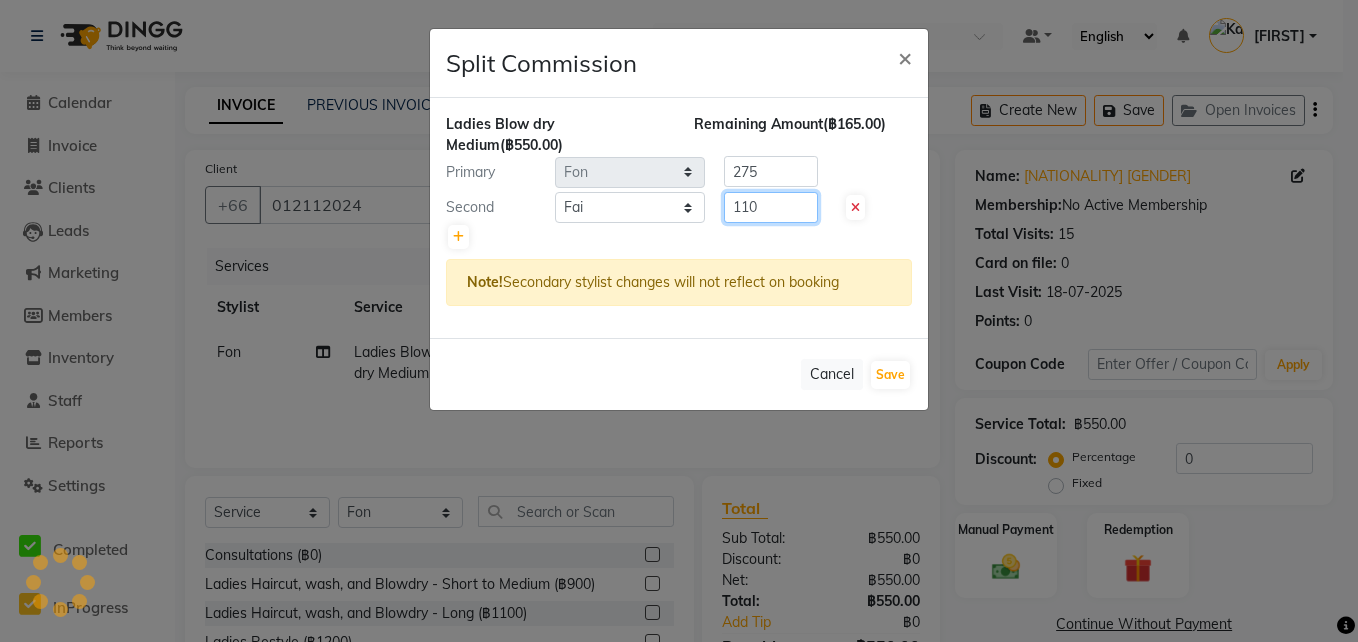 type on "110" 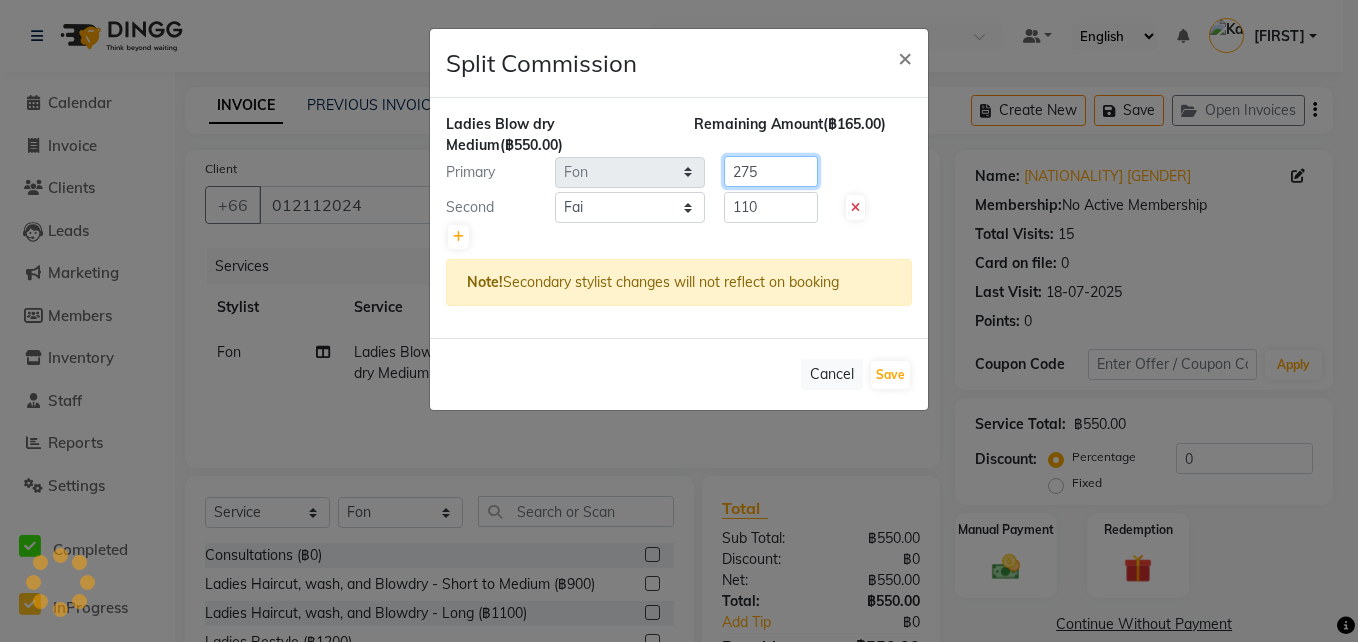 click on "275" 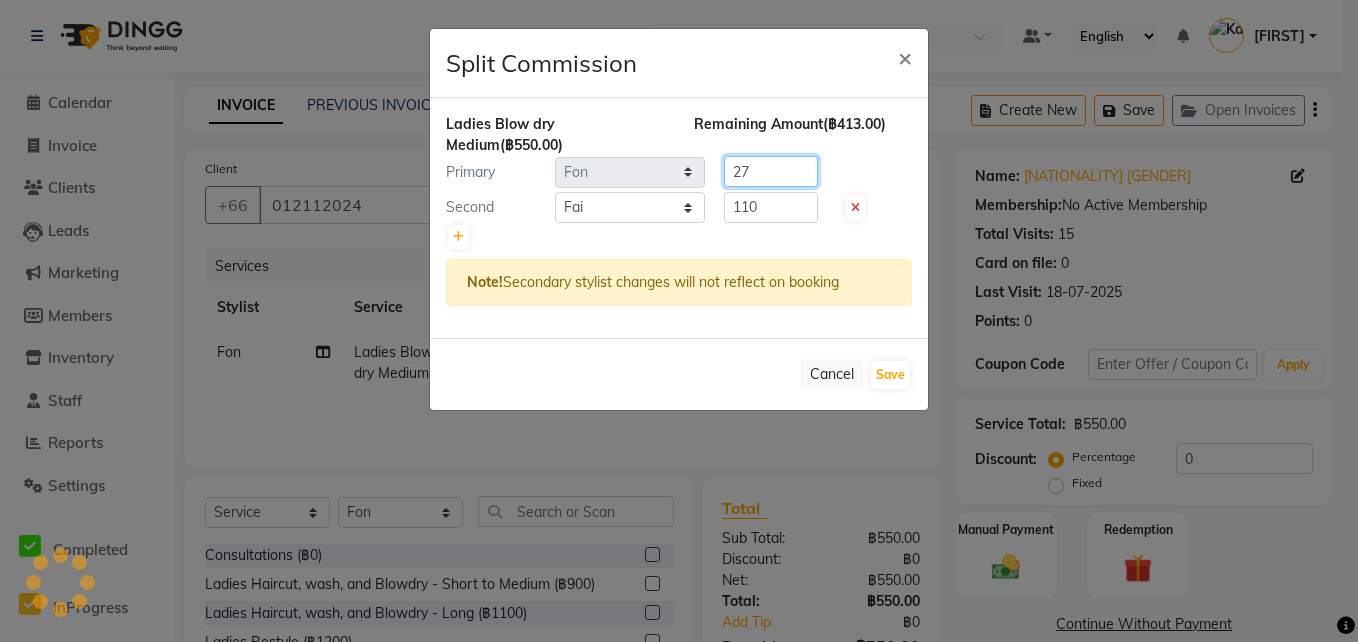 type on "2" 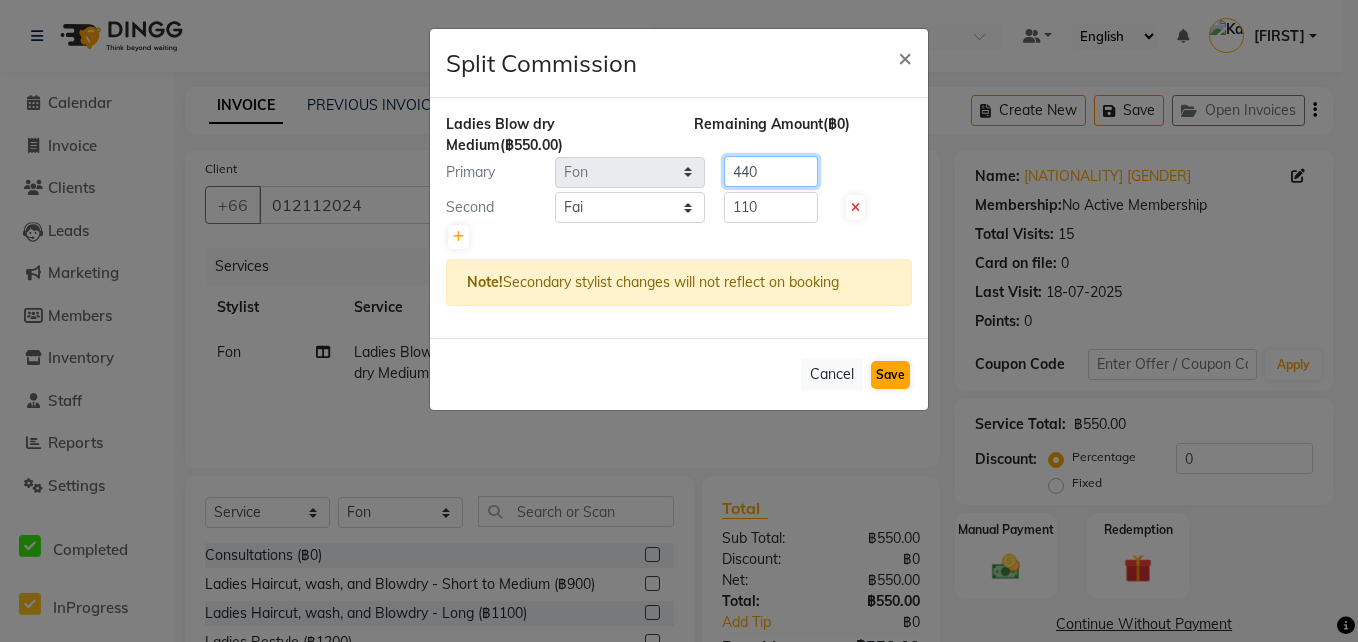 type on "440" 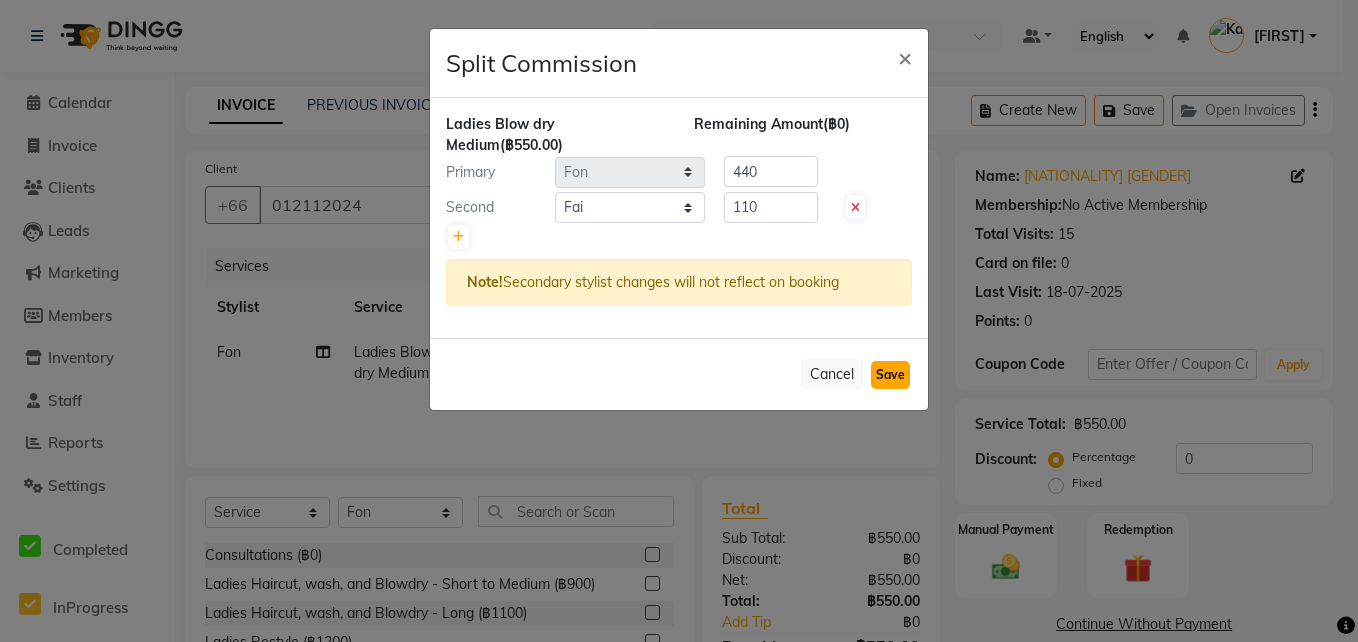 click on "Save" 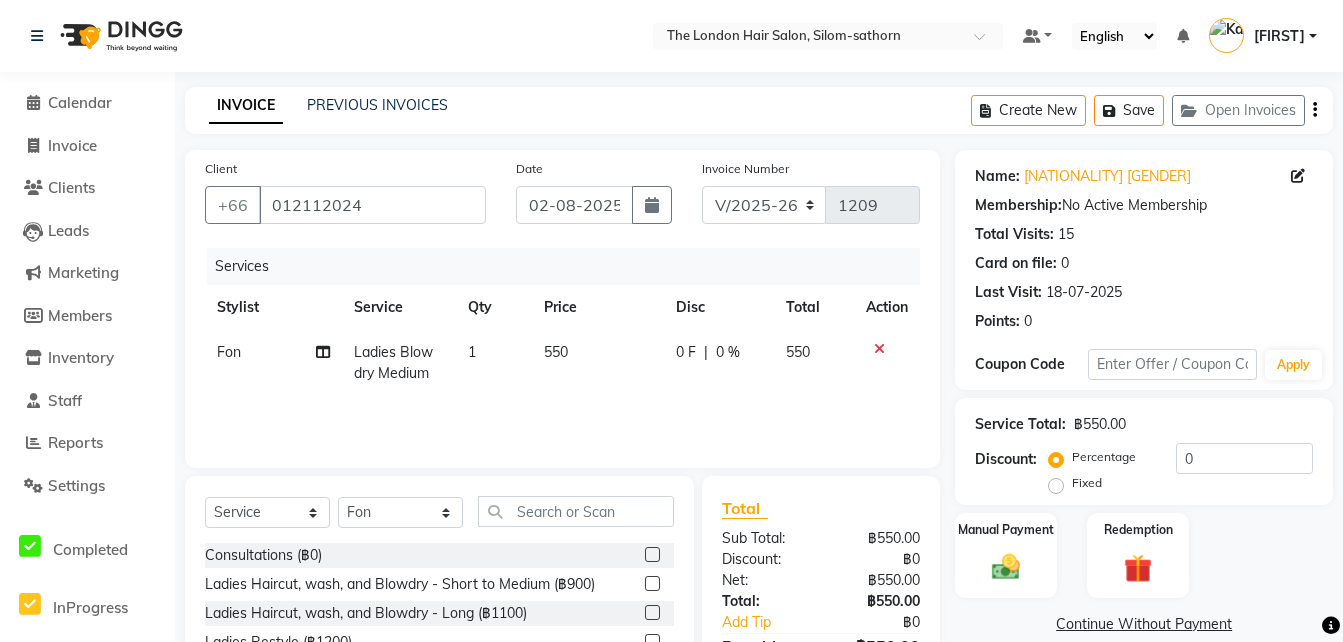 scroll, scrollTop: 159, scrollLeft: 0, axis: vertical 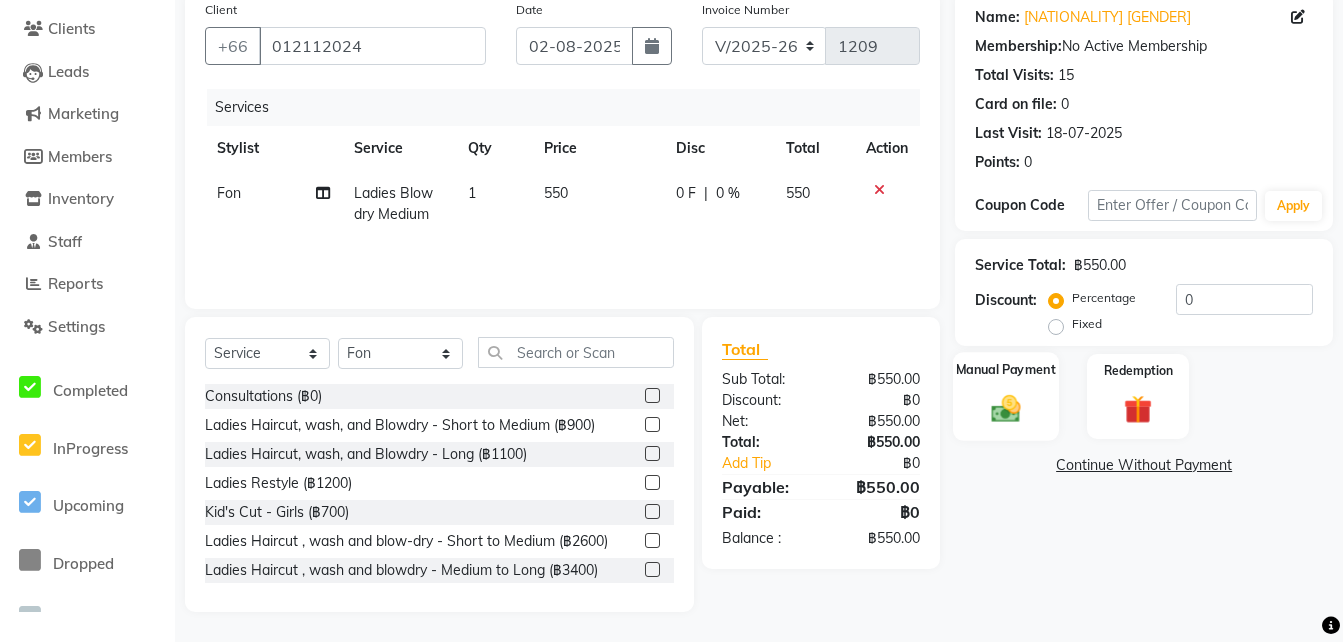 click 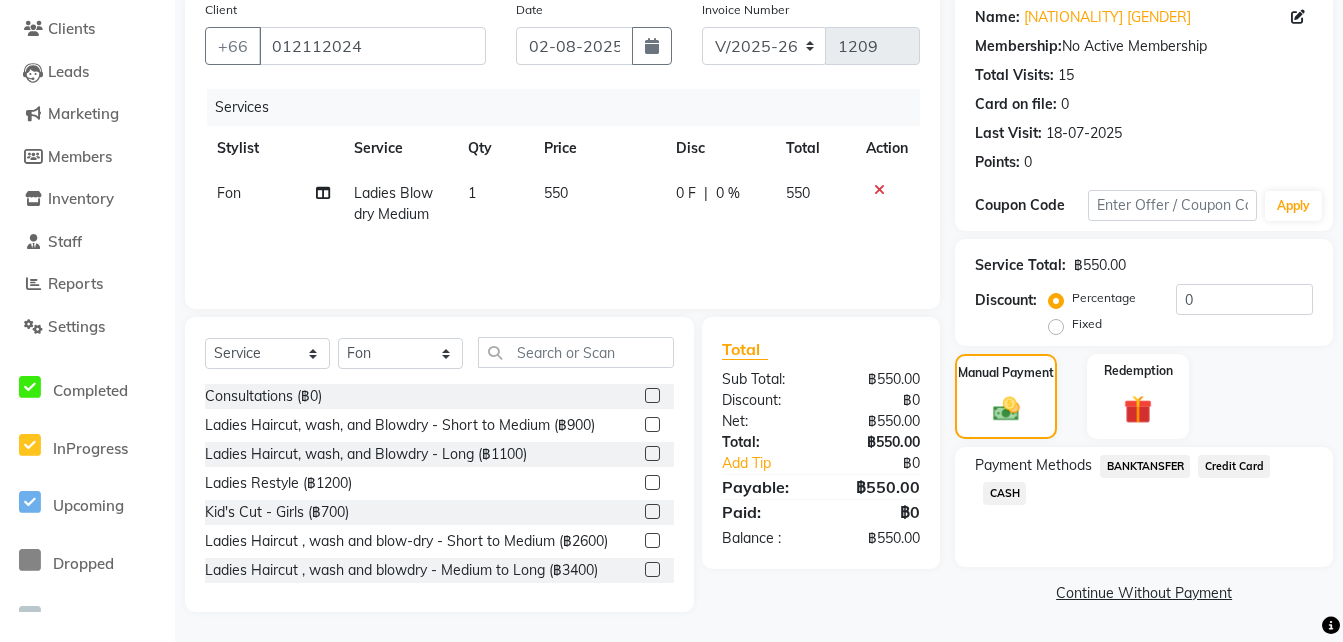 click on "CASH" 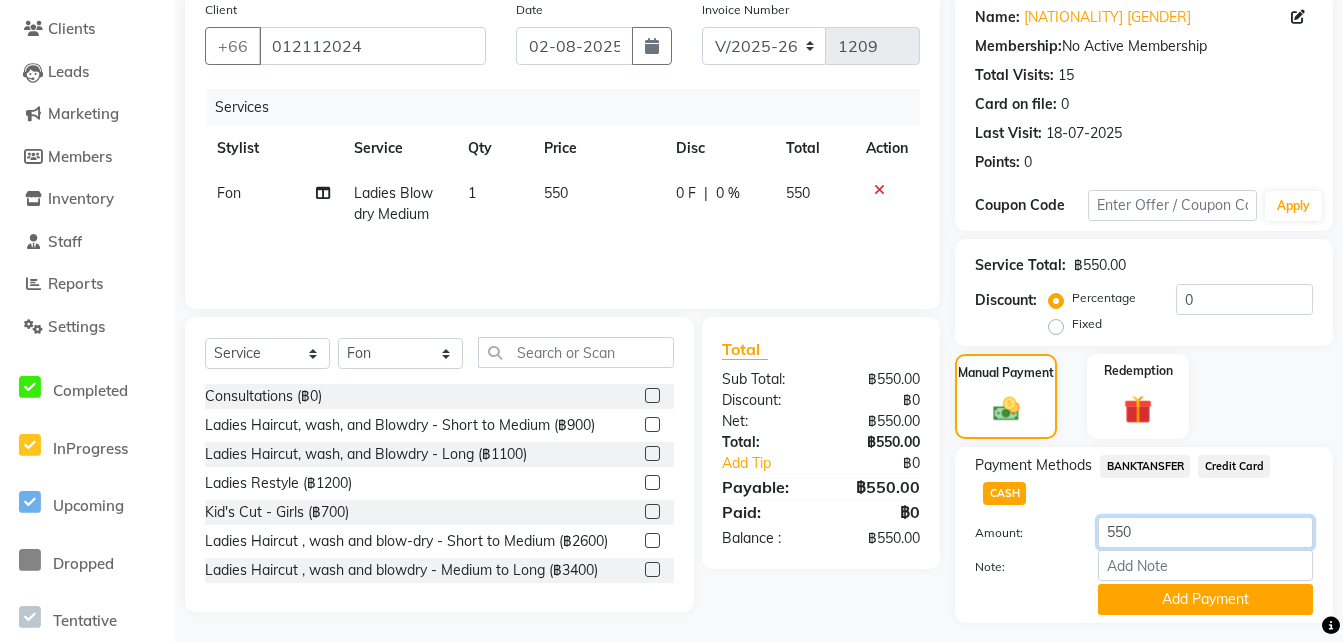 click on "550" 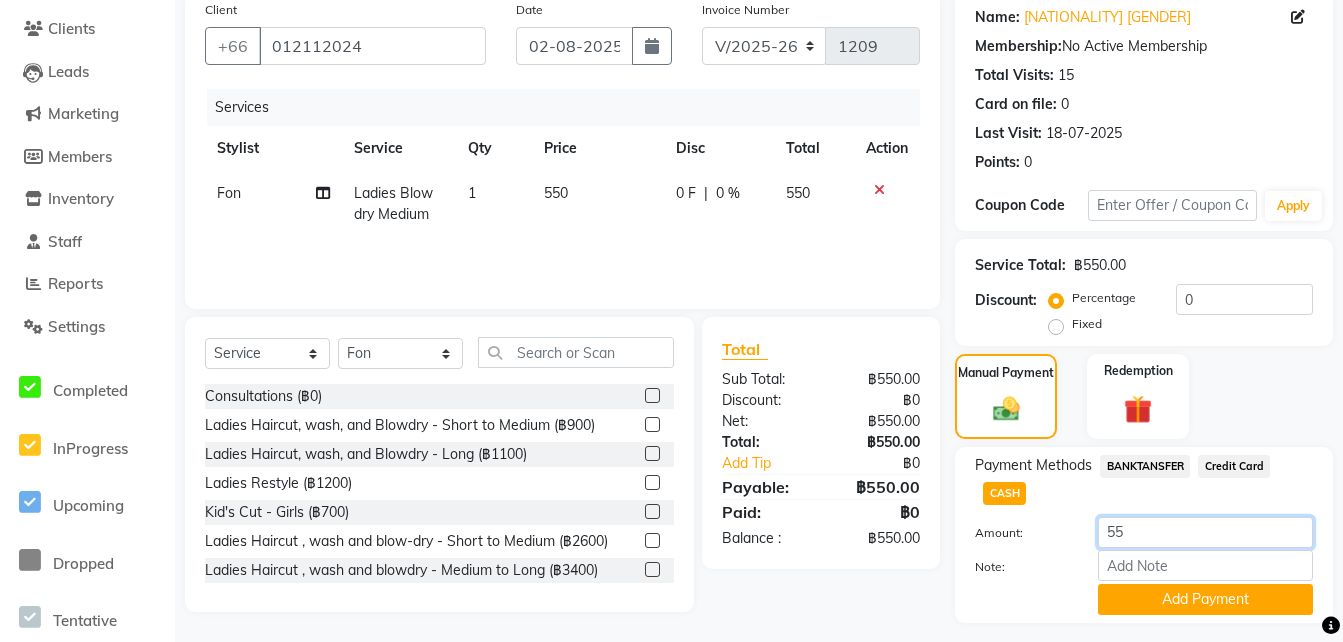 type on "5" 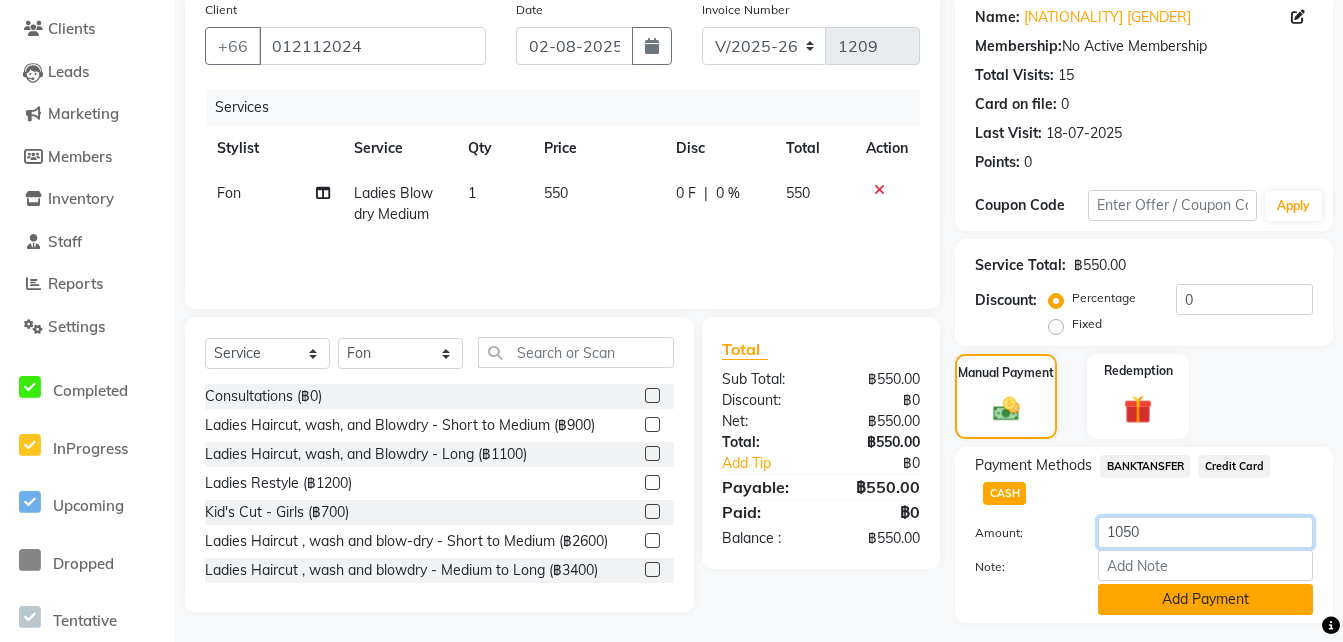 type on "1050" 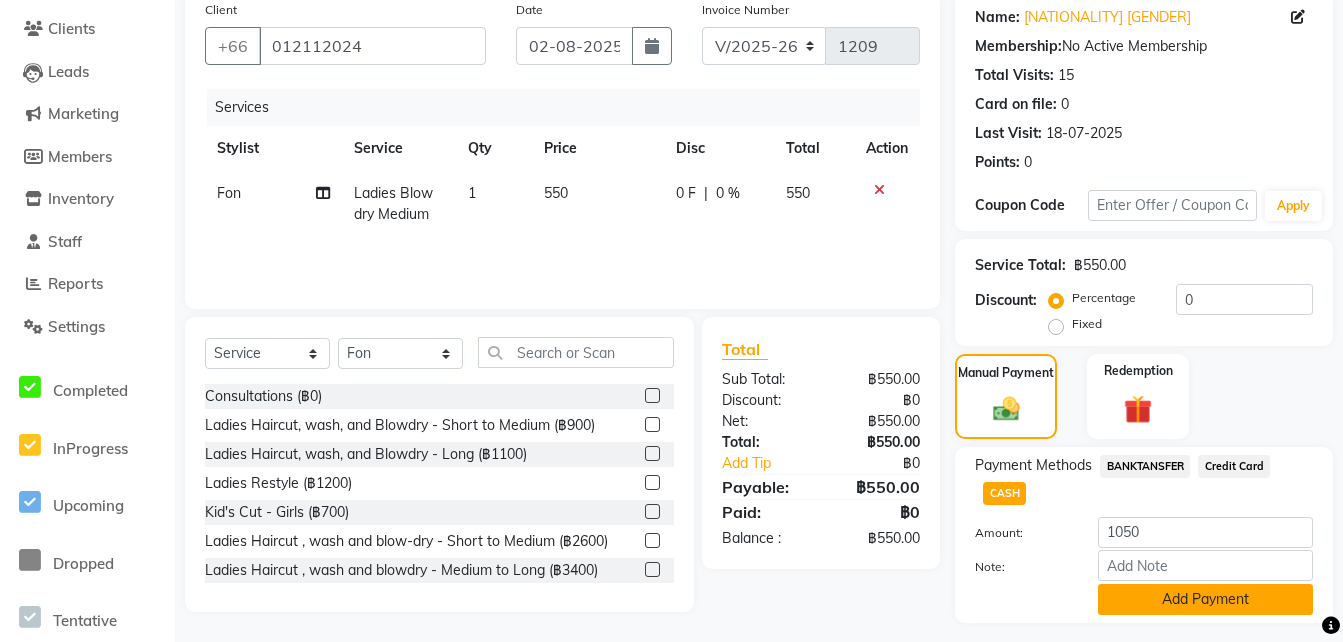 click on "Add Payment" 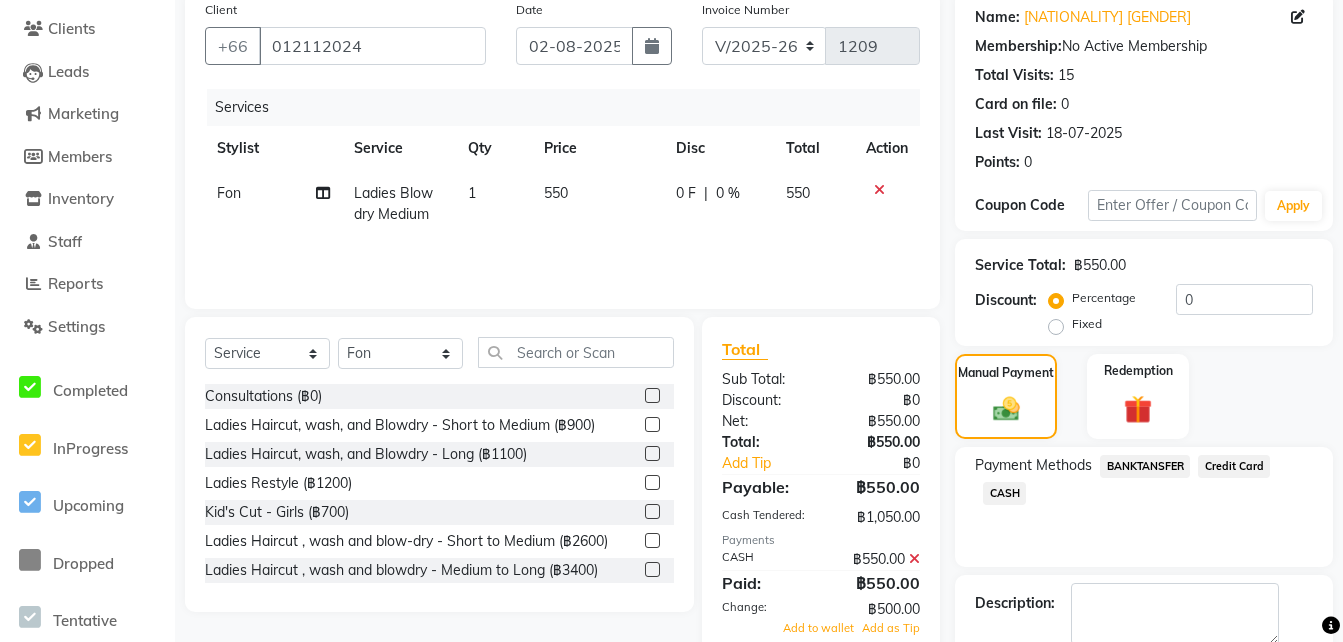 scroll, scrollTop: 268, scrollLeft: 0, axis: vertical 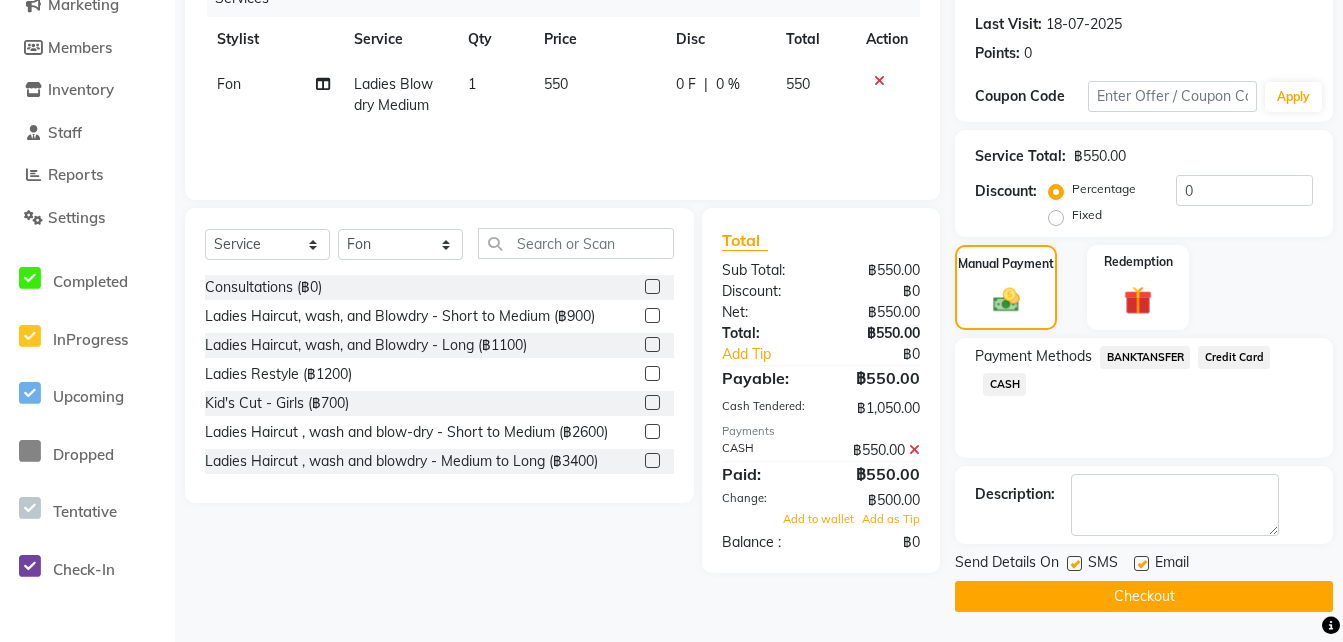click on "Checkout" 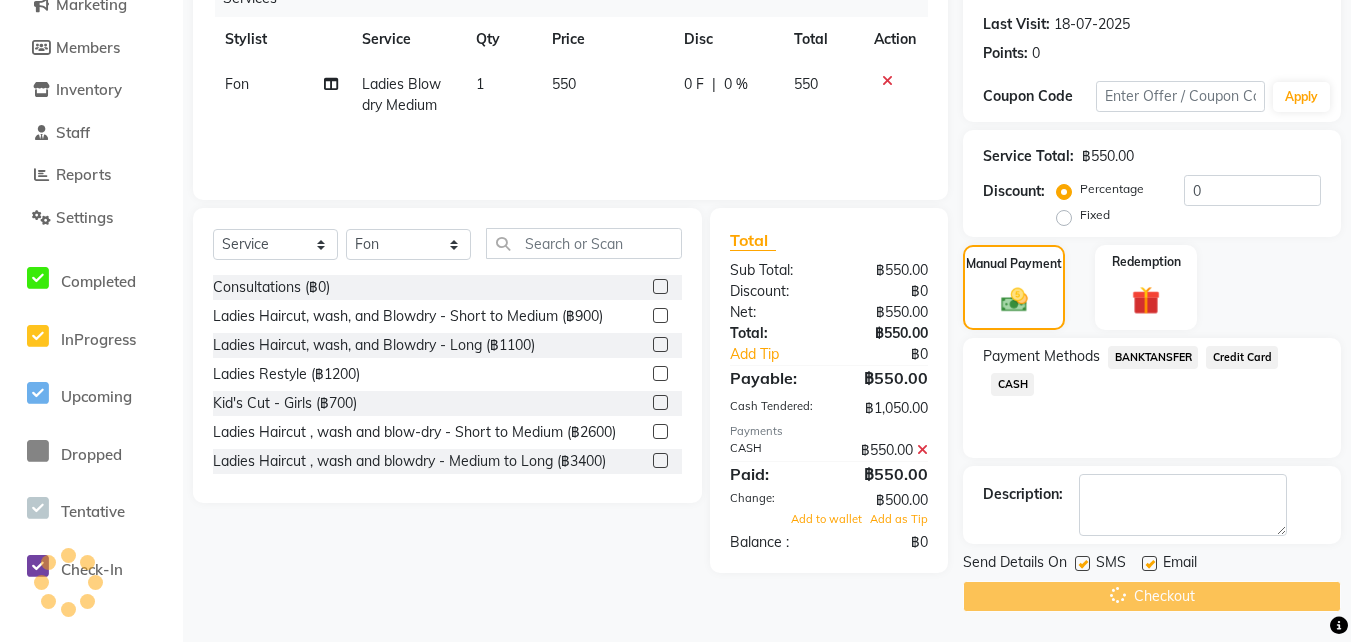 scroll, scrollTop: 0, scrollLeft: 0, axis: both 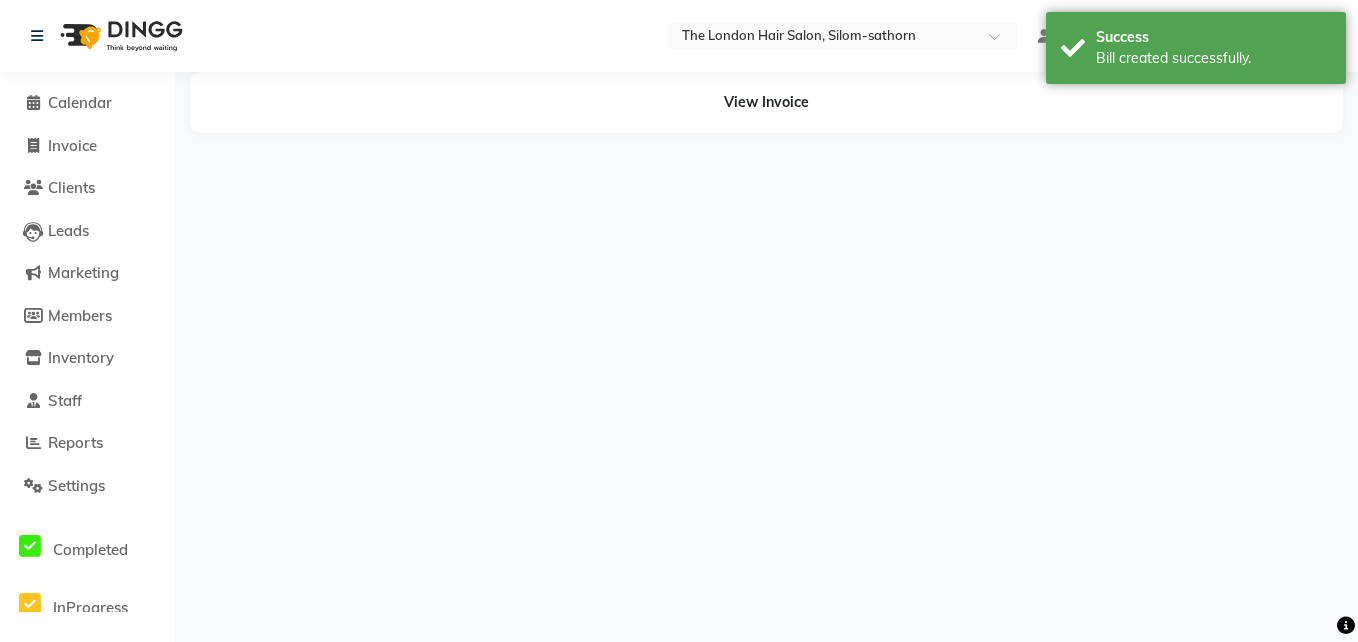 select on "56711" 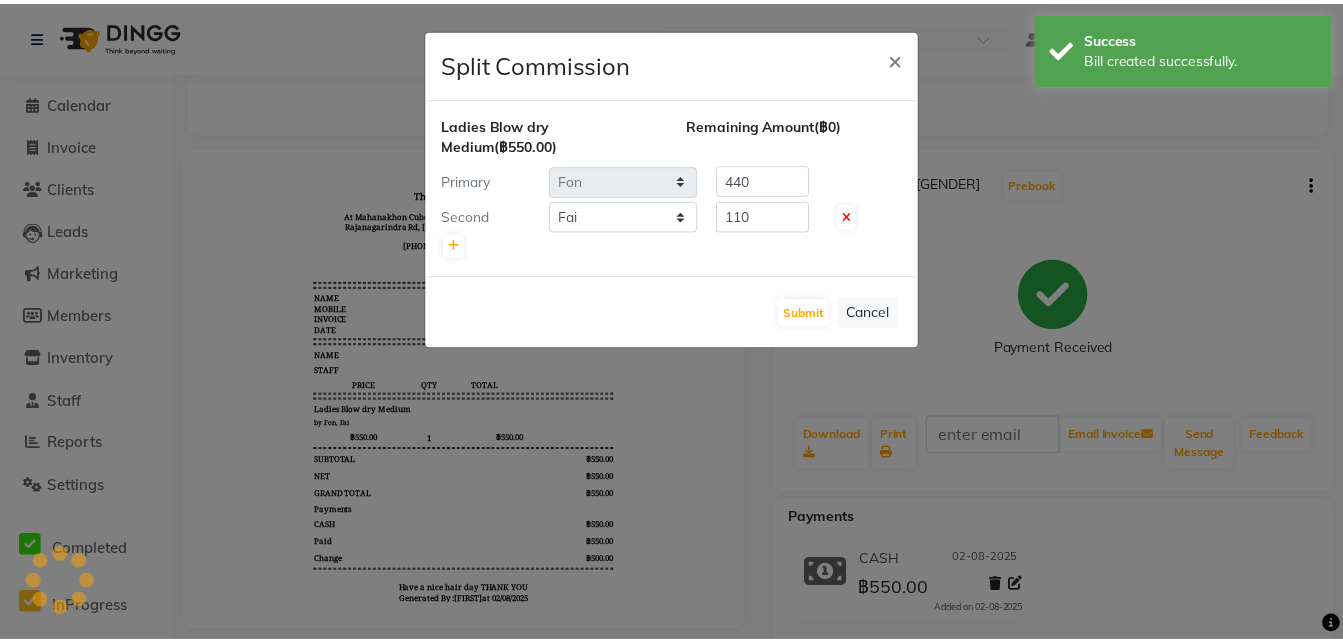 scroll, scrollTop: 0, scrollLeft: 0, axis: both 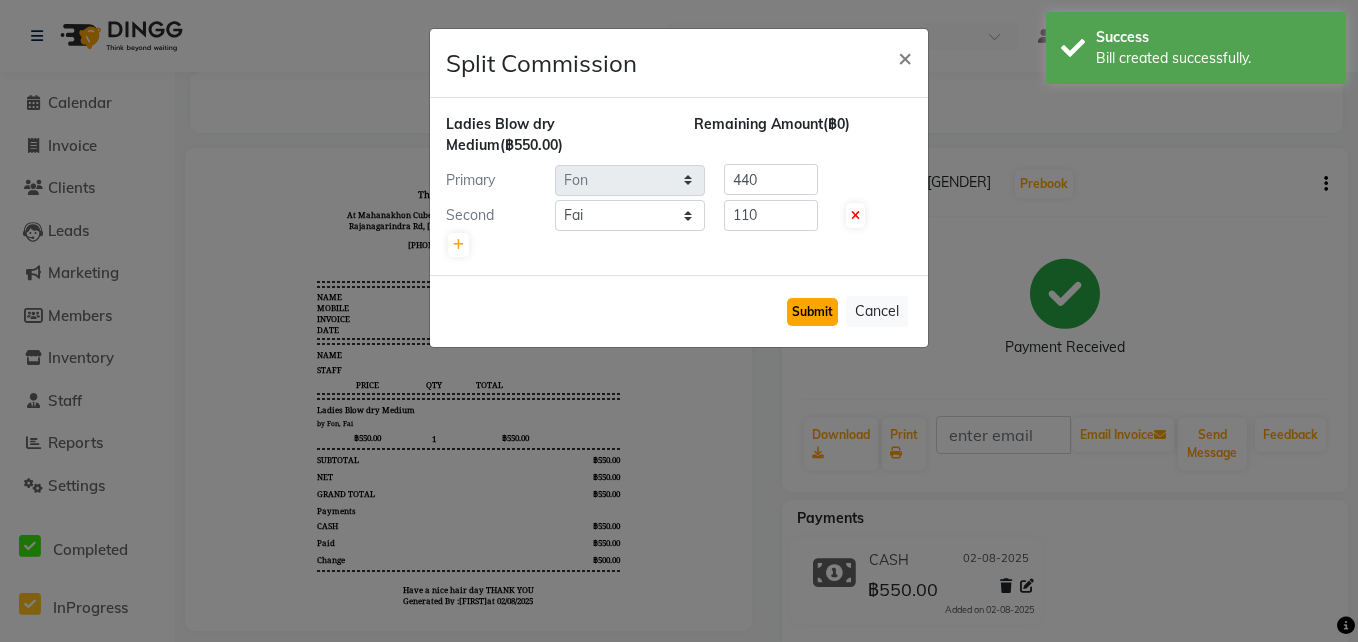 click on "Submit" 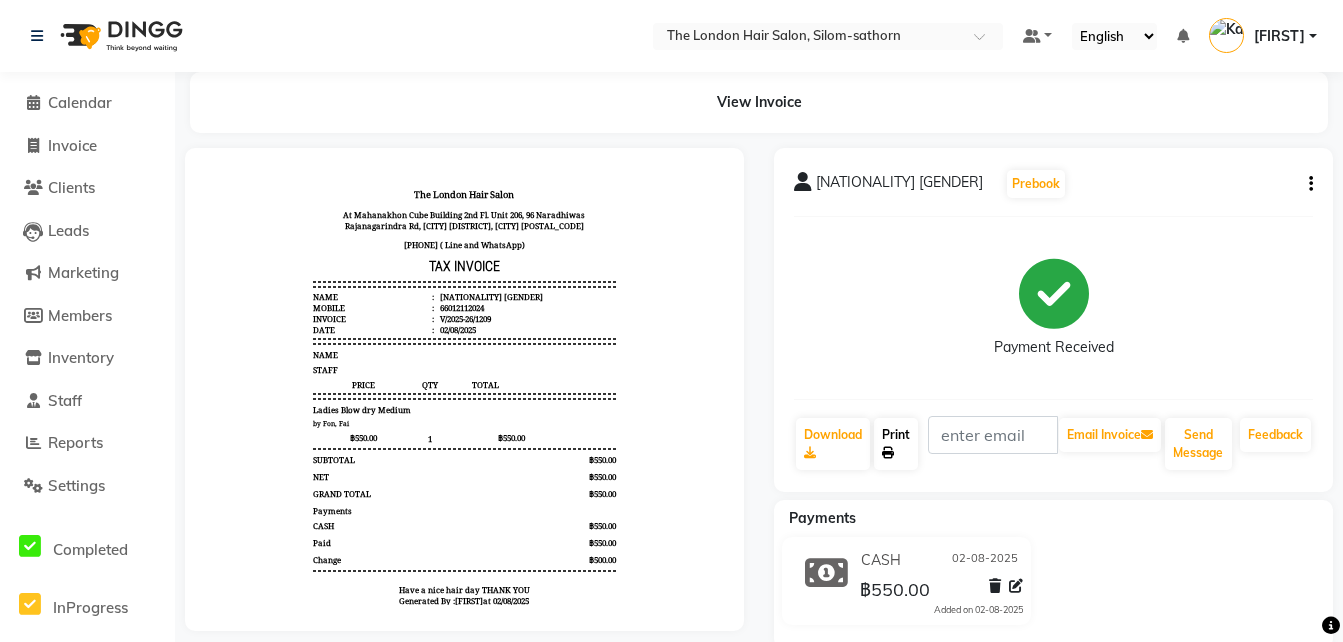 click on "Print" 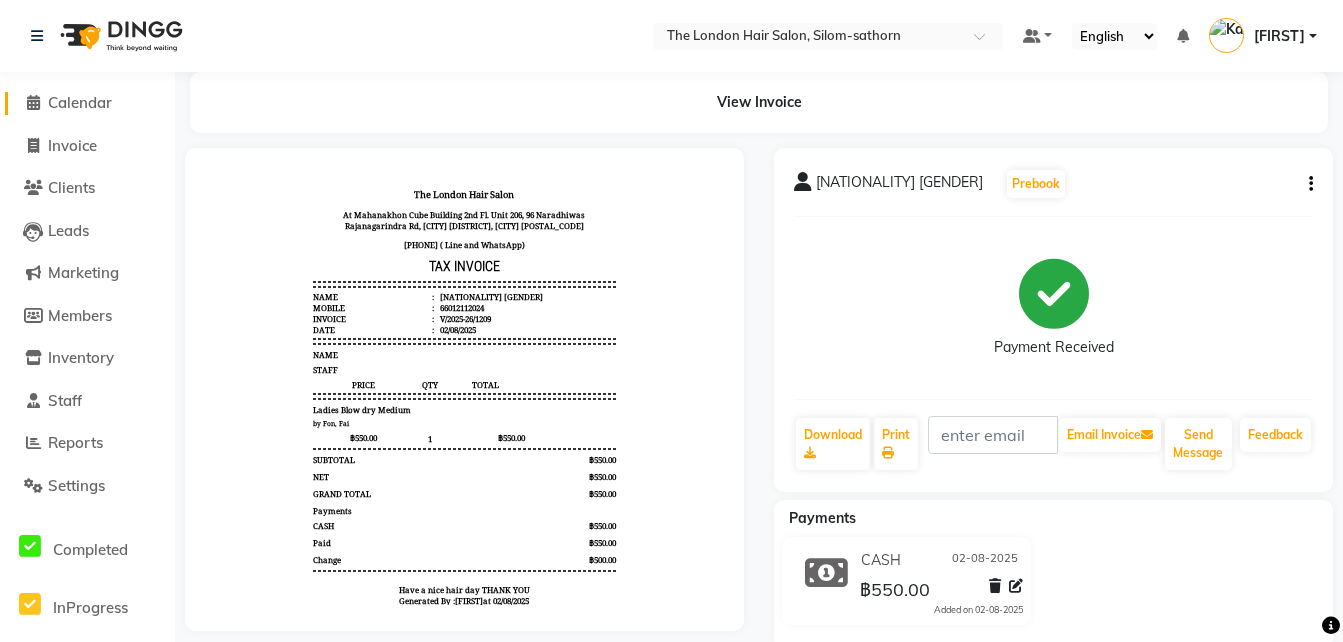 click on "Calendar" 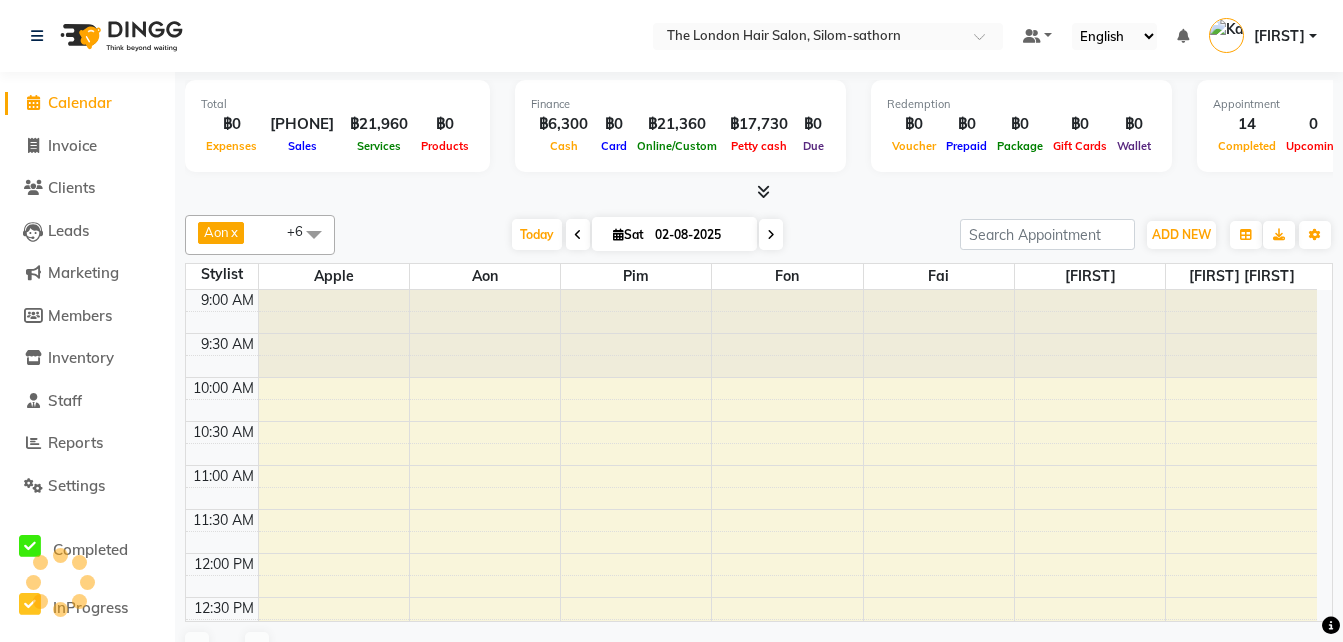 scroll, scrollTop: 0, scrollLeft: 0, axis: both 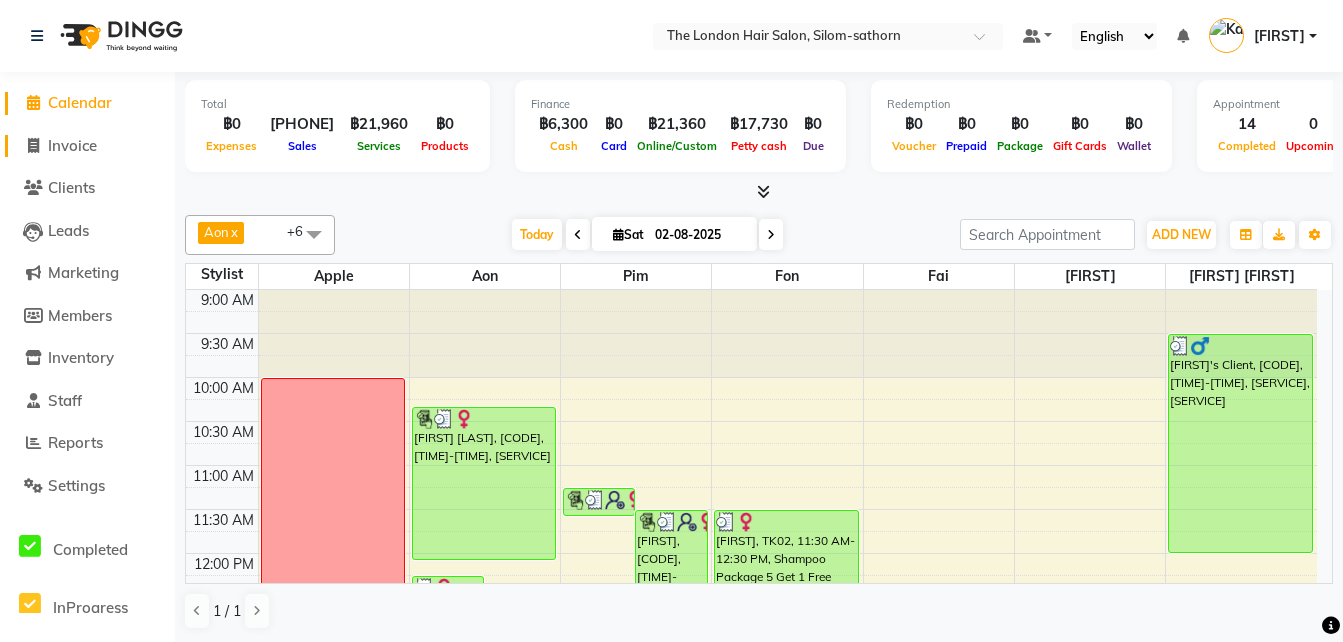 click on "Invoice" 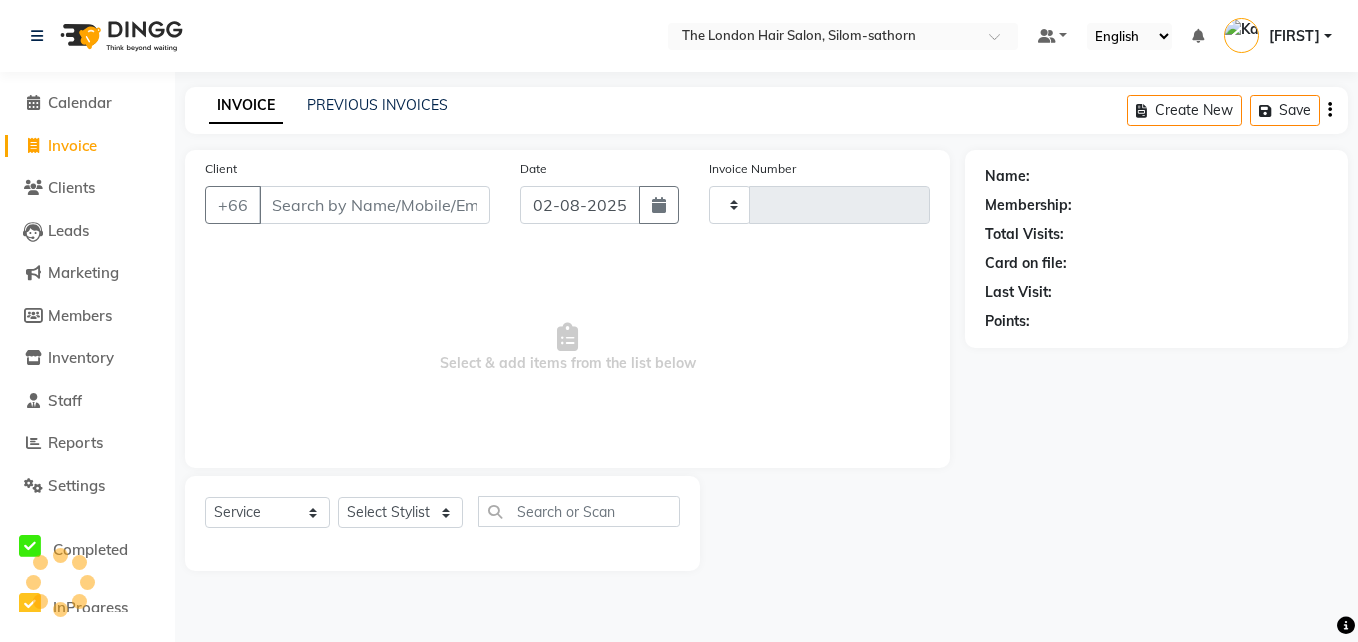 type on "1210" 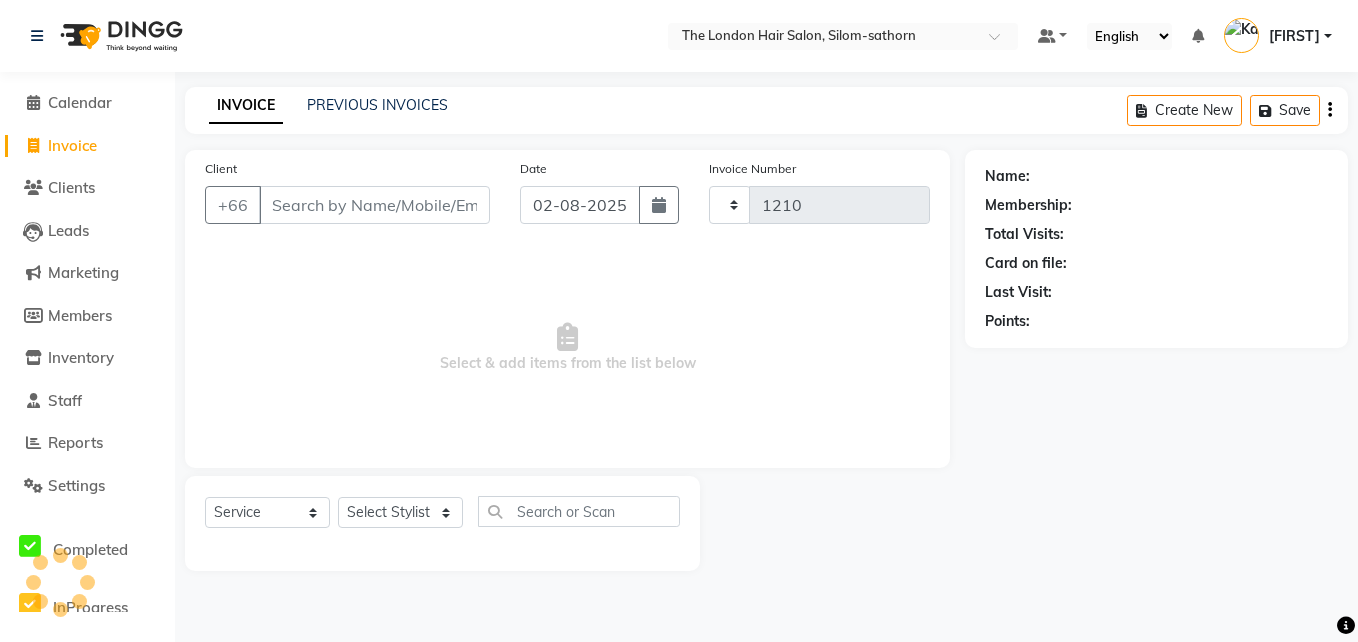 select on "6977" 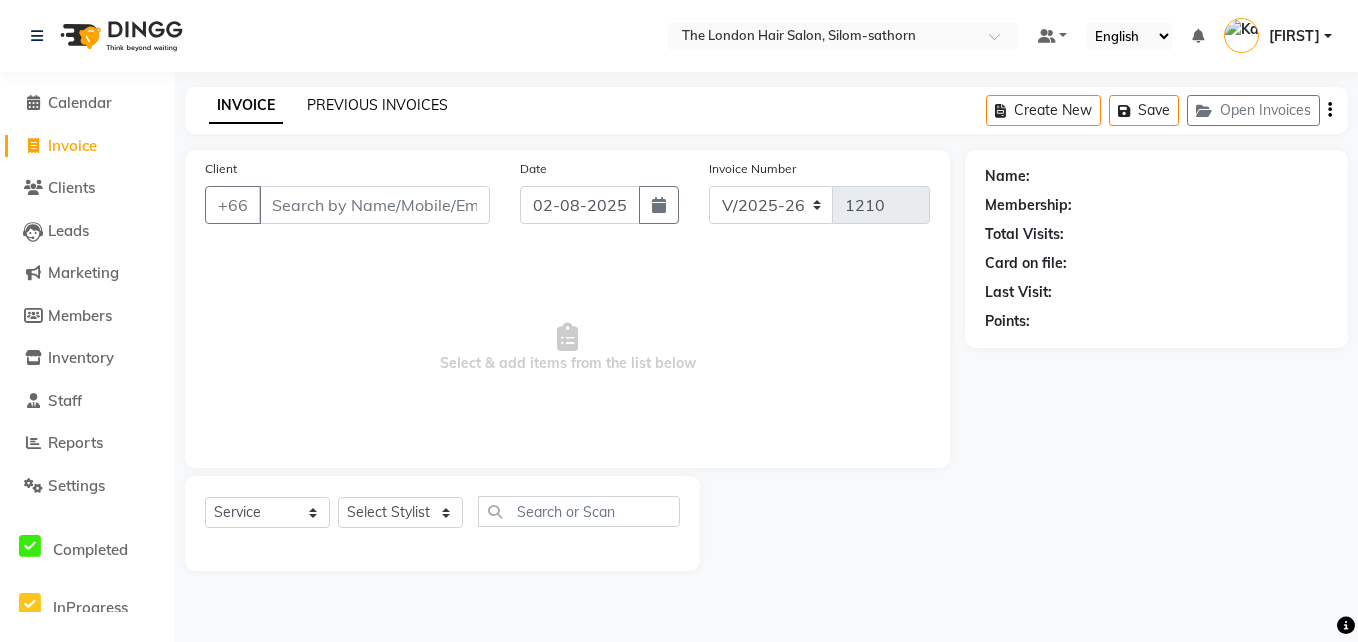 click on "PREVIOUS INVOICES" 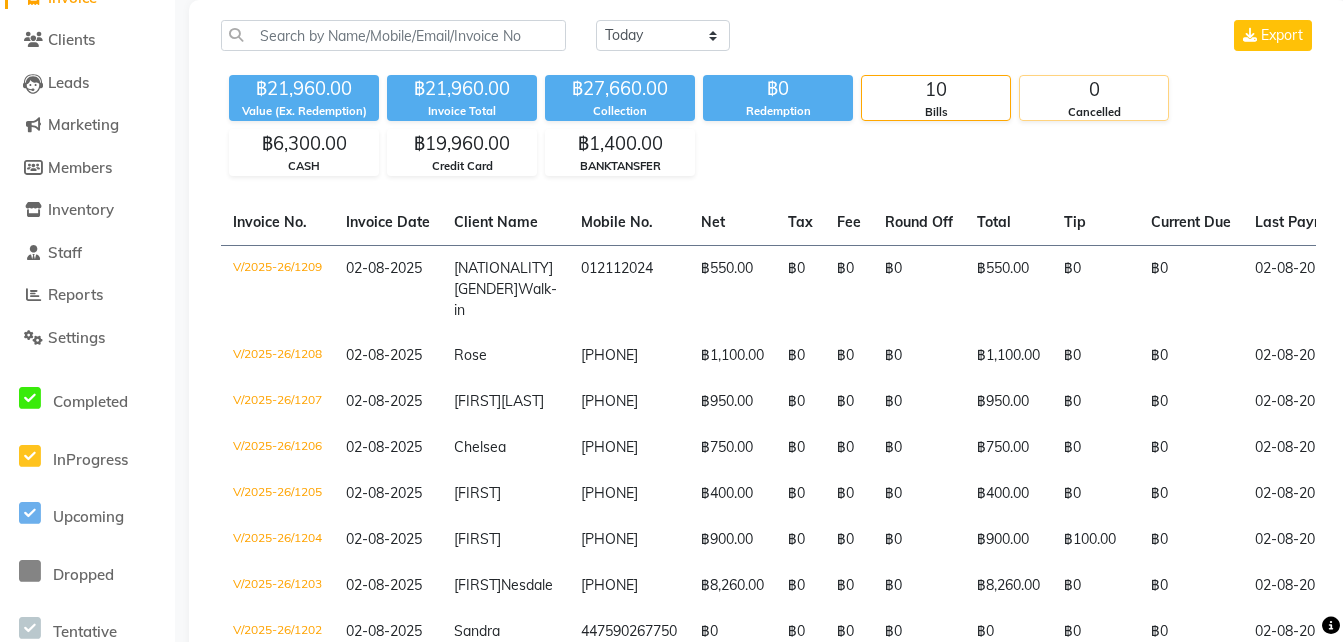 scroll, scrollTop: 149, scrollLeft: 0, axis: vertical 